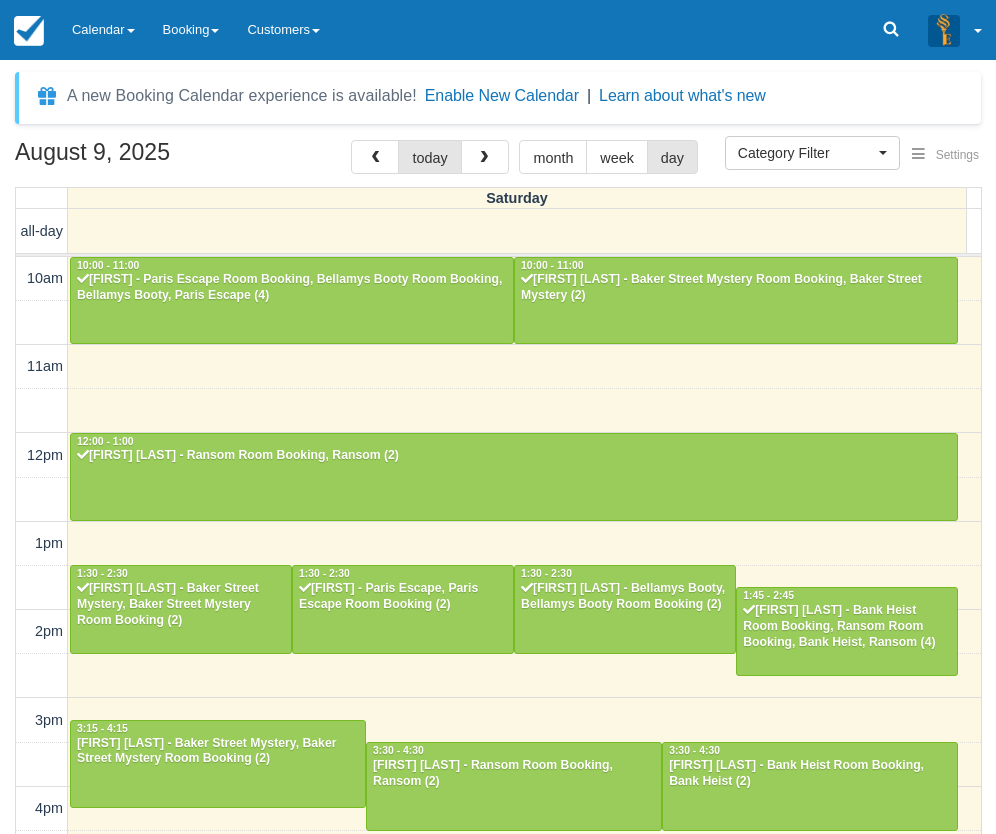 select 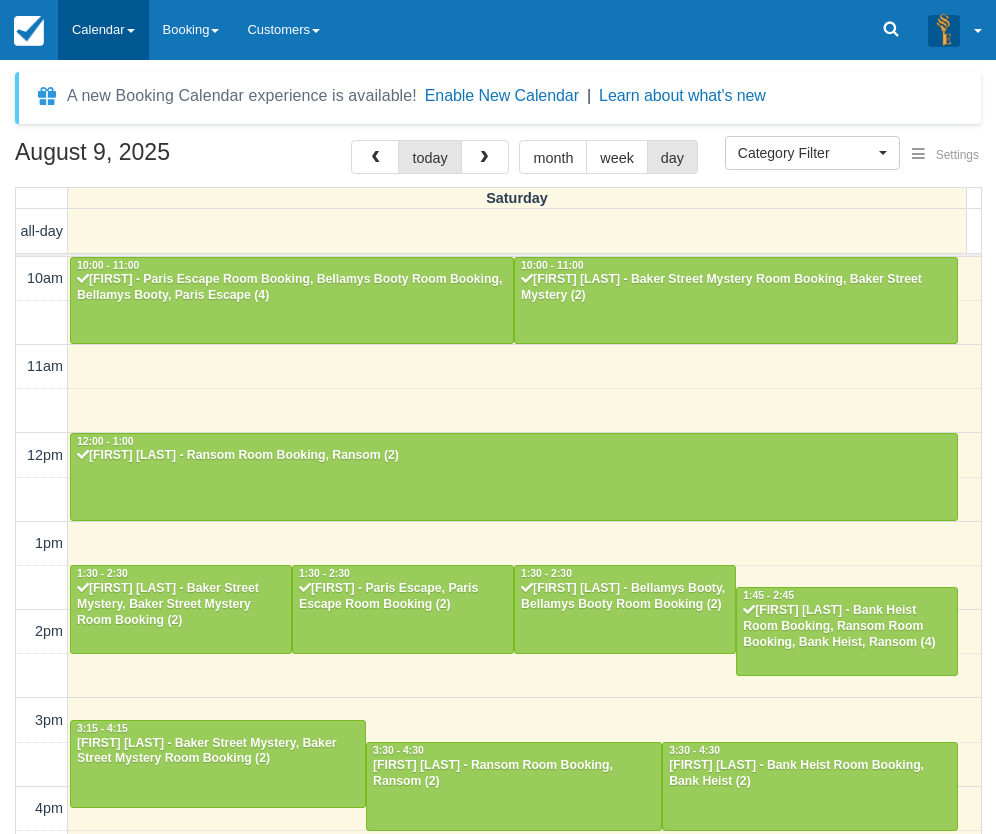 scroll, scrollTop: 0, scrollLeft: 0, axis: both 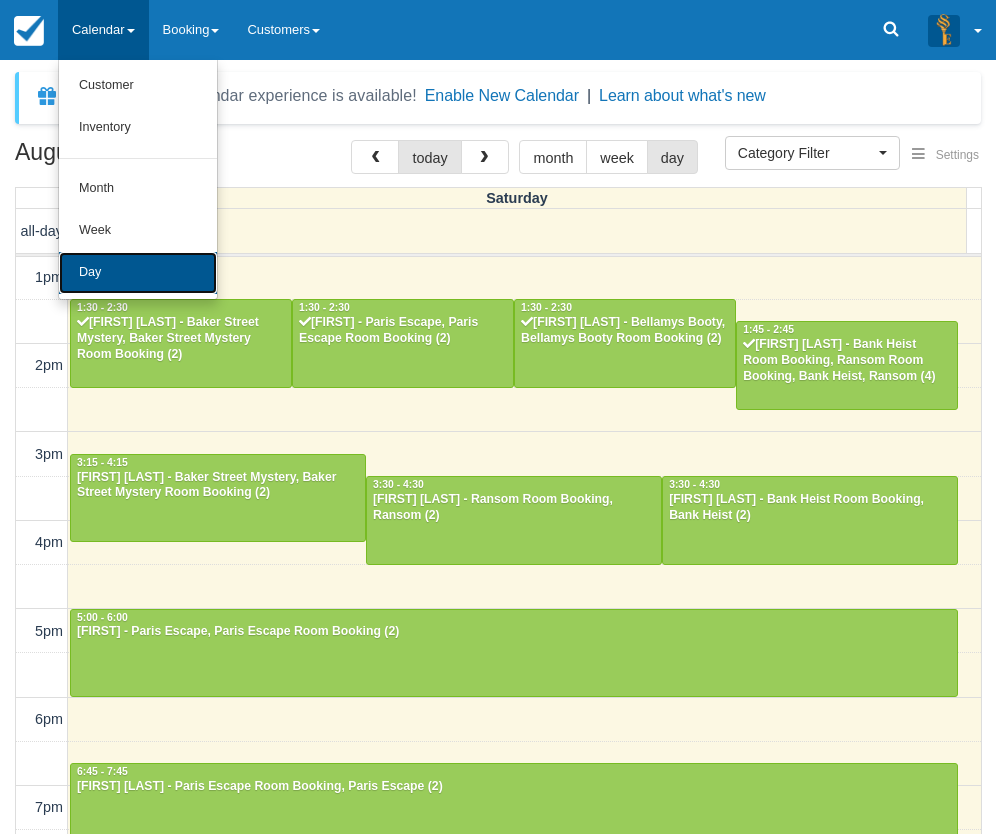 click on "Day" at bounding box center [138, 273] 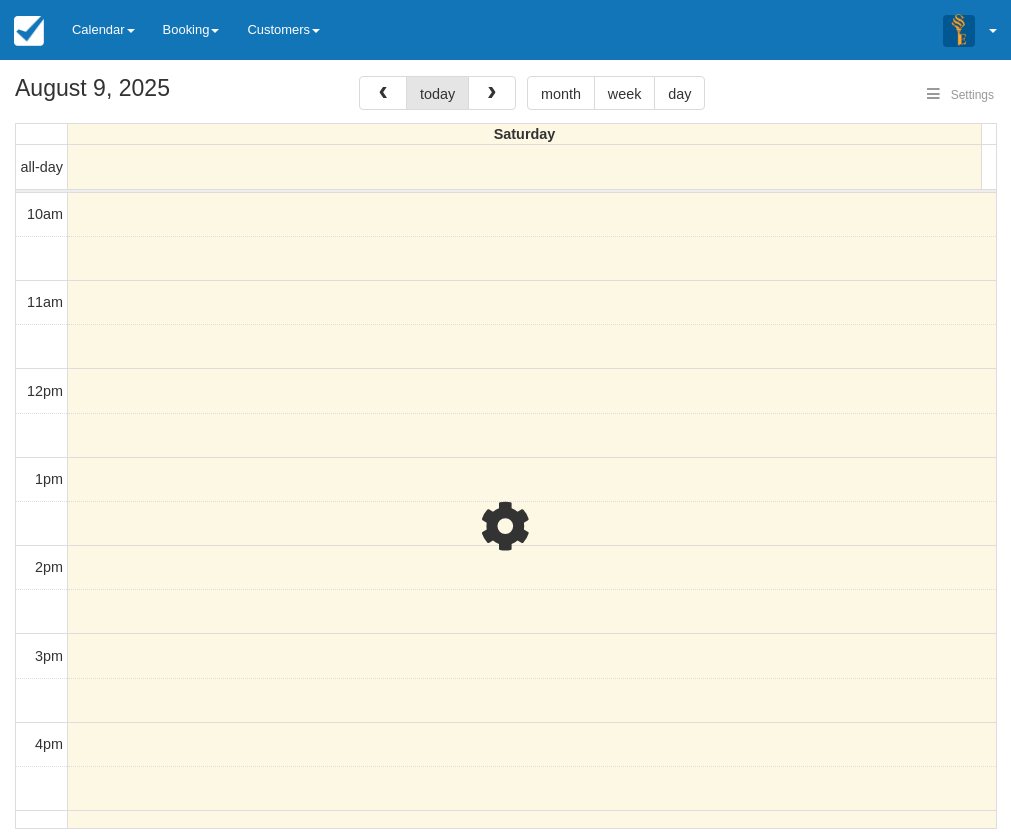 select 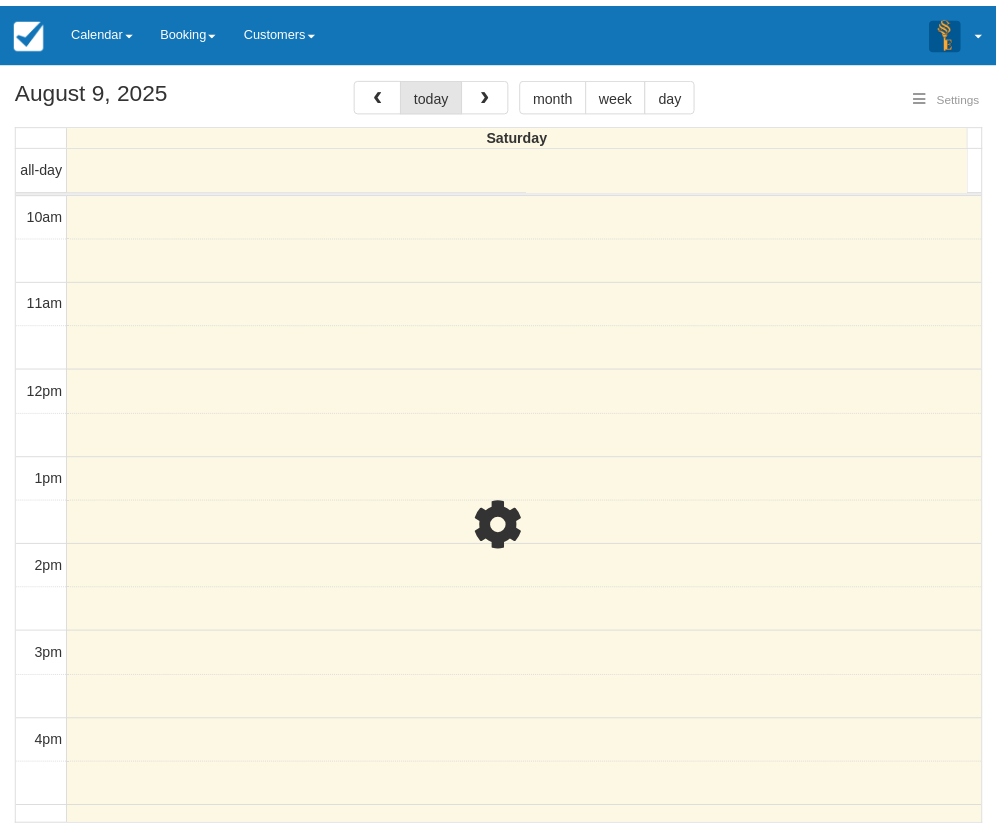 scroll, scrollTop: 354, scrollLeft: 0, axis: vertical 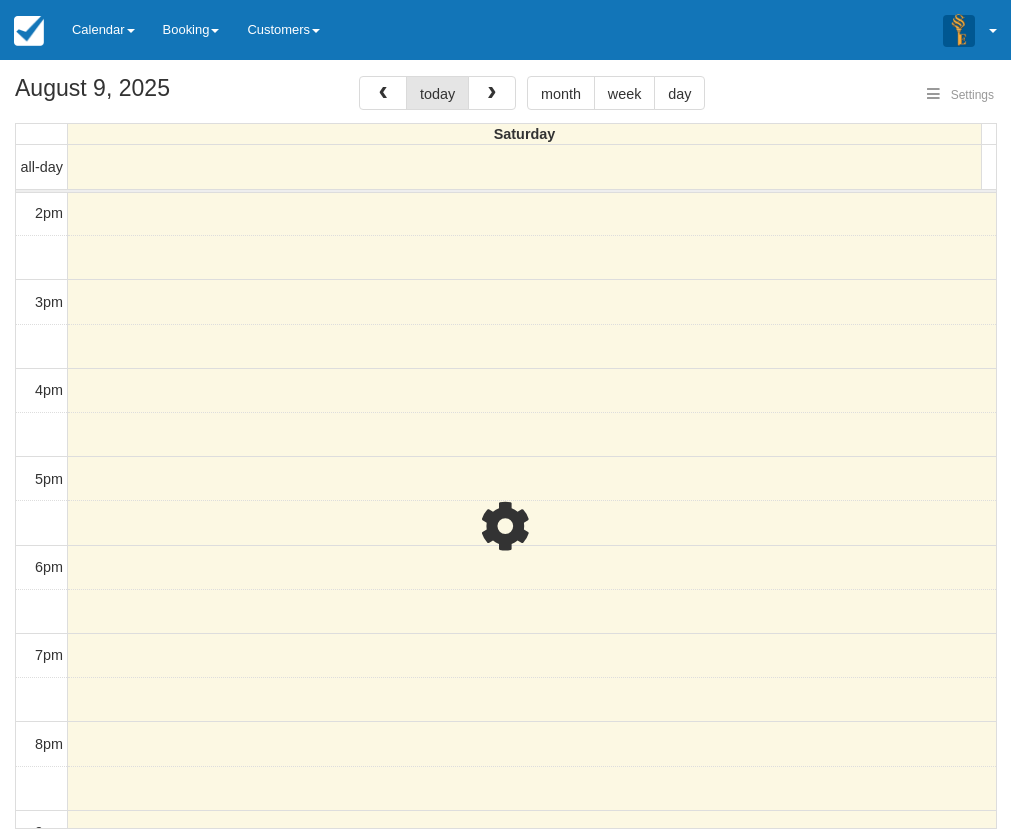 select 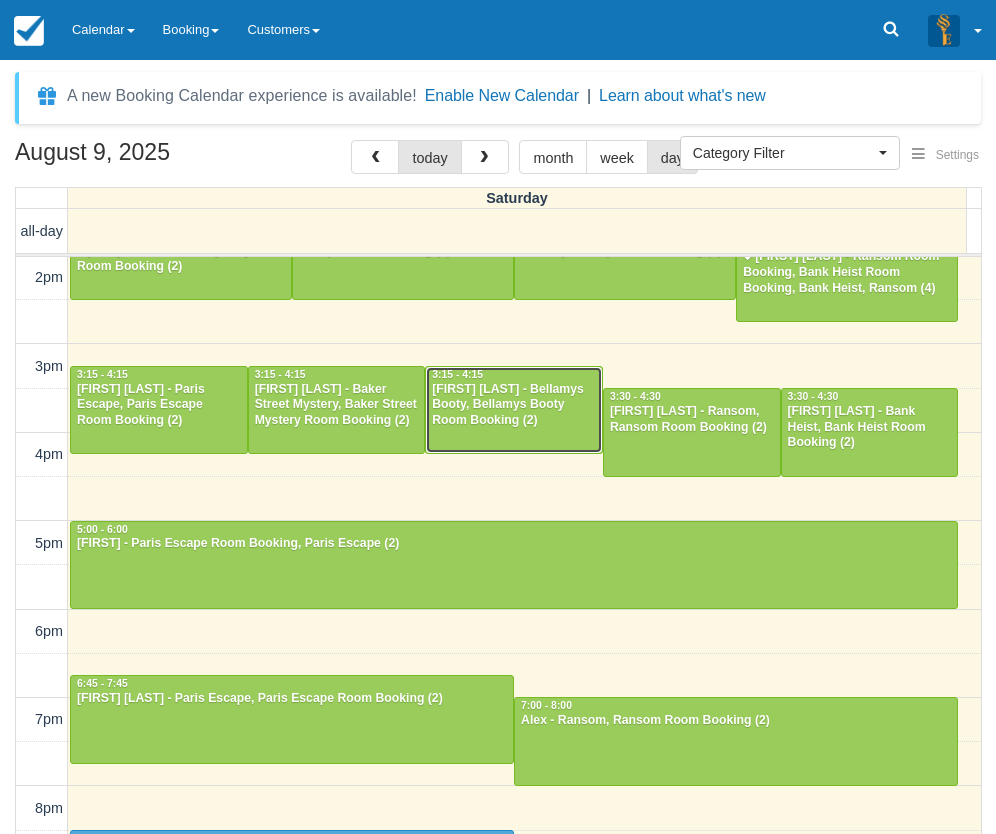 click on "Rachel Li - Bellamys Booty, Bellamys Booty Room Booking (2)" at bounding box center (514, 406) 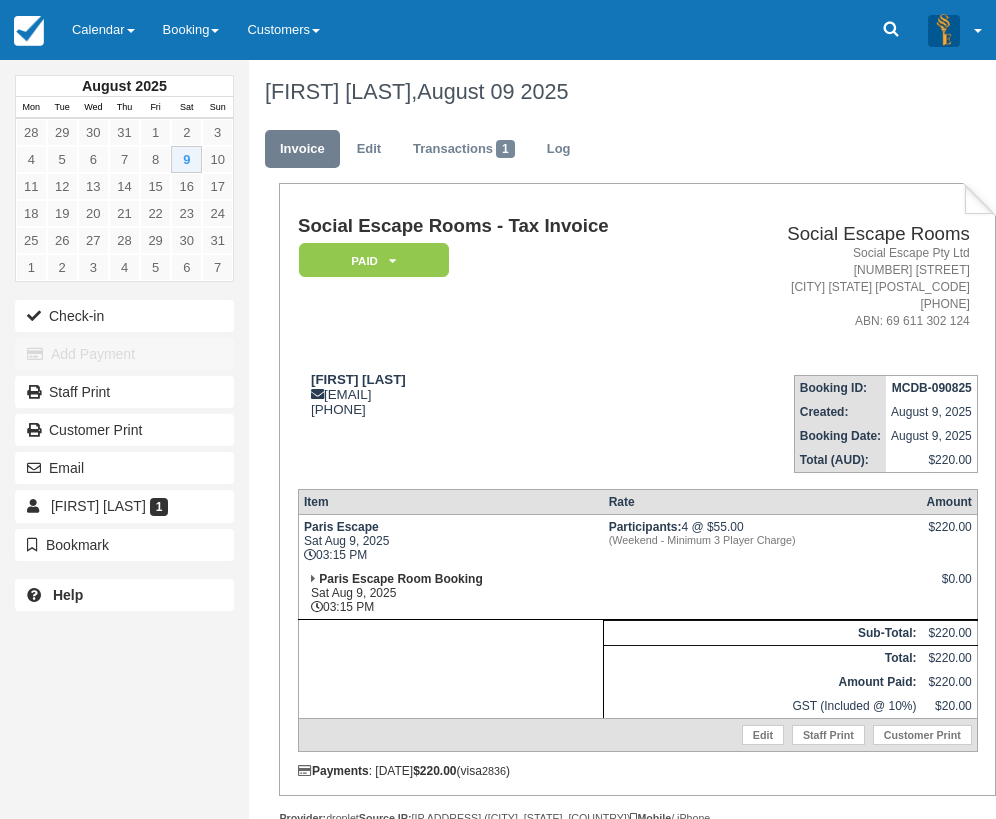 scroll, scrollTop: 0, scrollLeft: 0, axis: both 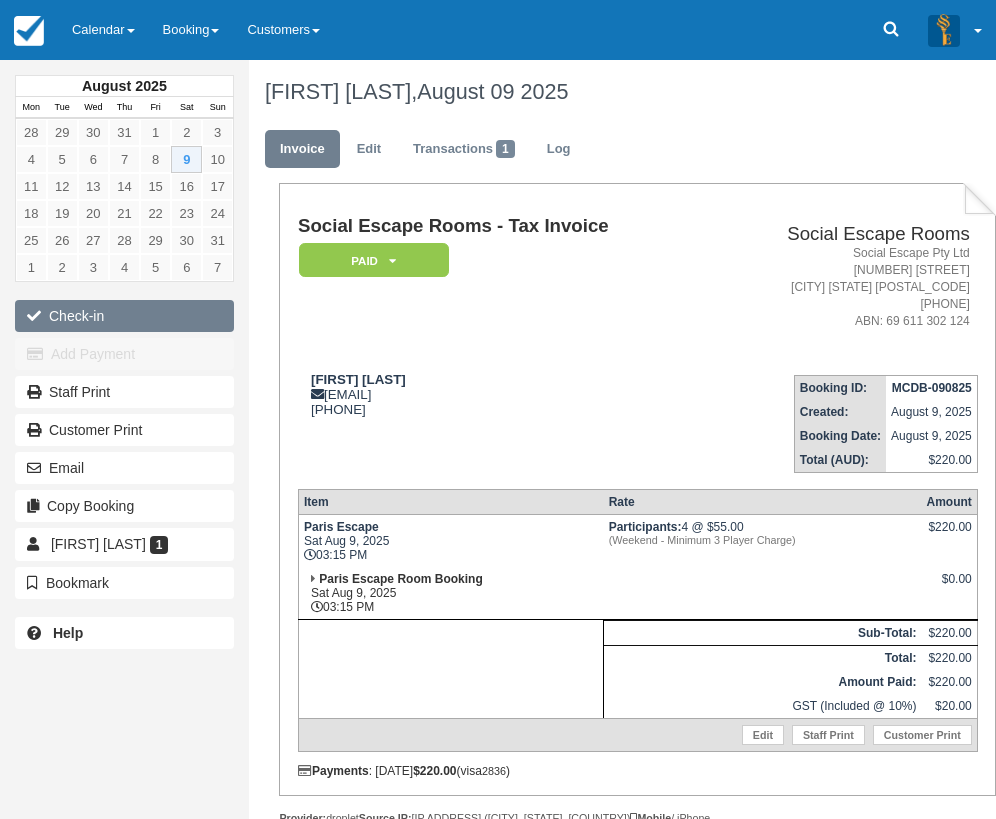 click on "Check-in" at bounding box center [124, 316] 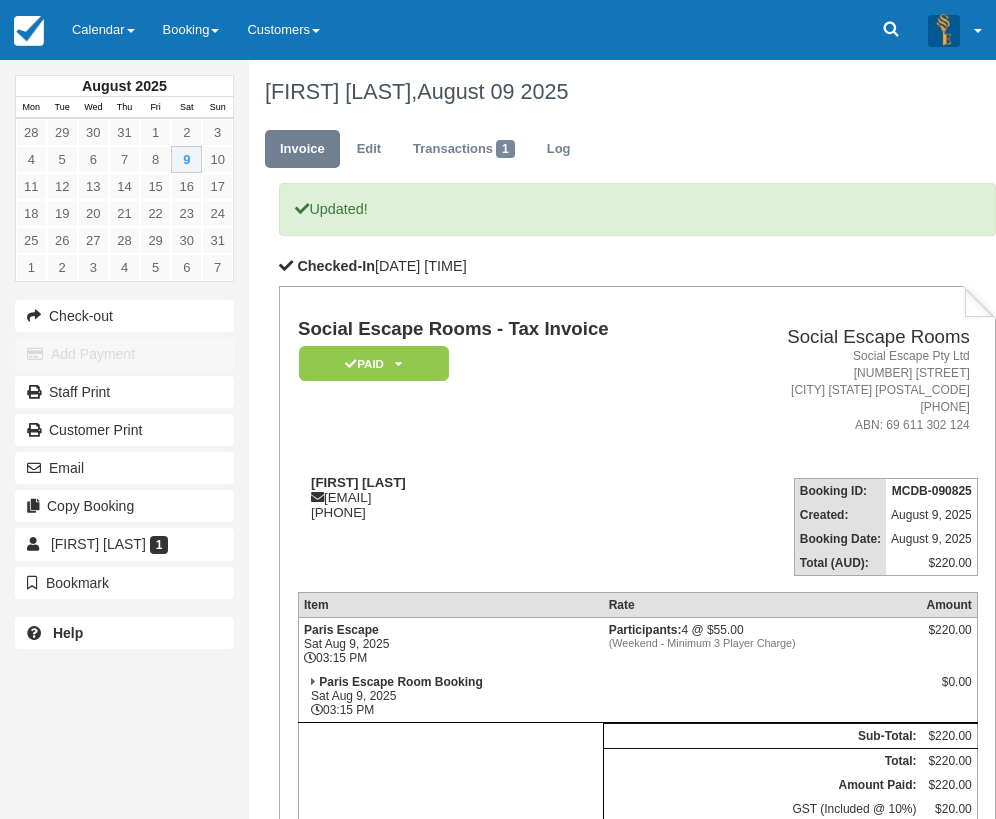 scroll, scrollTop: 0, scrollLeft: 0, axis: both 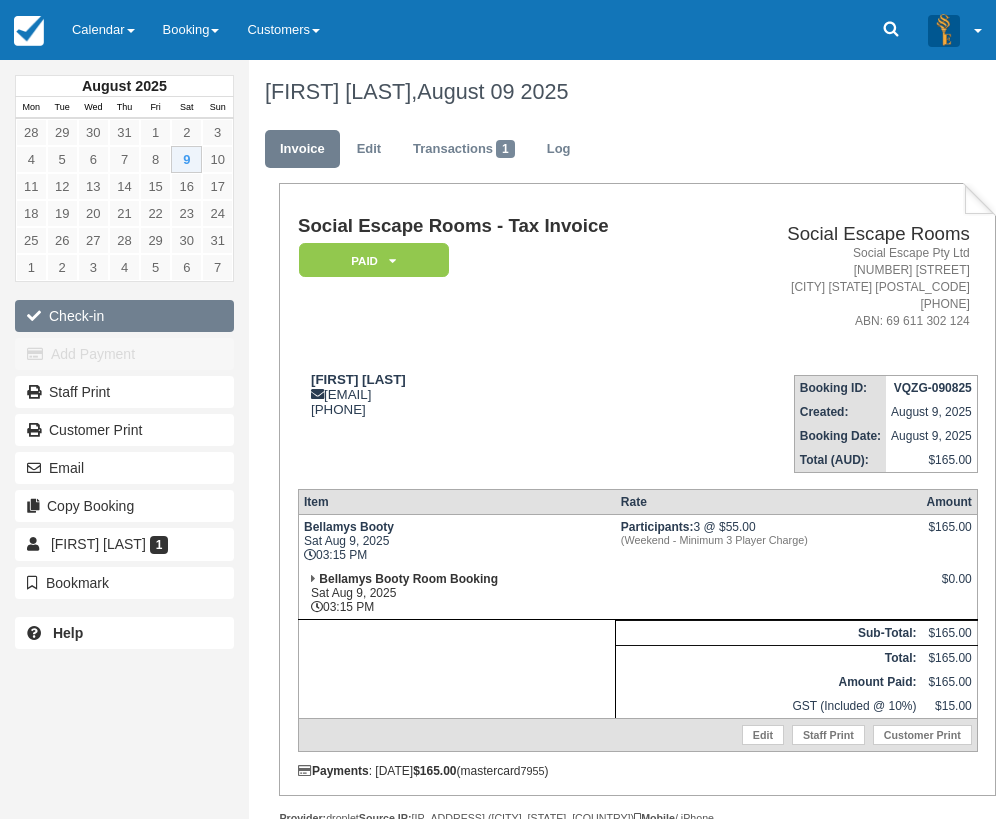 click on "Check-in" at bounding box center [124, 316] 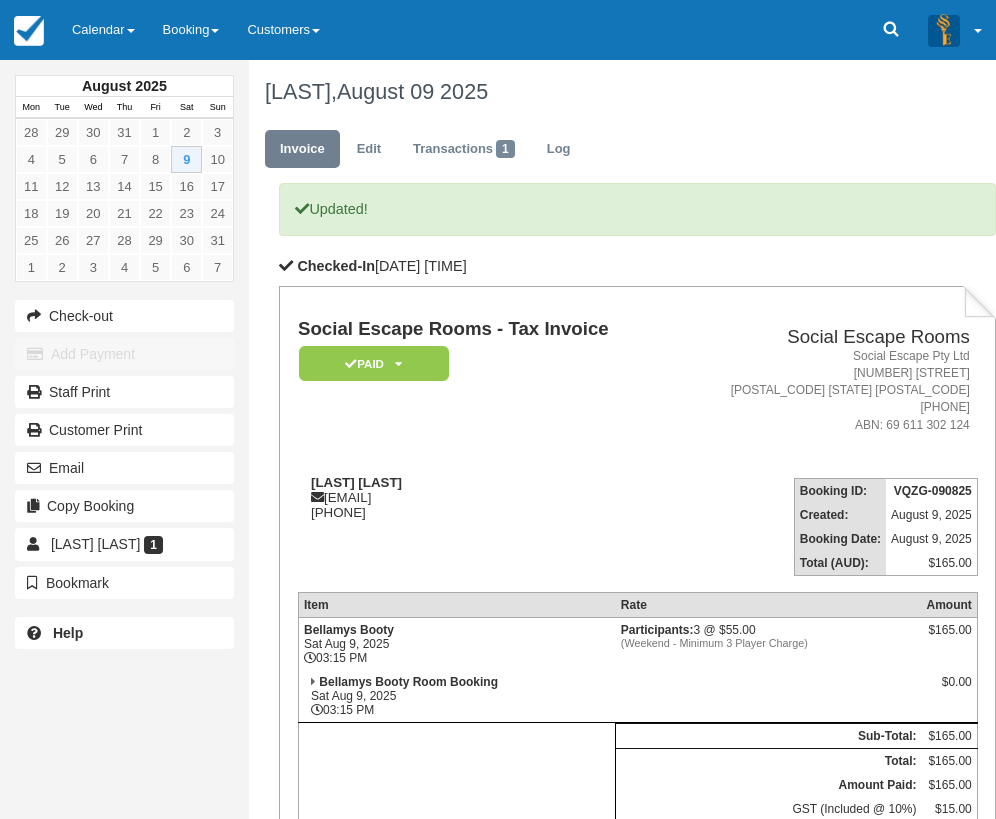 scroll, scrollTop: 0, scrollLeft: 0, axis: both 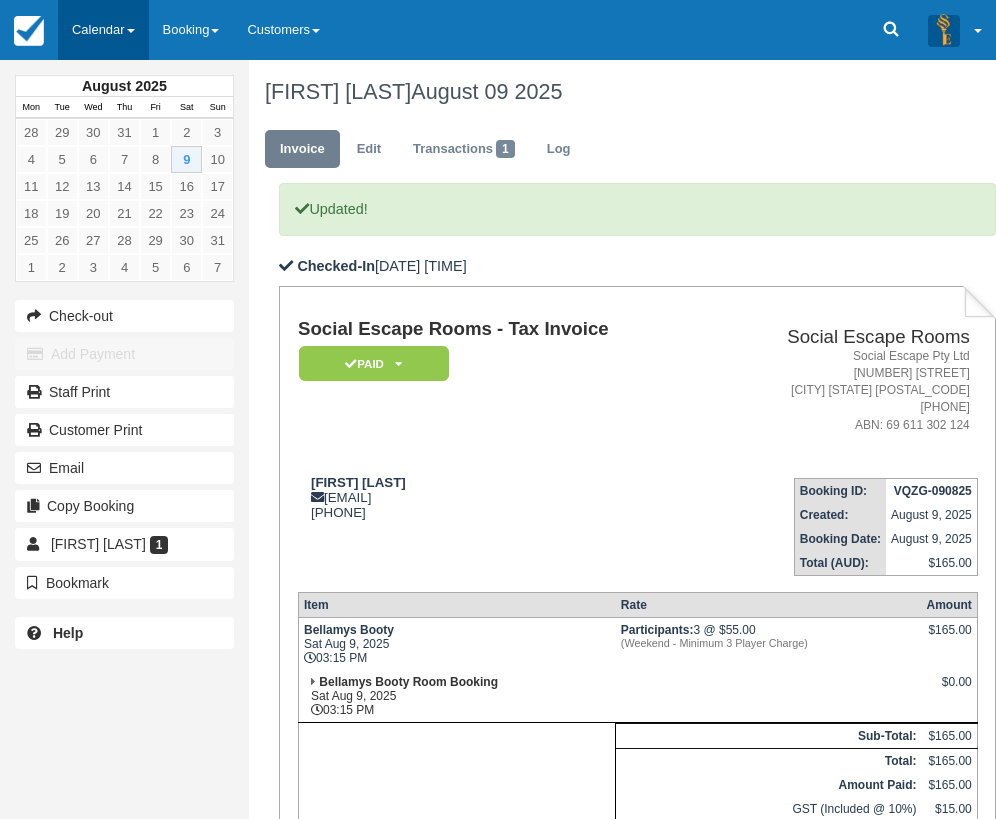 click on "Calendar" at bounding box center [103, 30] 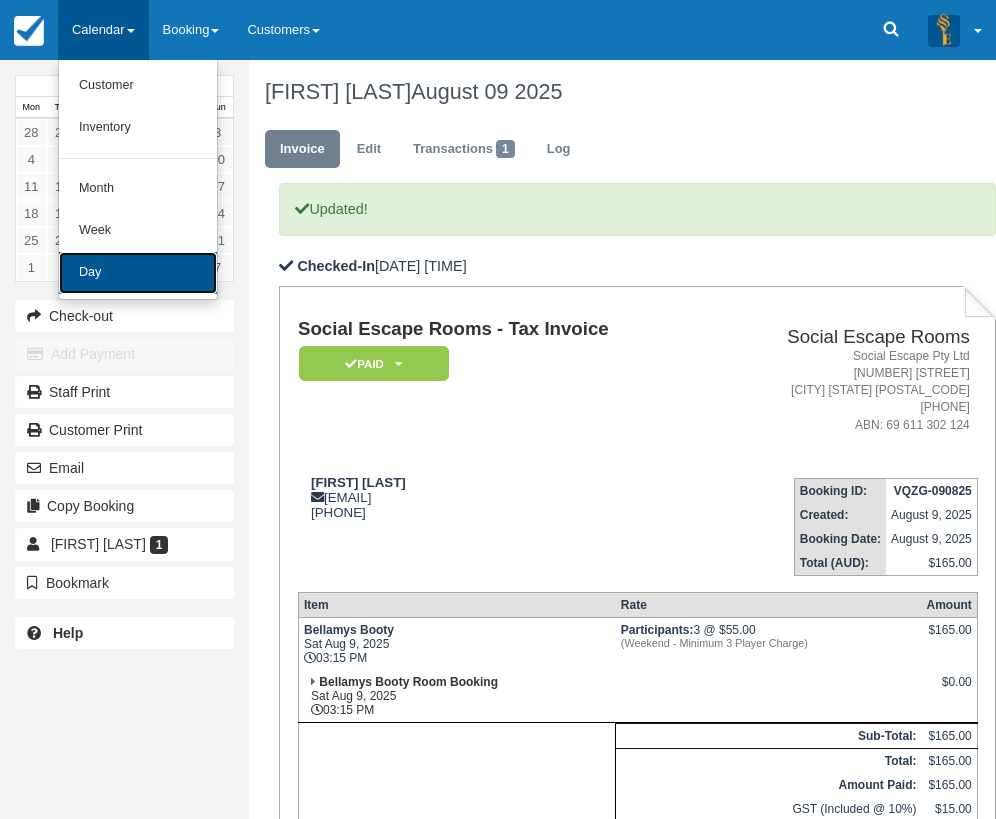 click on "Day" at bounding box center (138, 273) 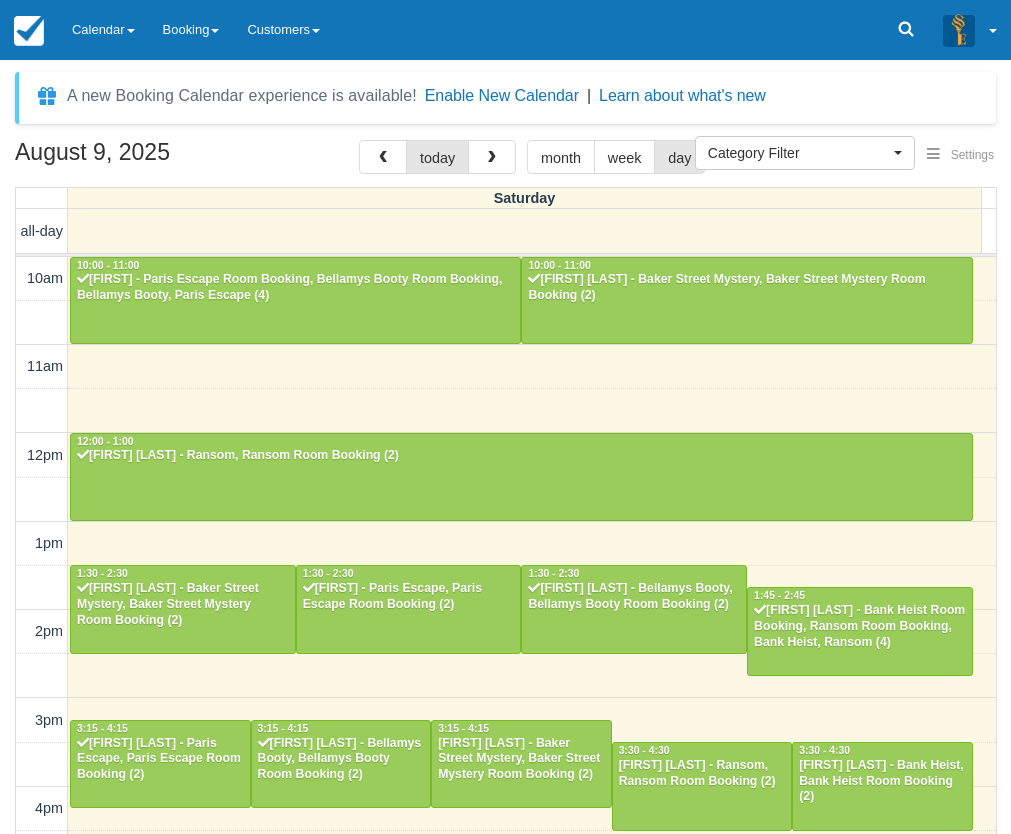 select 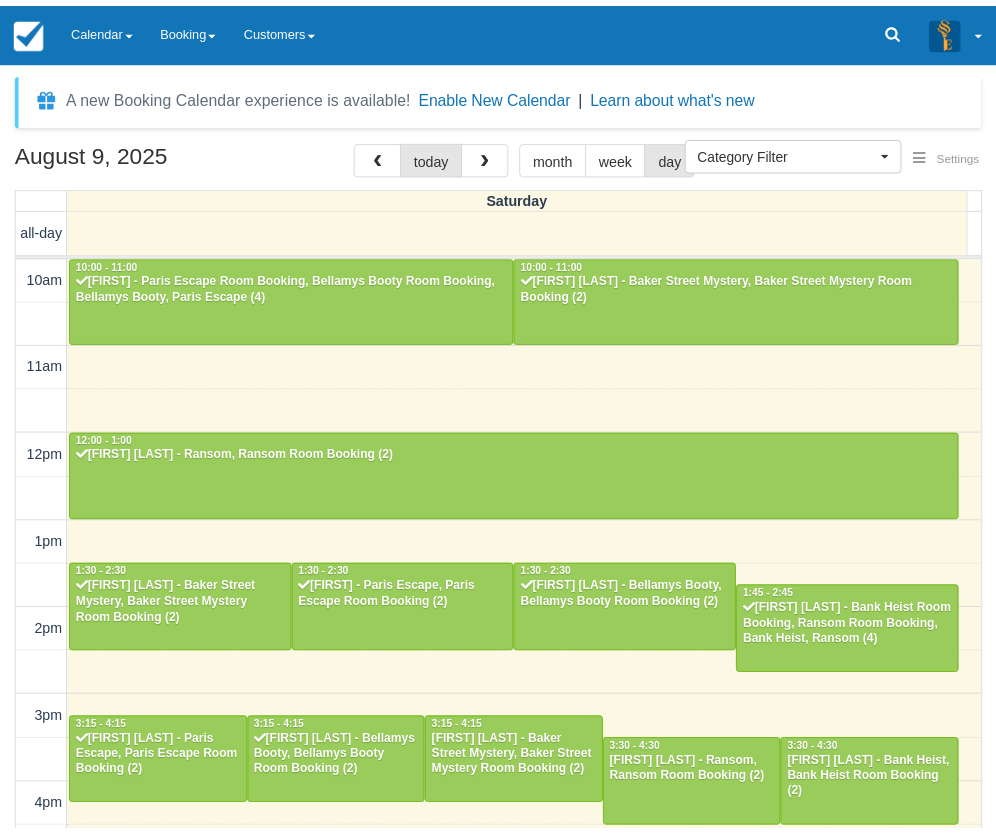 scroll, scrollTop: 0, scrollLeft: 0, axis: both 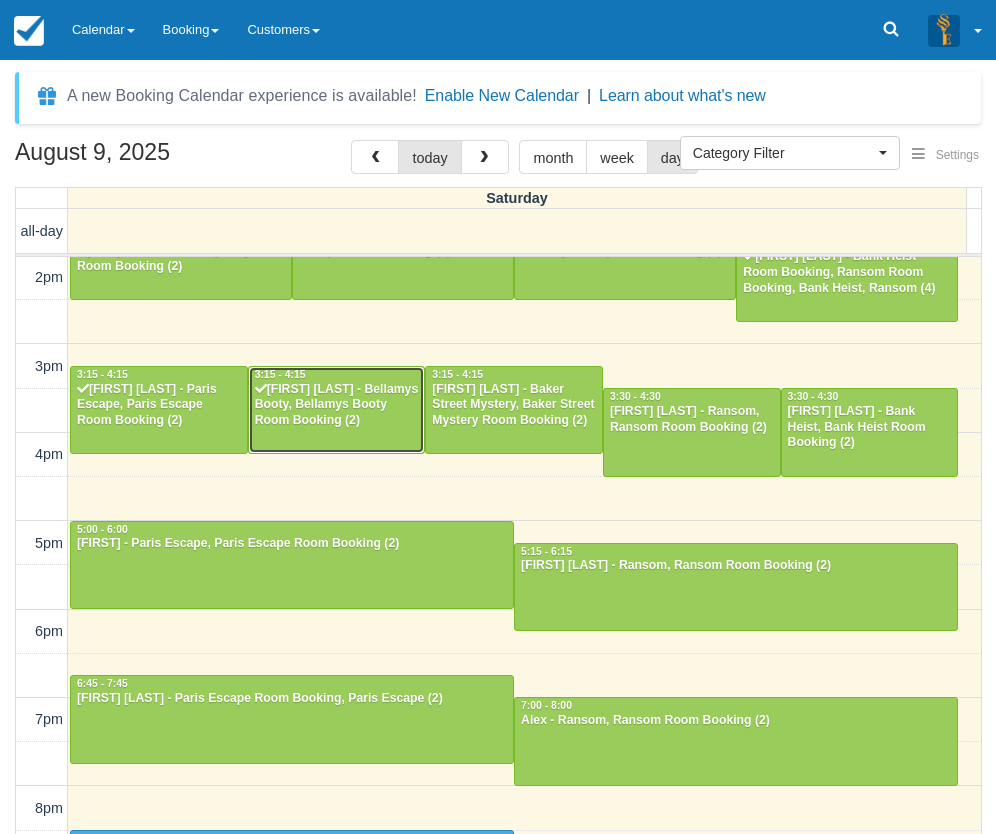 click on "Rachel Li - Bellamys Booty, Bellamys Booty Room Booking (2)" at bounding box center [337, 406] 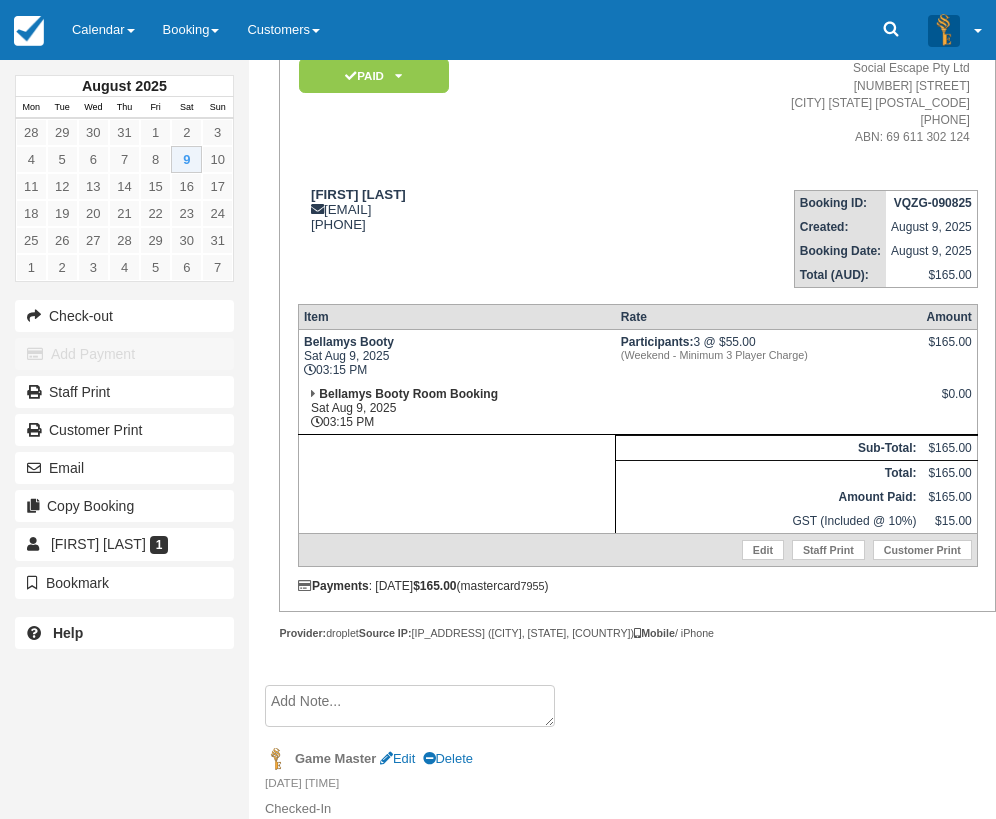 scroll, scrollTop: 227, scrollLeft: 0, axis: vertical 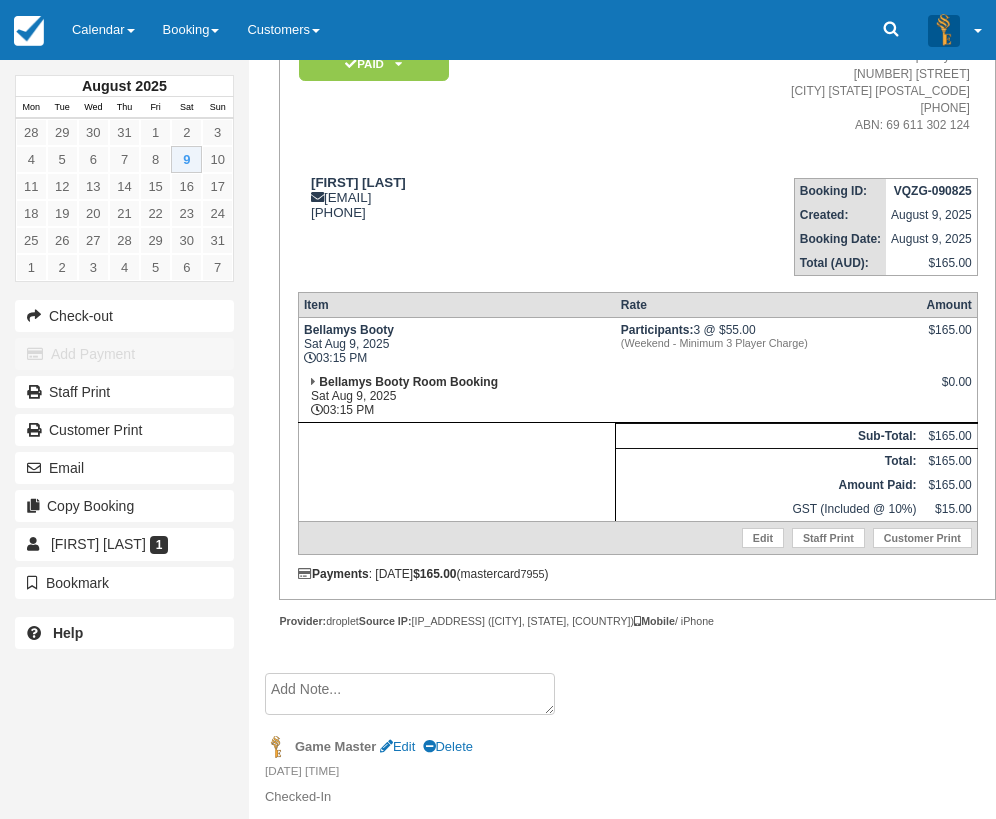 click on "Game Master
Edit     Delete" at bounding box center [623, 747] 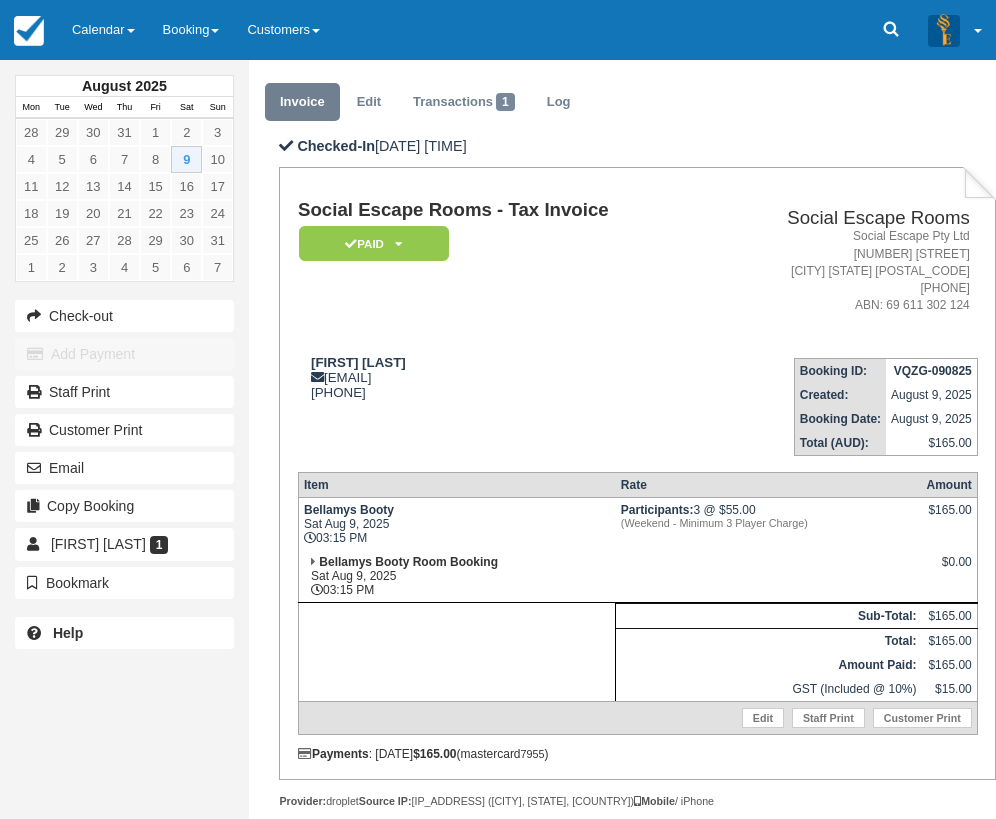 scroll, scrollTop: 27, scrollLeft: 0, axis: vertical 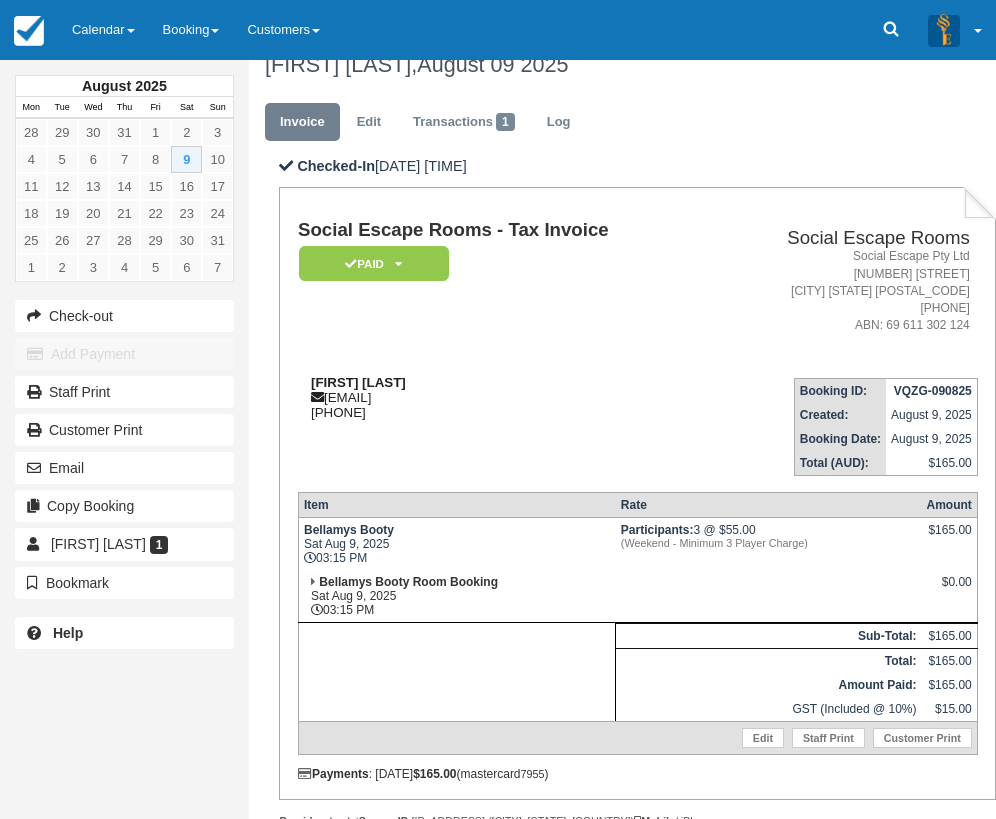 click on "[FIRST] [LAST]  [EMAIL] [PHONE]" at bounding box center [505, 397] 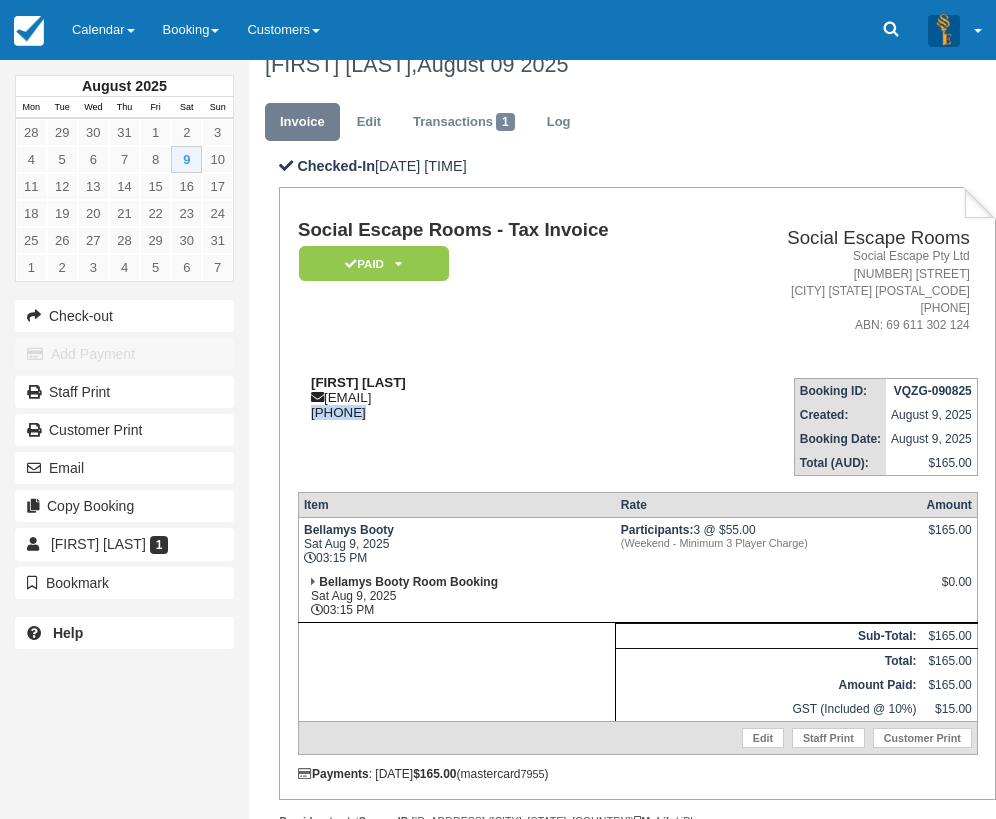 click on "Rachel Li  rachel971205@hotmail.com 0414 293 085" at bounding box center (505, 397) 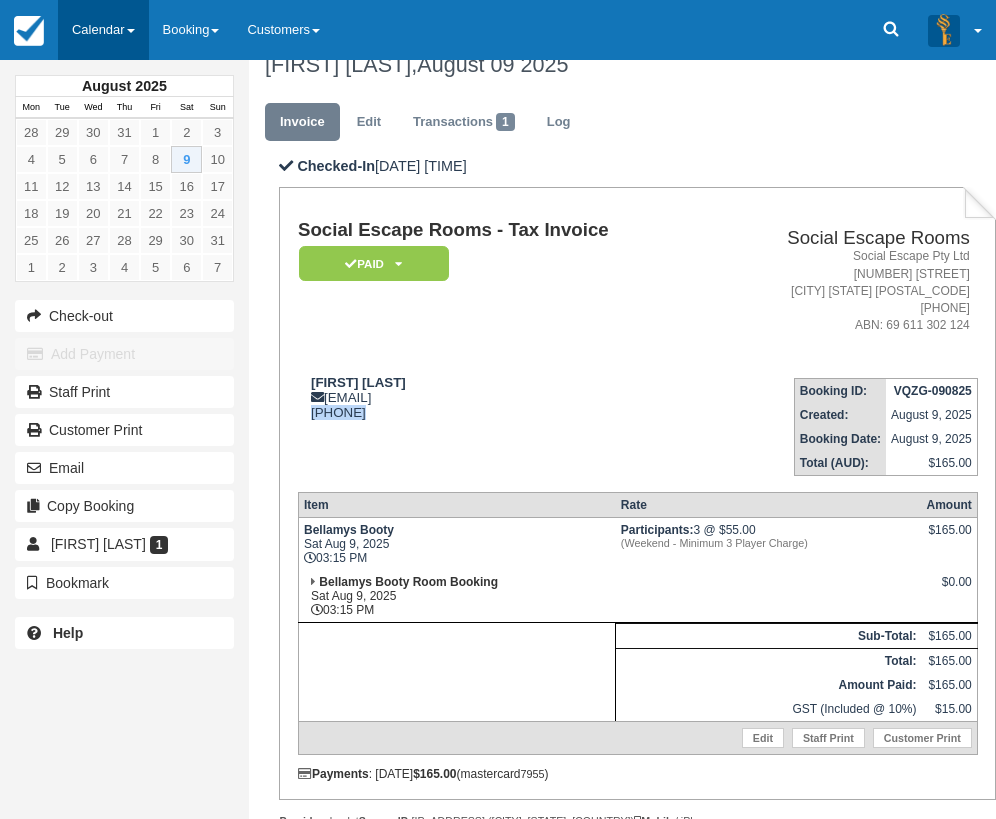 click on "Calendar" at bounding box center (103, 30) 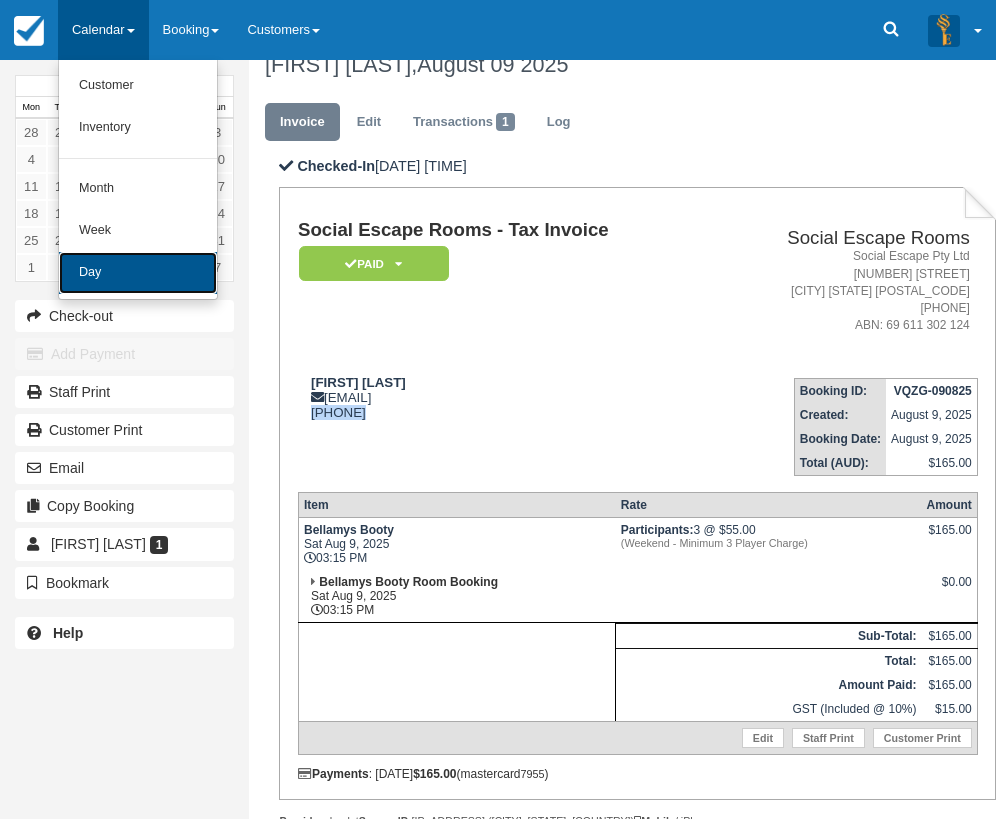 click on "Day" at bounding box center (138, 273) 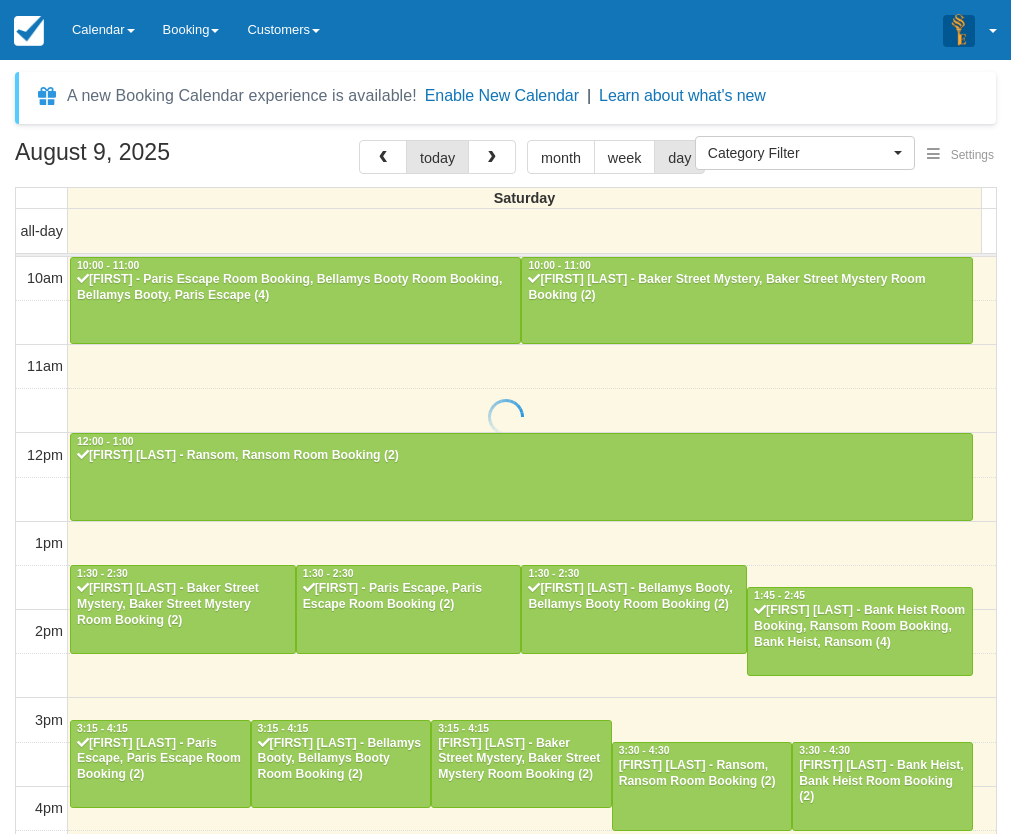 select 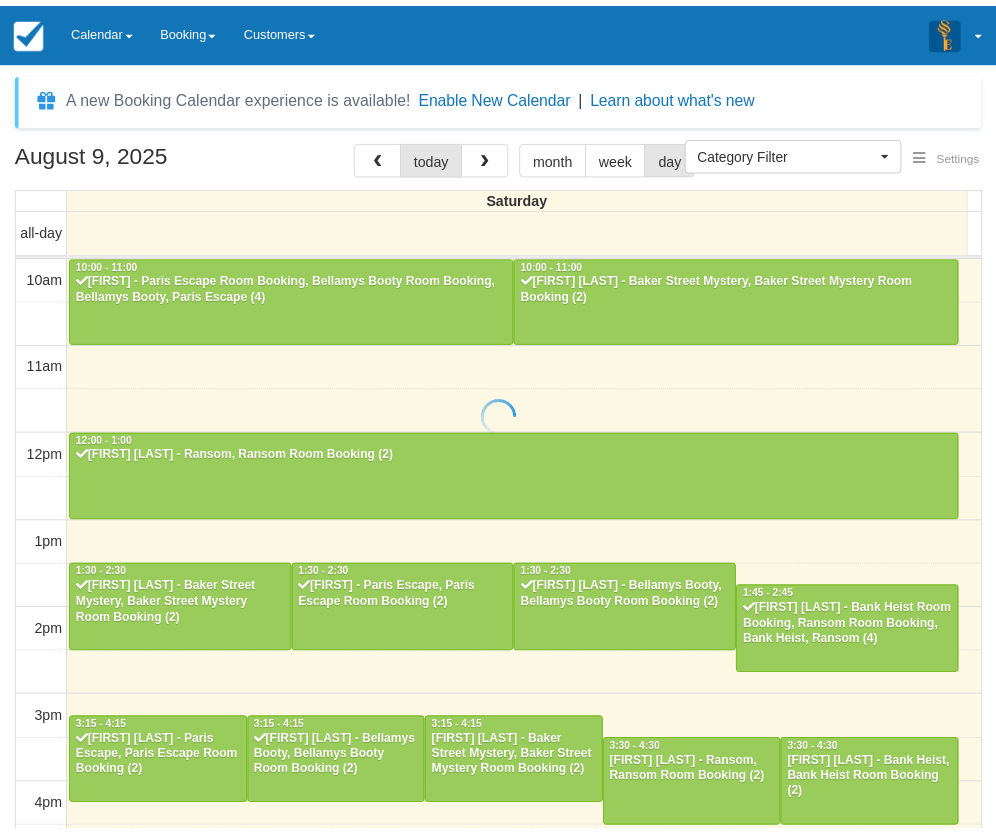 scroll, scrollTop: 0, scrollLeft: 0, axis: both 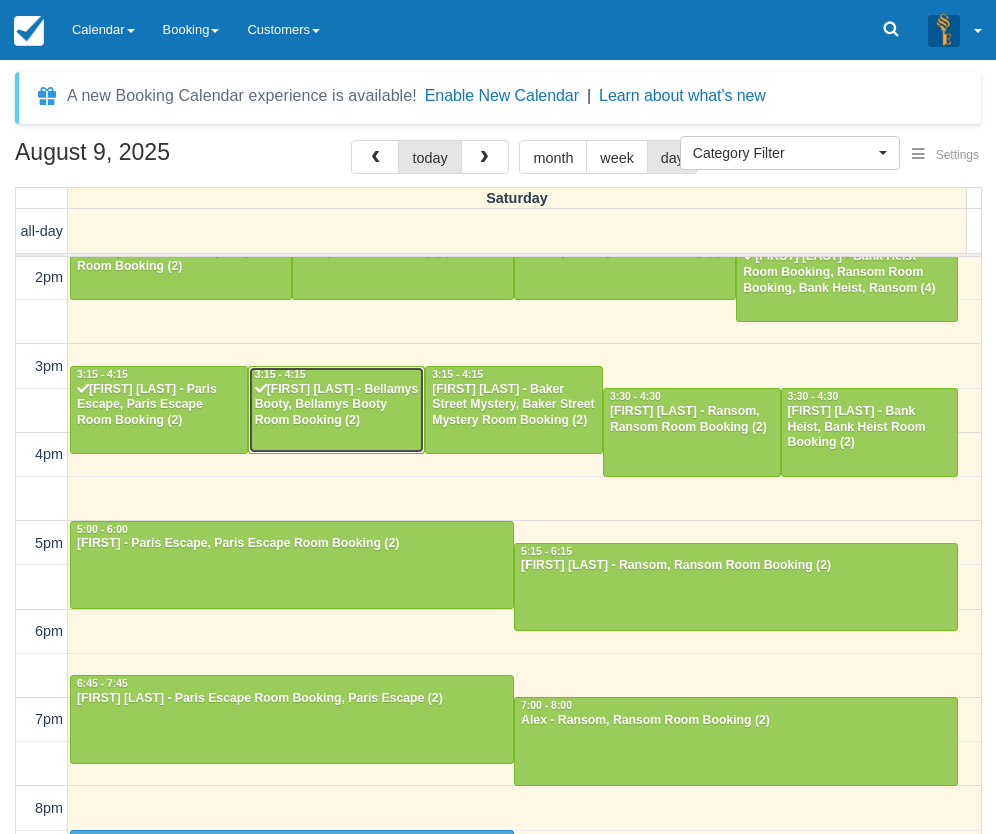 click on "Rachel Li - Bellamys Booty, Bellamys Booty Room Booking (2)" at bounding box center (337, 406) 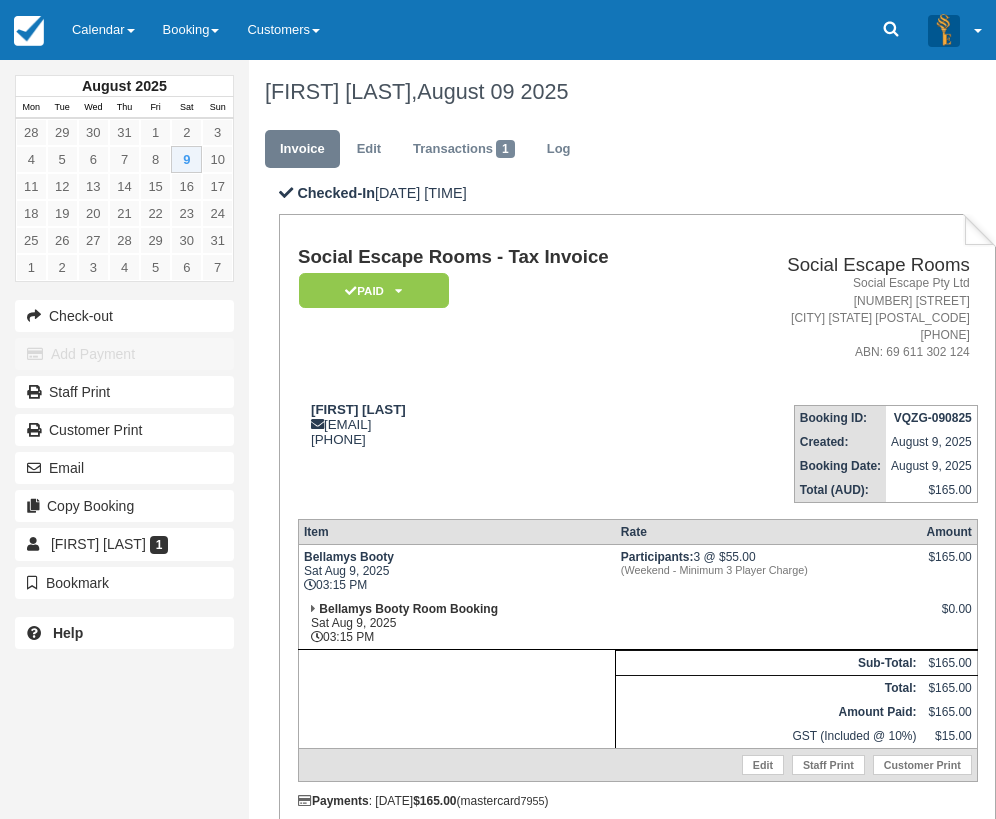 scroll, scrollTop: 0, scrollLeft: 0, axis: both 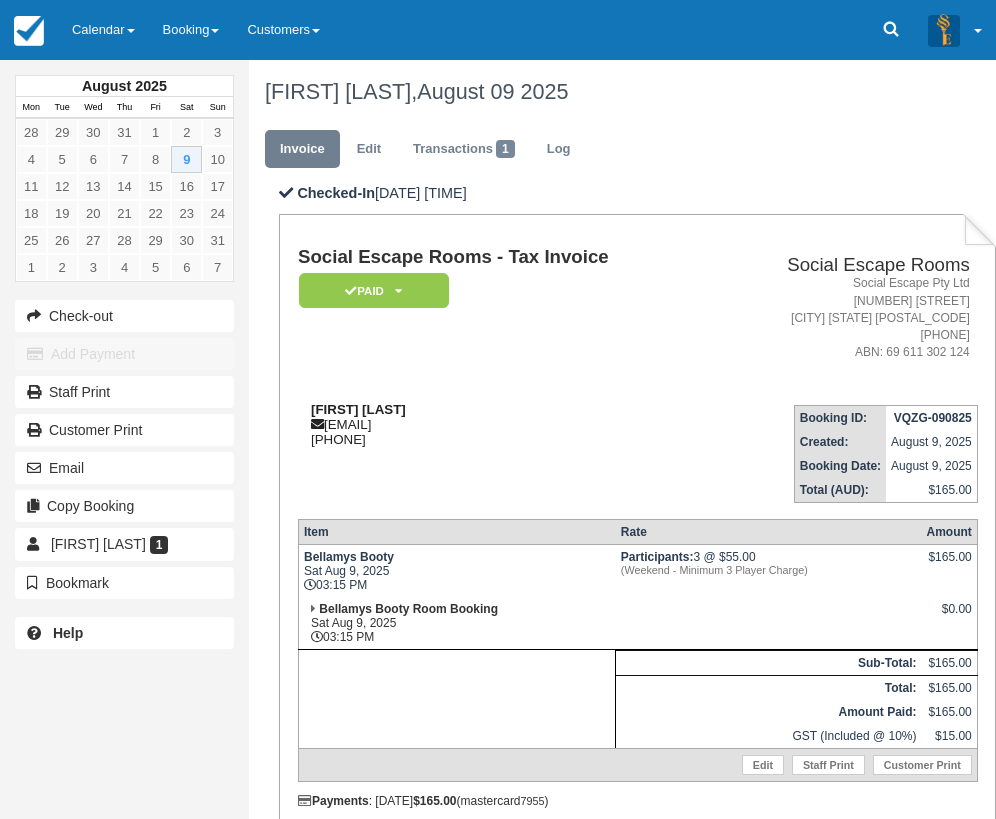 click on "[FIRST] [LAST]  [EMAIL] [PHONE]" at bounding box center [505, 424] 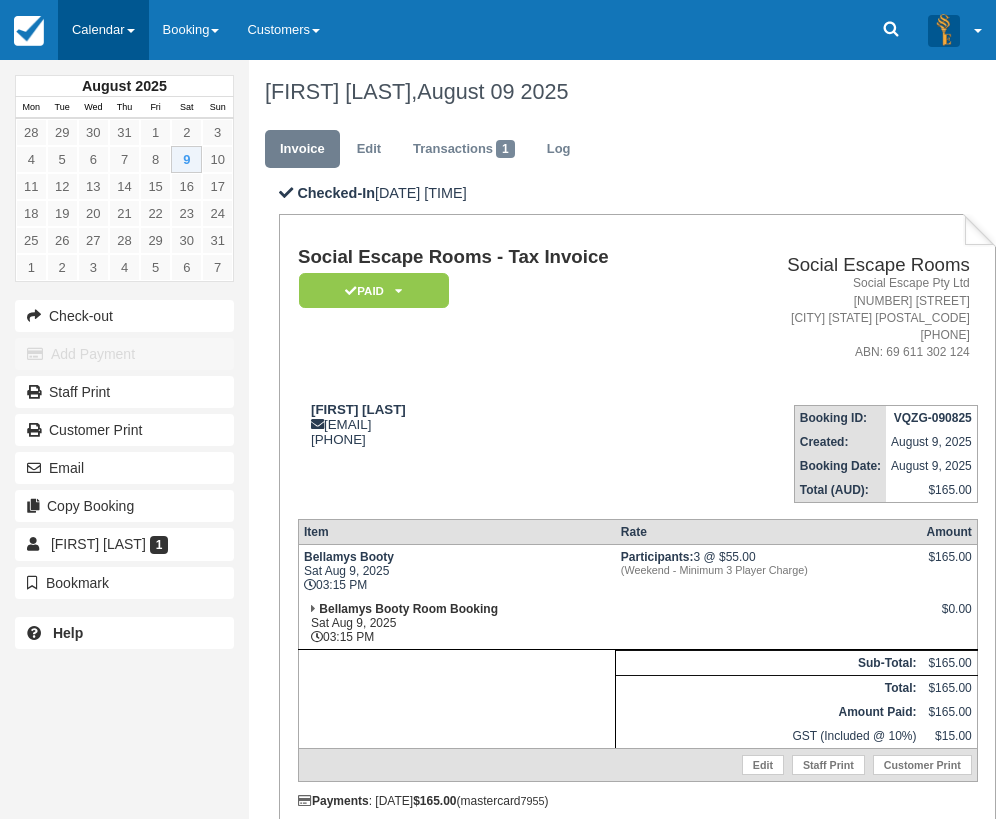 click on "Calendar" at bounding box center [103, 30] 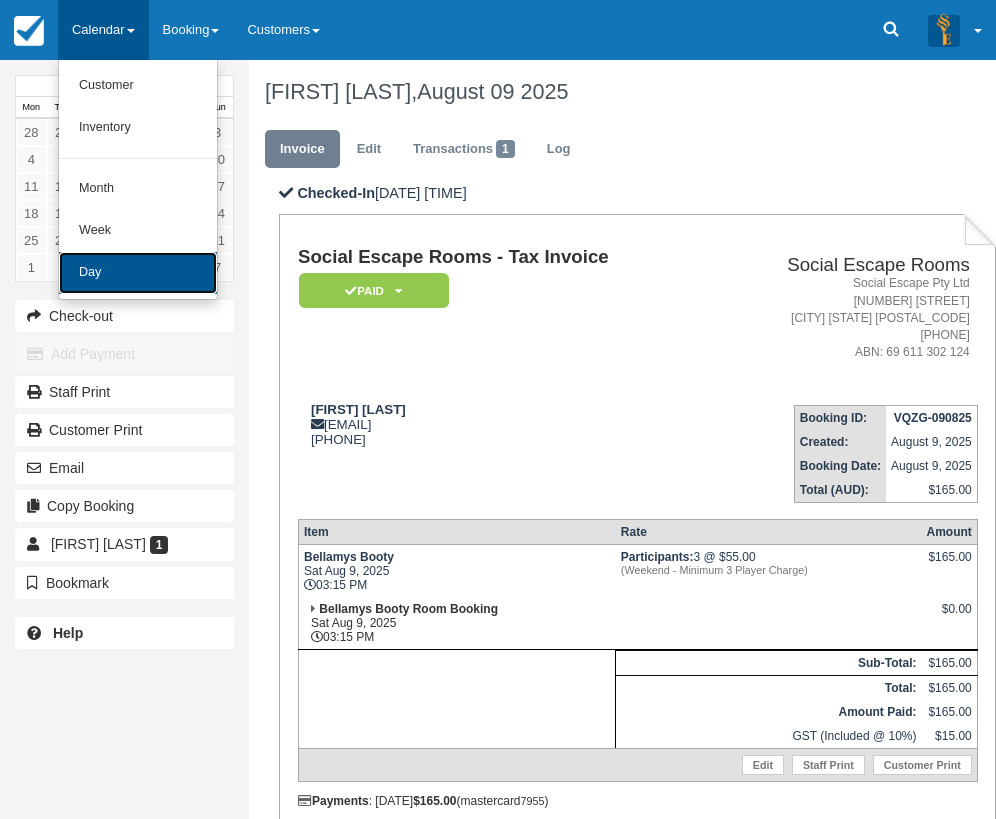 click on "Day" at bounding box center (138, 273) 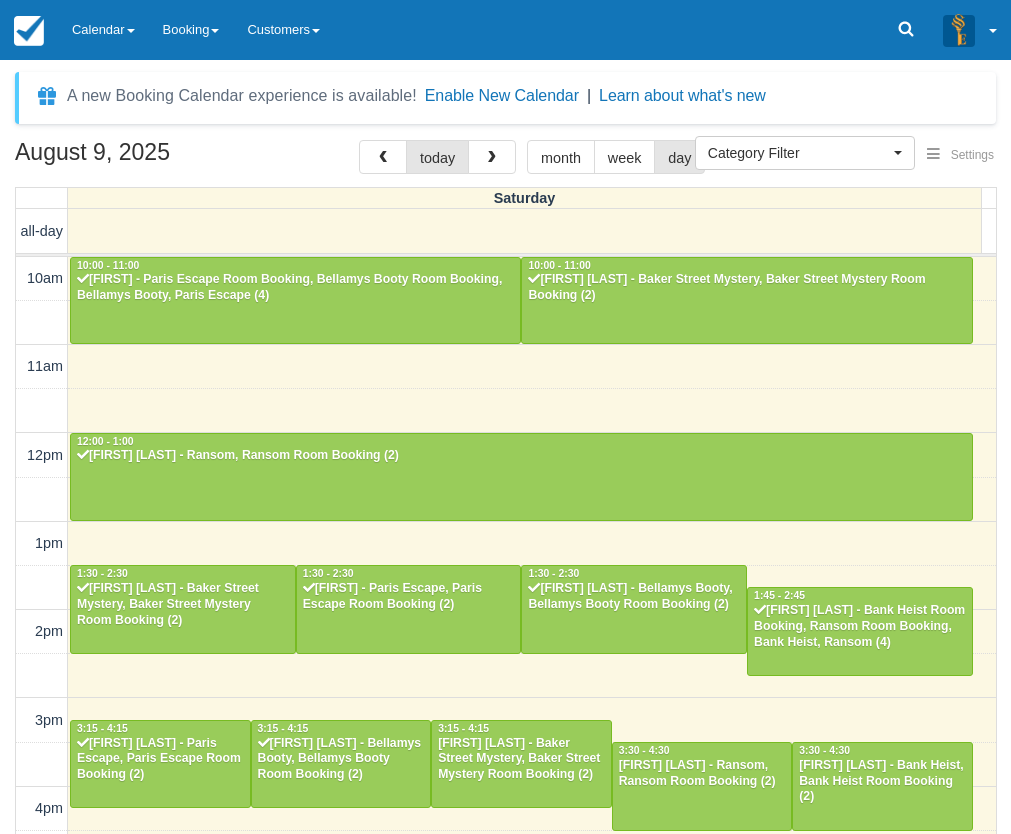 select 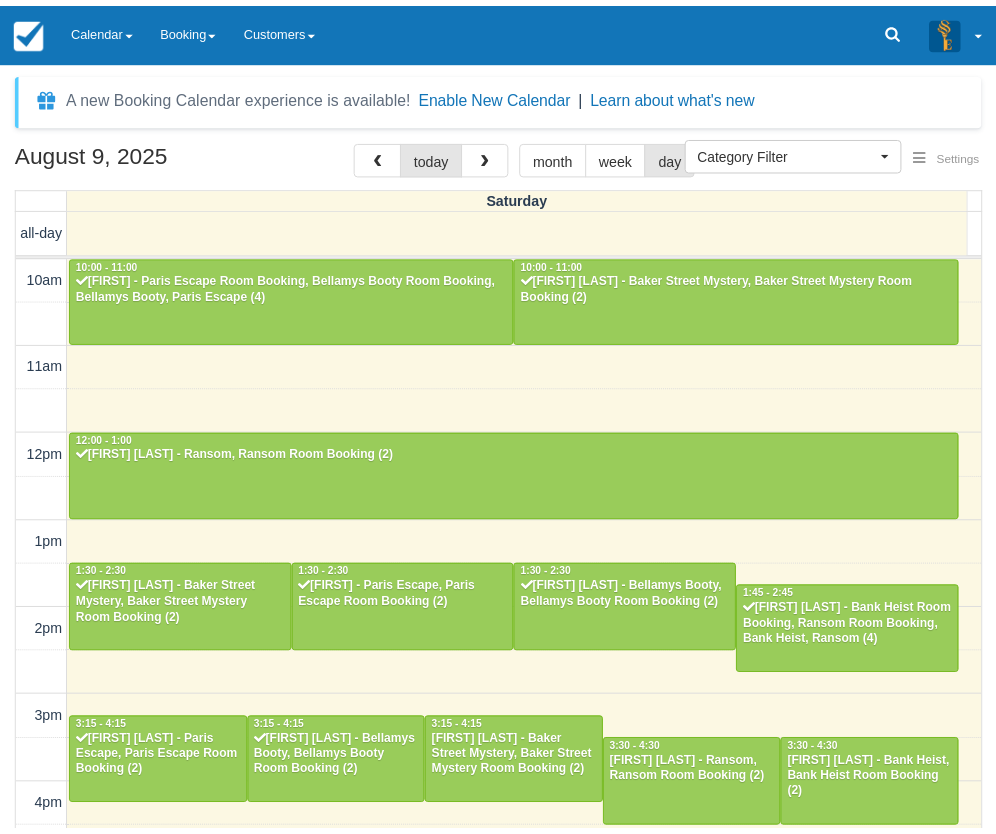 scroll, scrollTop: 0, scrollLeft: 0, axis: both 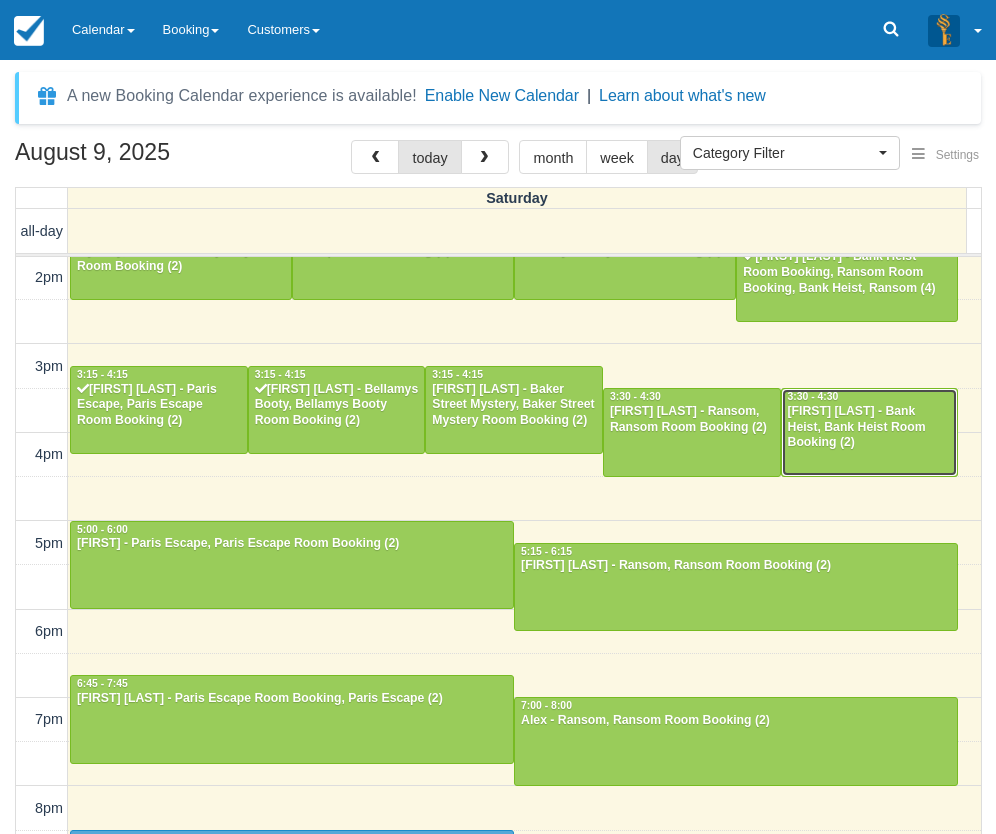 click on "[FIRST] [LAST] - Bank Heist, Bank Heist Room Booking (2)" at bounding box center (870, 428) 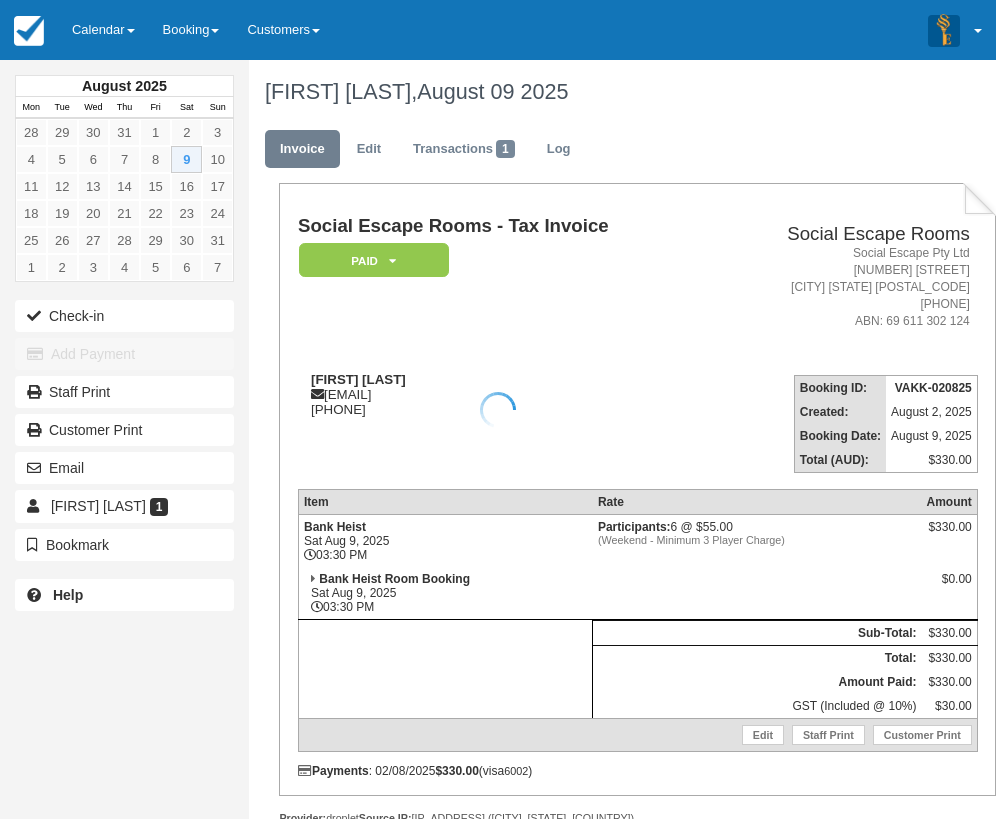 scroll, scrollTop: 0, scrollLeft: 0, axis: both 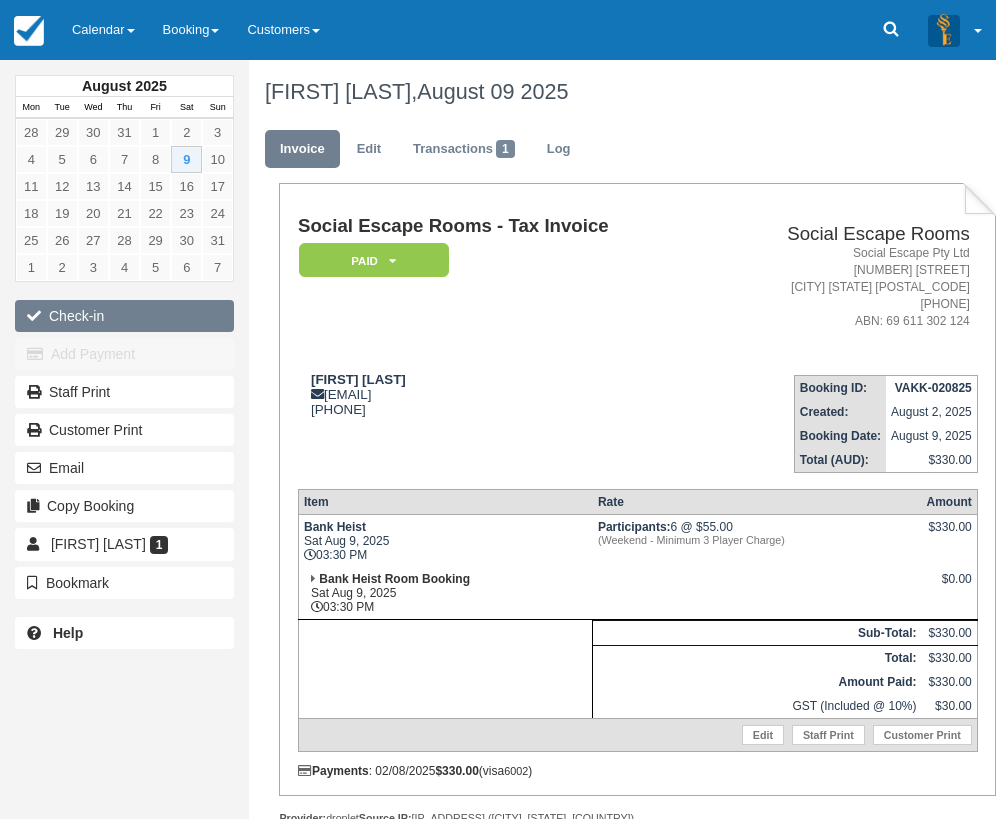 click on "Check-in" at bounding box center (124, 316) 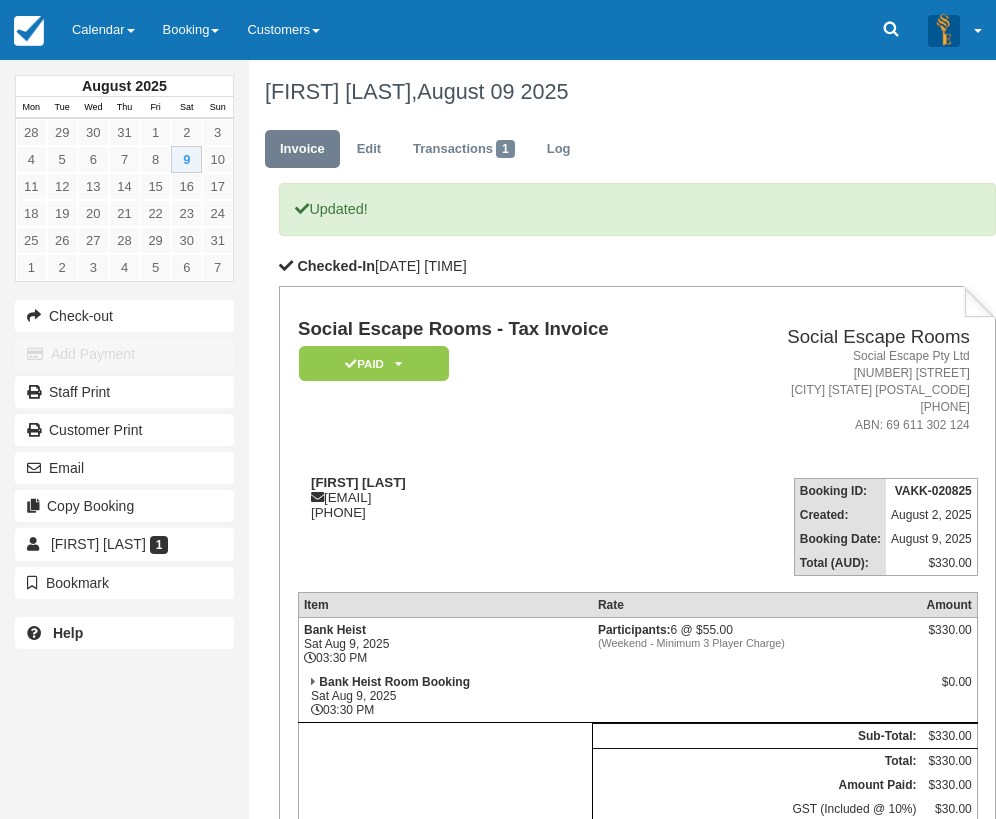 scroll, scrollTop: 0, scrollLeft: 0, axis: both 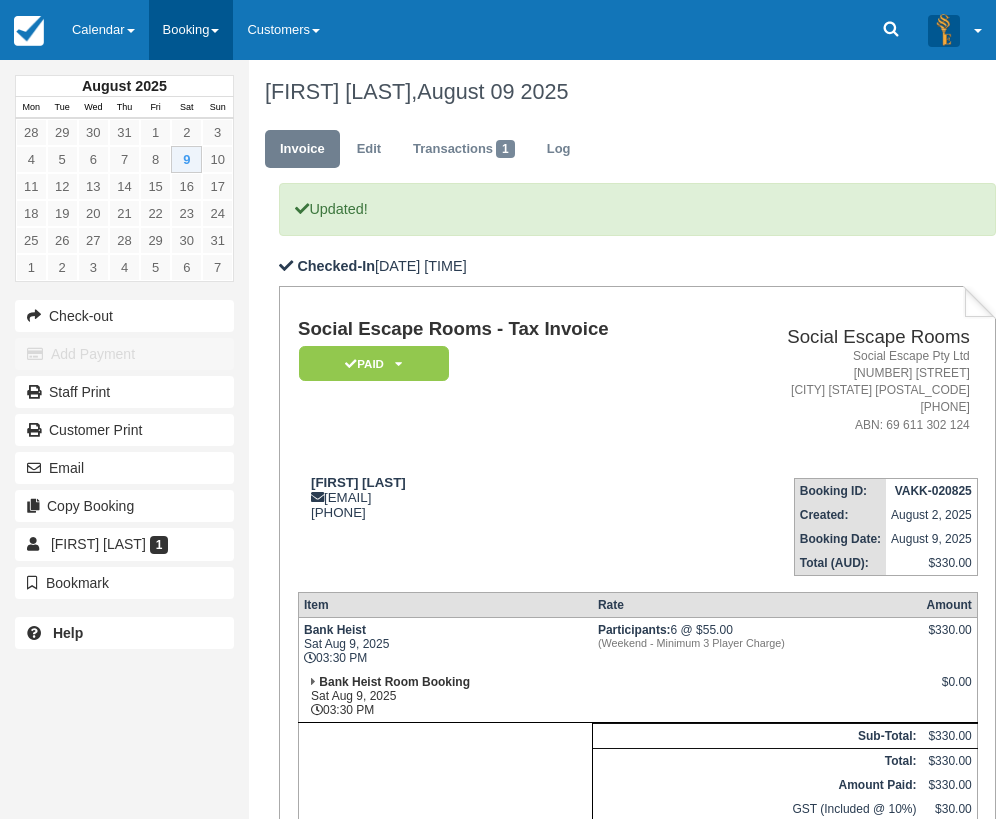 click on "Booking" at bounding box center (191, 30) 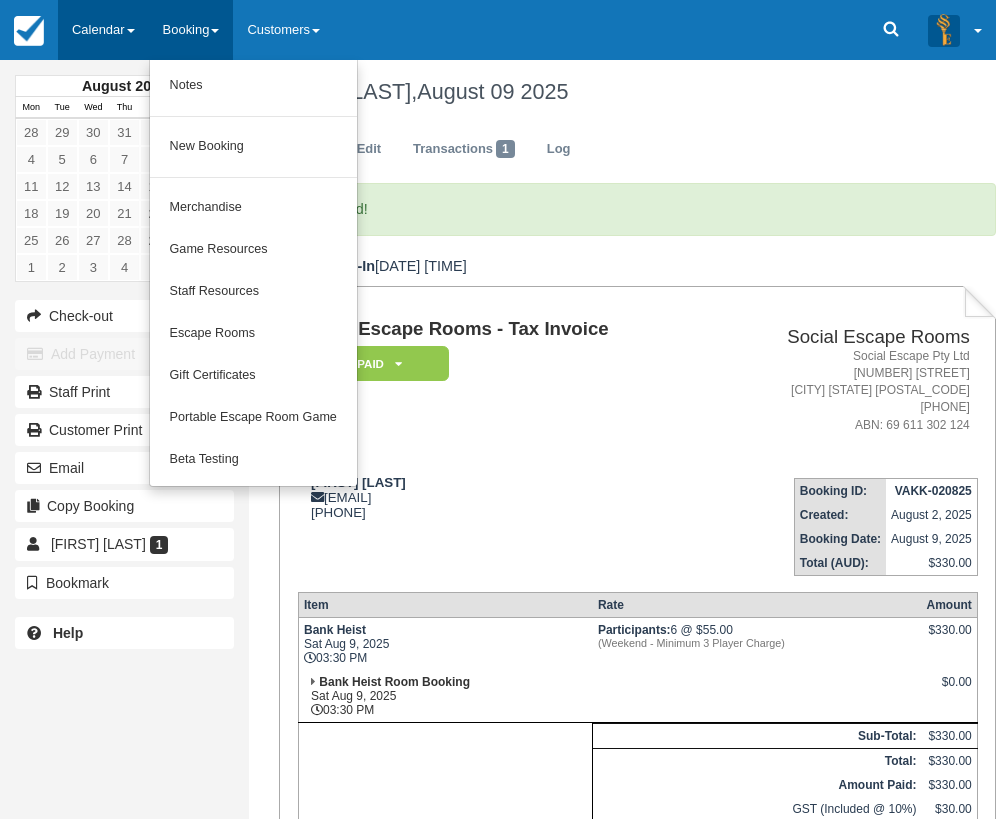 click on "Calendar" at bounding box center (103, 30) 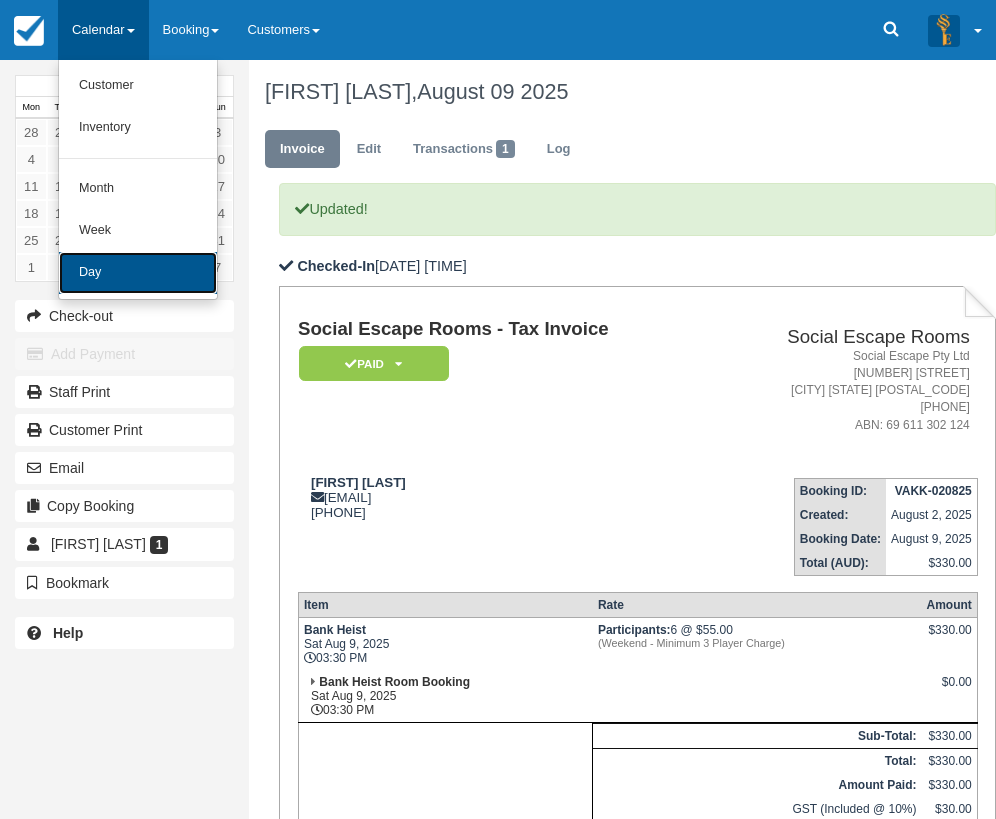 click on "Day" at bounding box center (138, 273) 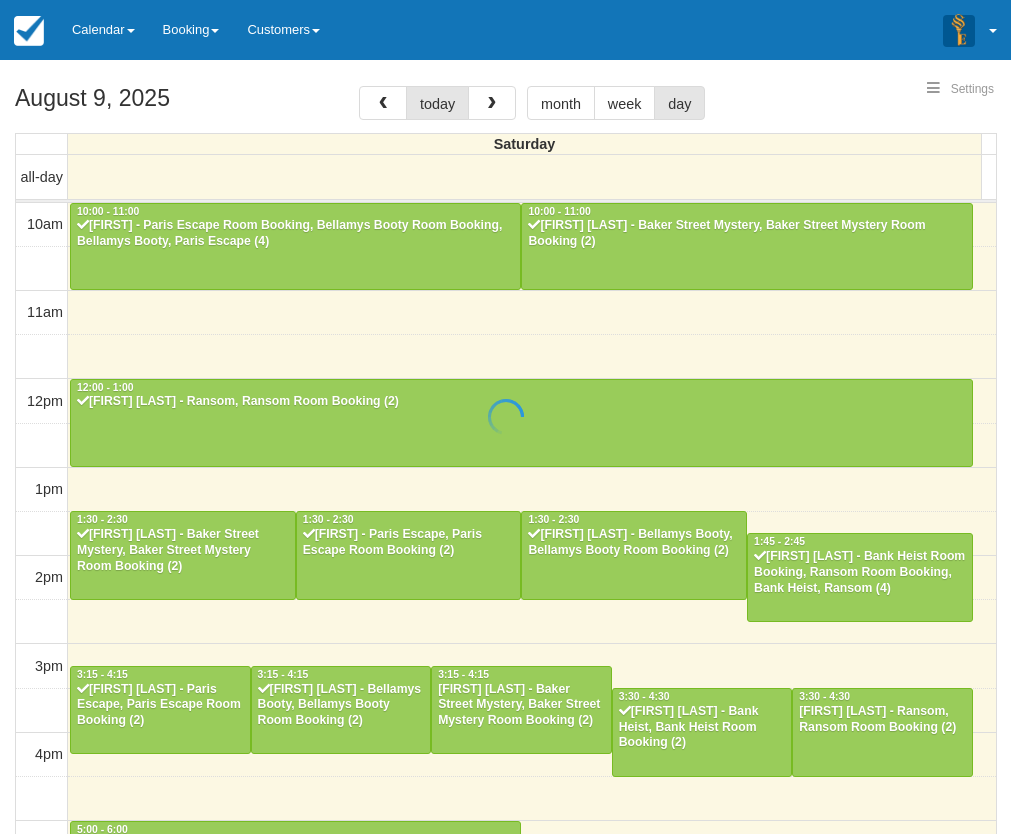 select 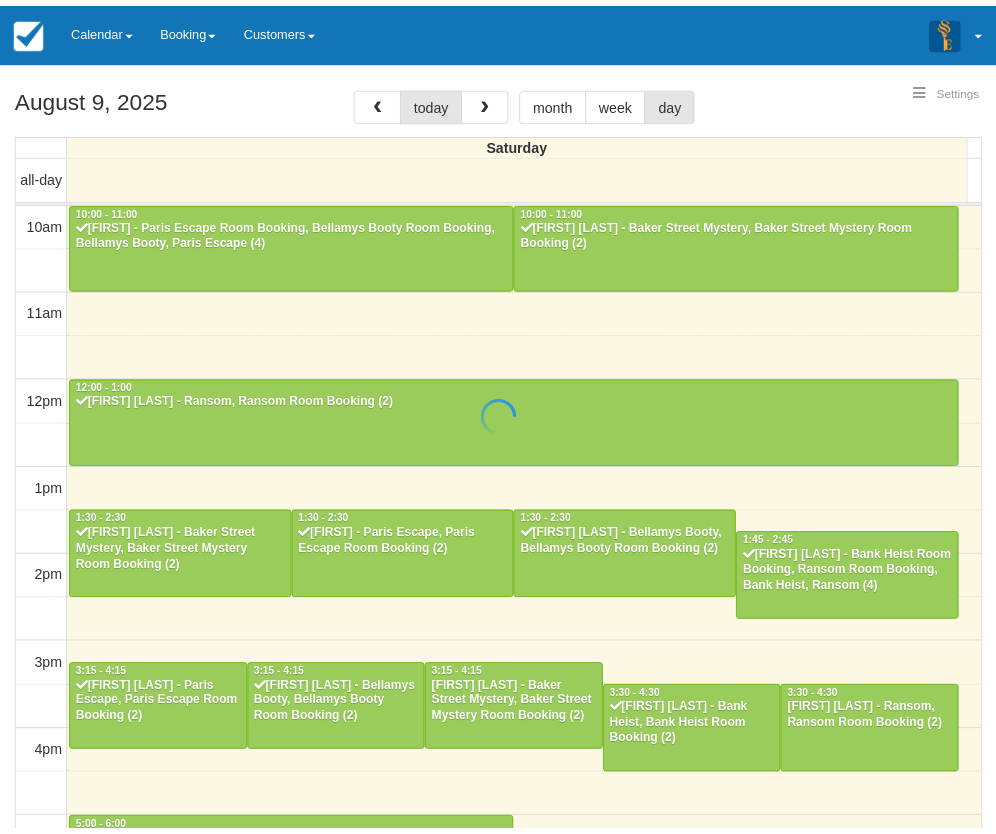 scroll, scrollTop: 0, scrollLeft: 0, axis: both 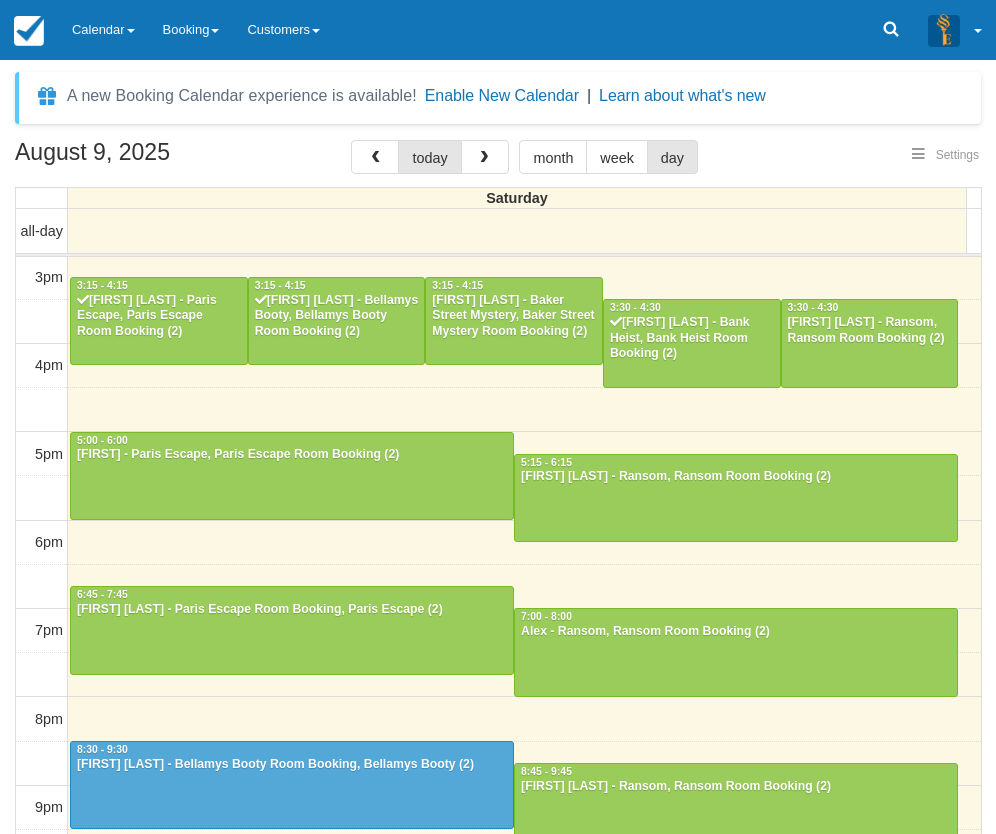 select 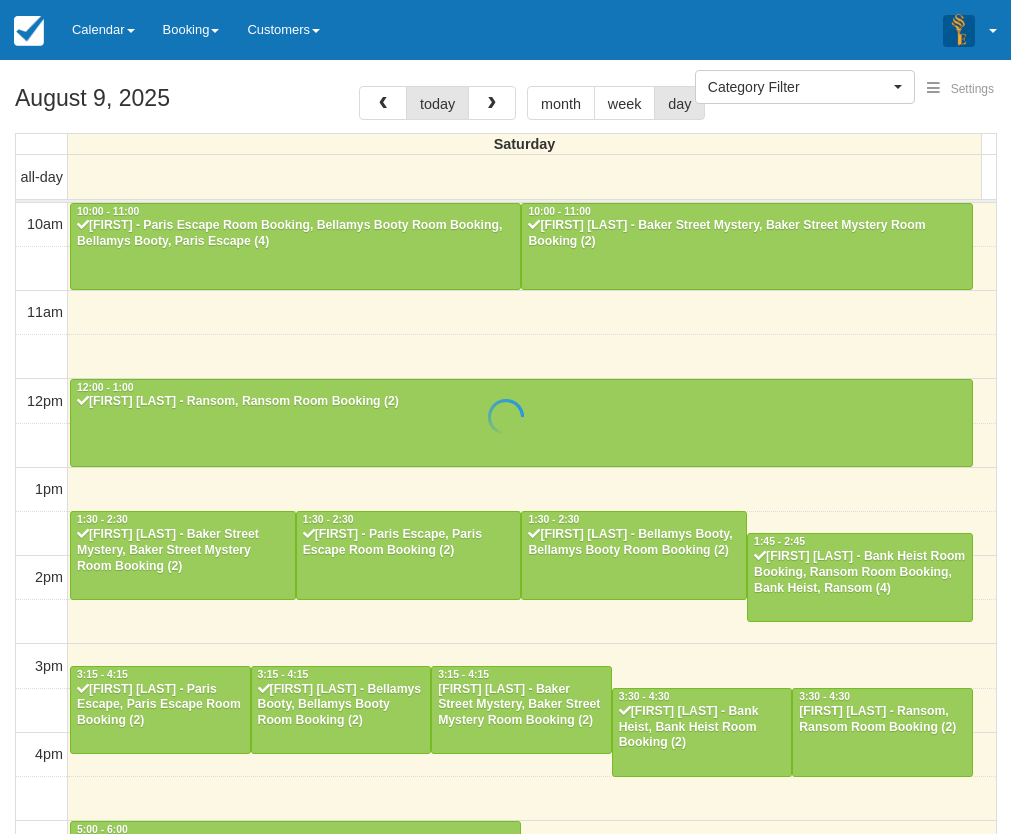 select 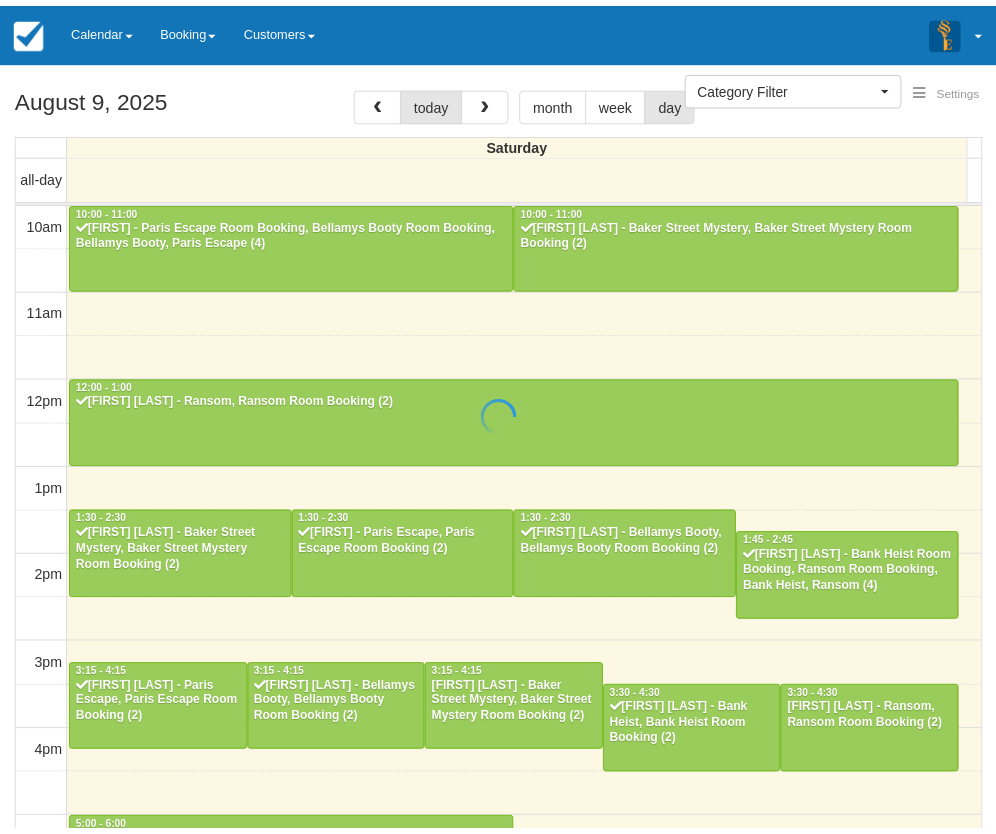 scroll, scrollTop: 0, scrollLeft: 0, axis: both 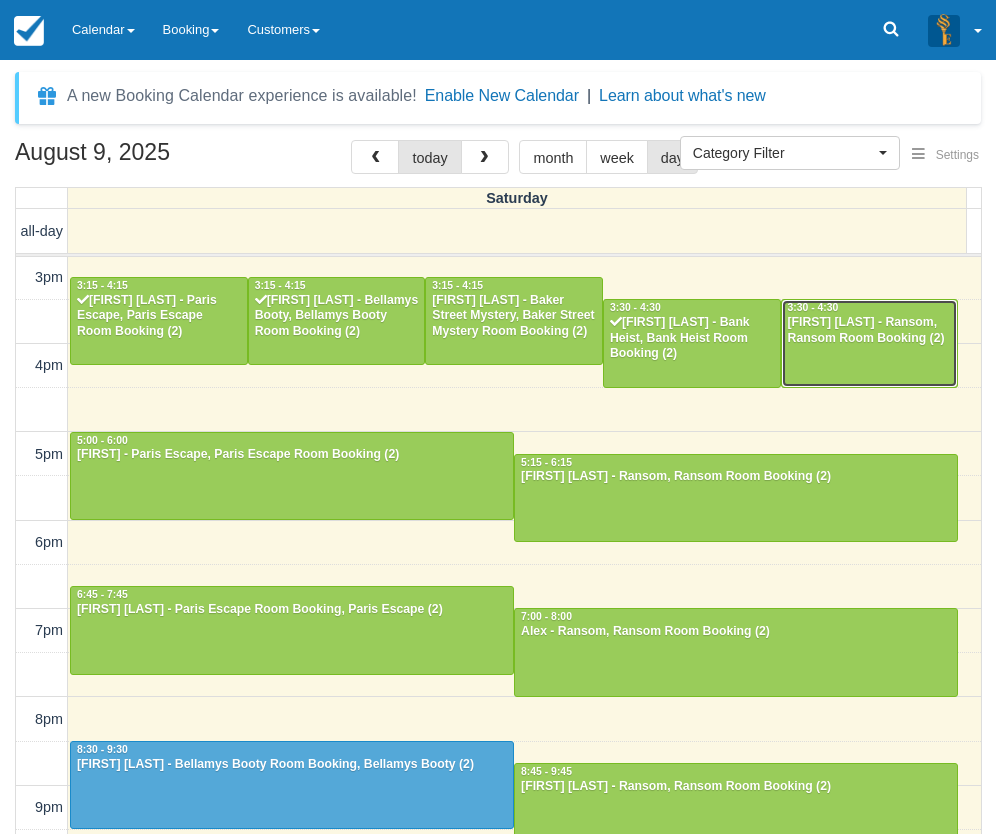 click on "Joanne Lad - Ransom, Ransom Room Booking (2)" at bounding box center [870, 331] 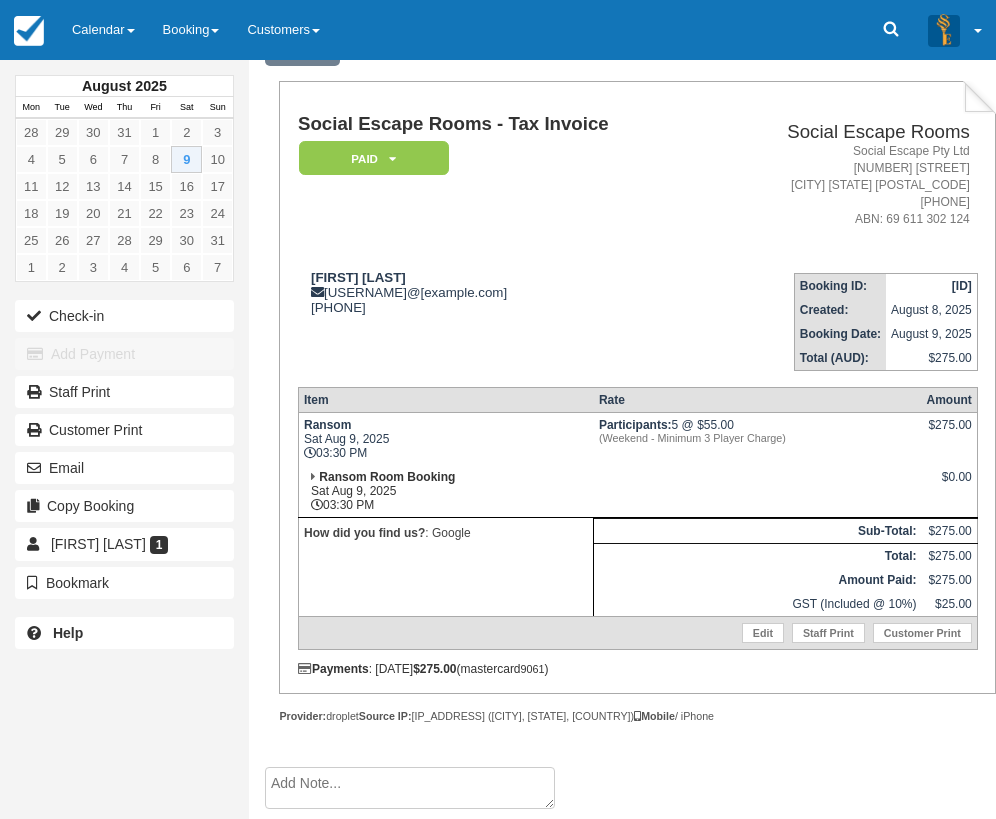 scroll, scrollTop: 103, scrollLeft: 0, axis: vertical 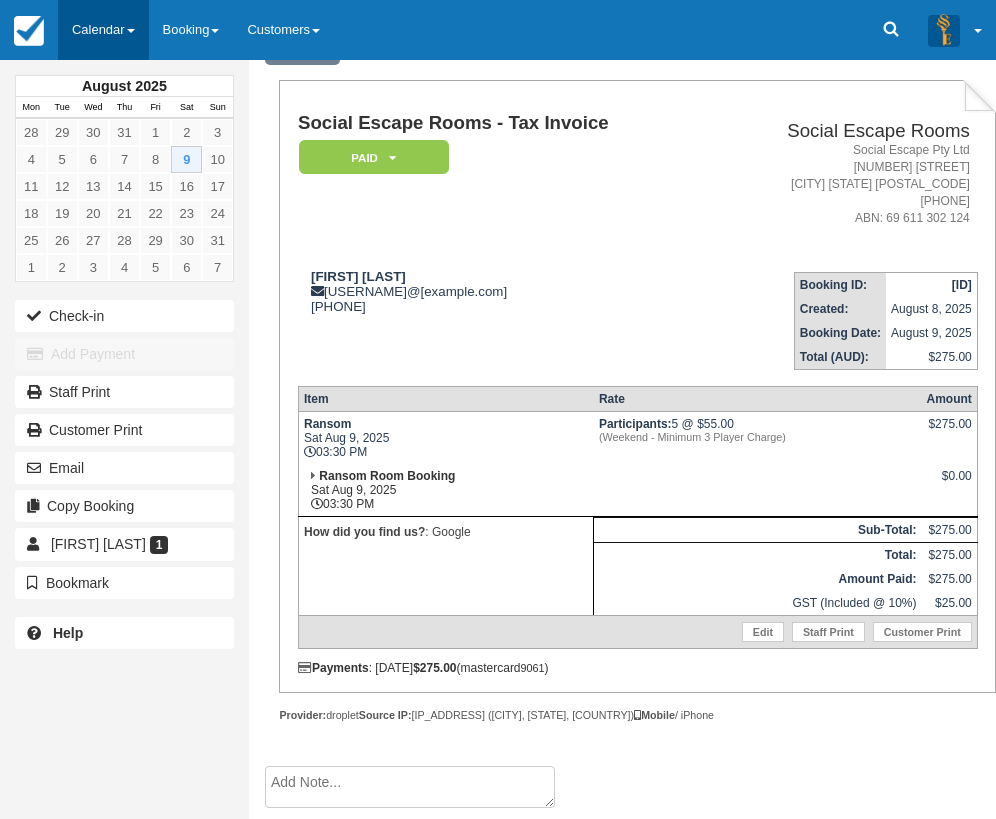 click on "Calendar" at bounding box center [103, 30] 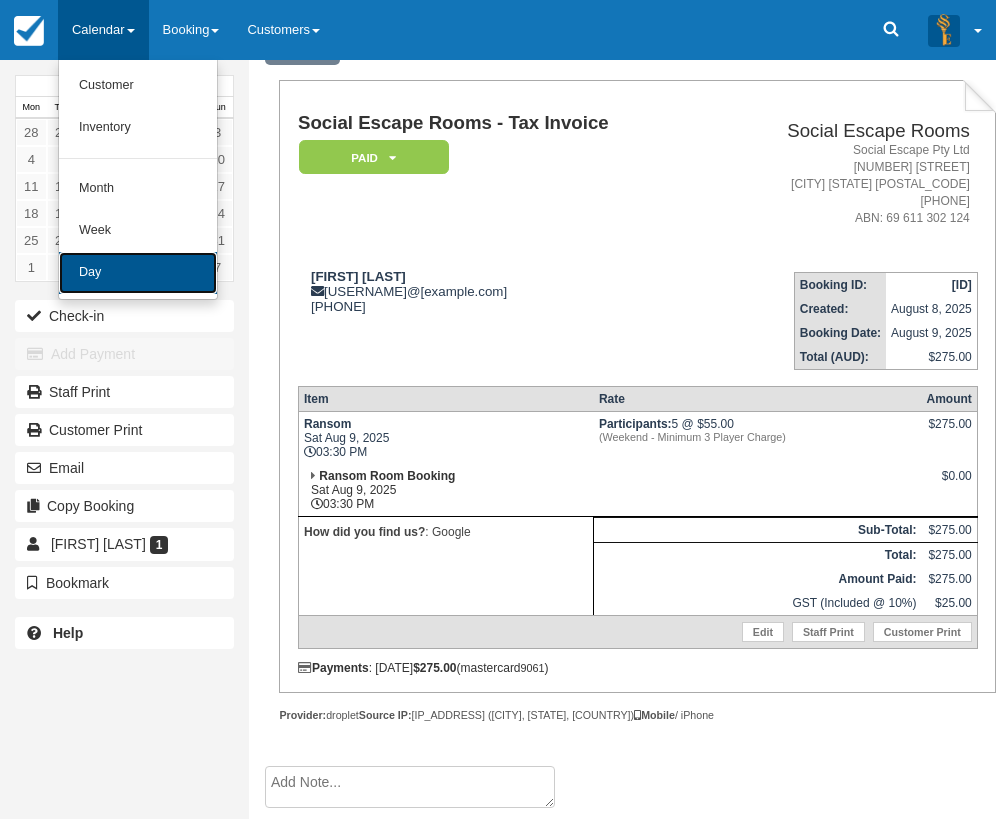 click on "Day" at bounding box center [138, 273] 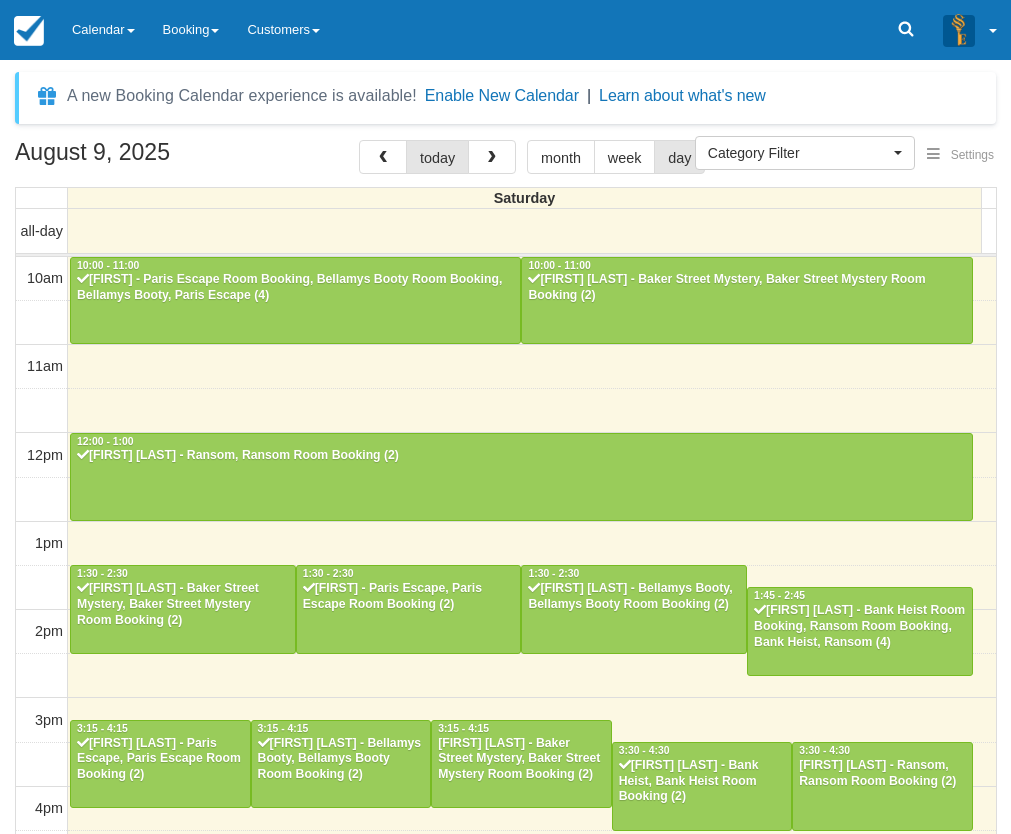 select 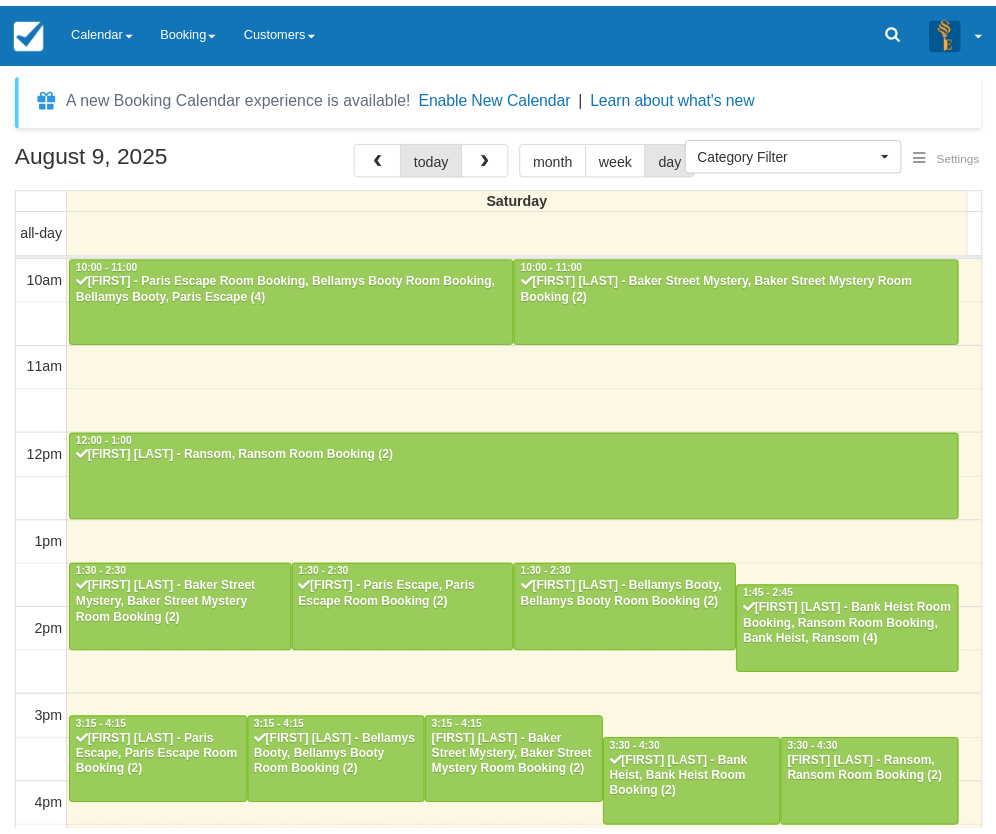 scroll, scrollTop: 0, scrollLeft: 0, axis: both 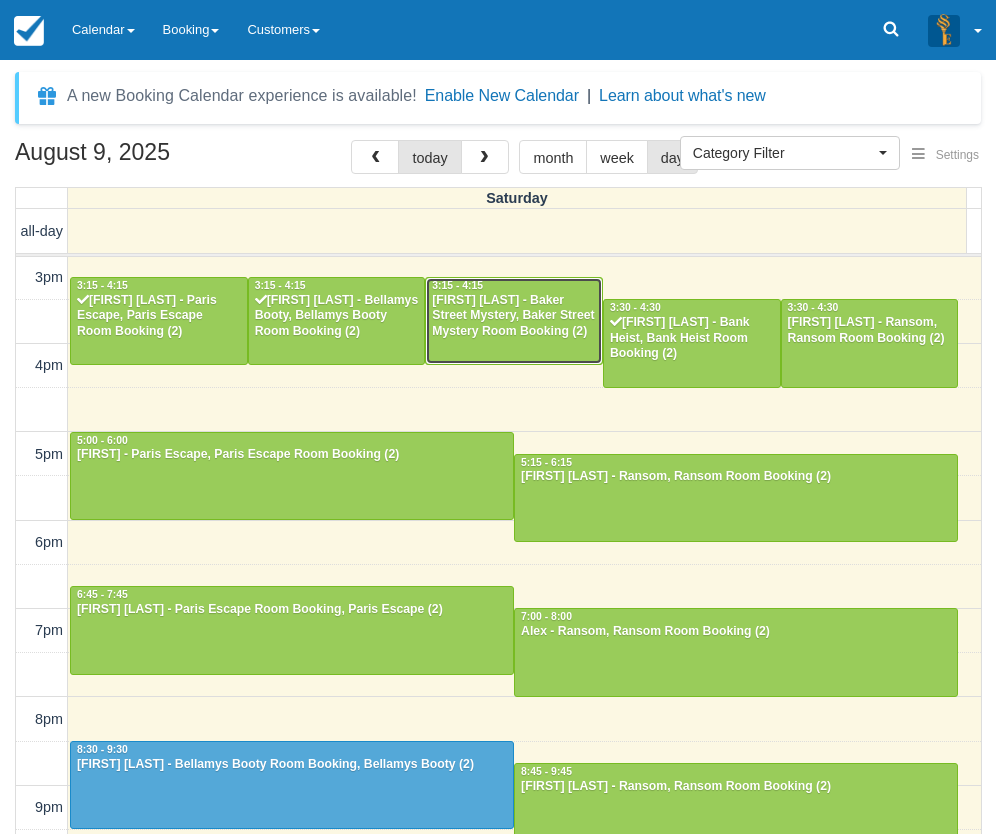 click on "[FIRST] [LAST] - Baker Street Mystery, Baker Street Mystery Room Booking (2)" at bounding box center [514, 317] 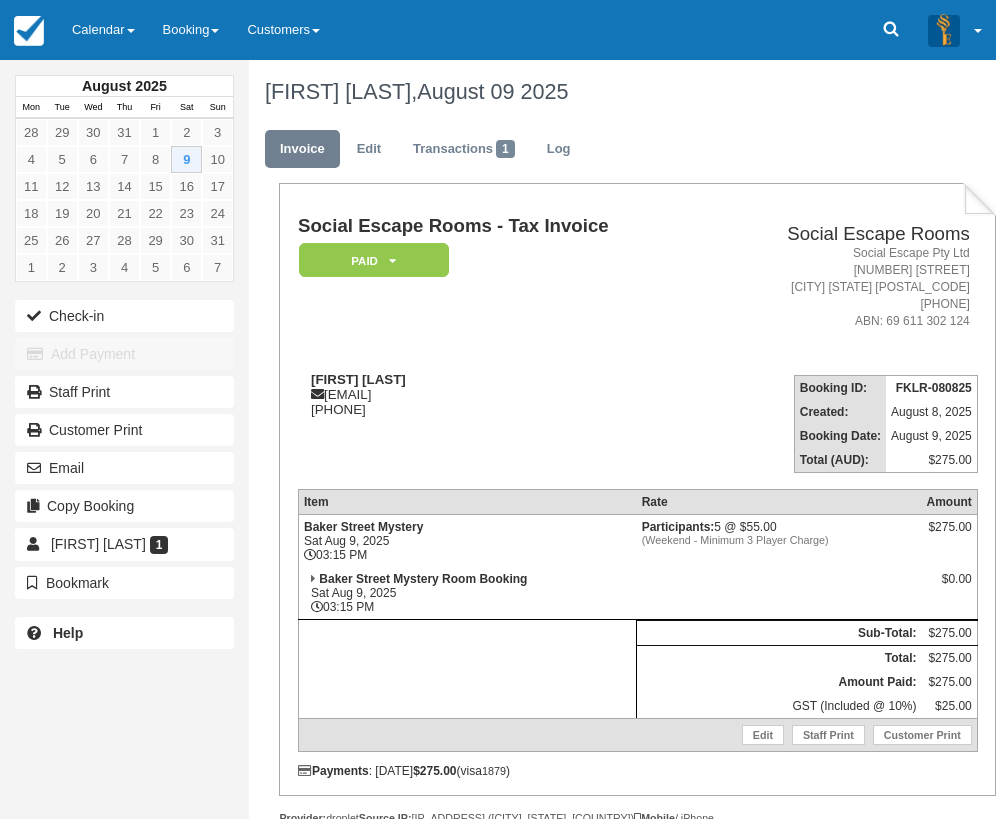 scroll, scrollTop: 0, scrollLeft: 0, axis: both 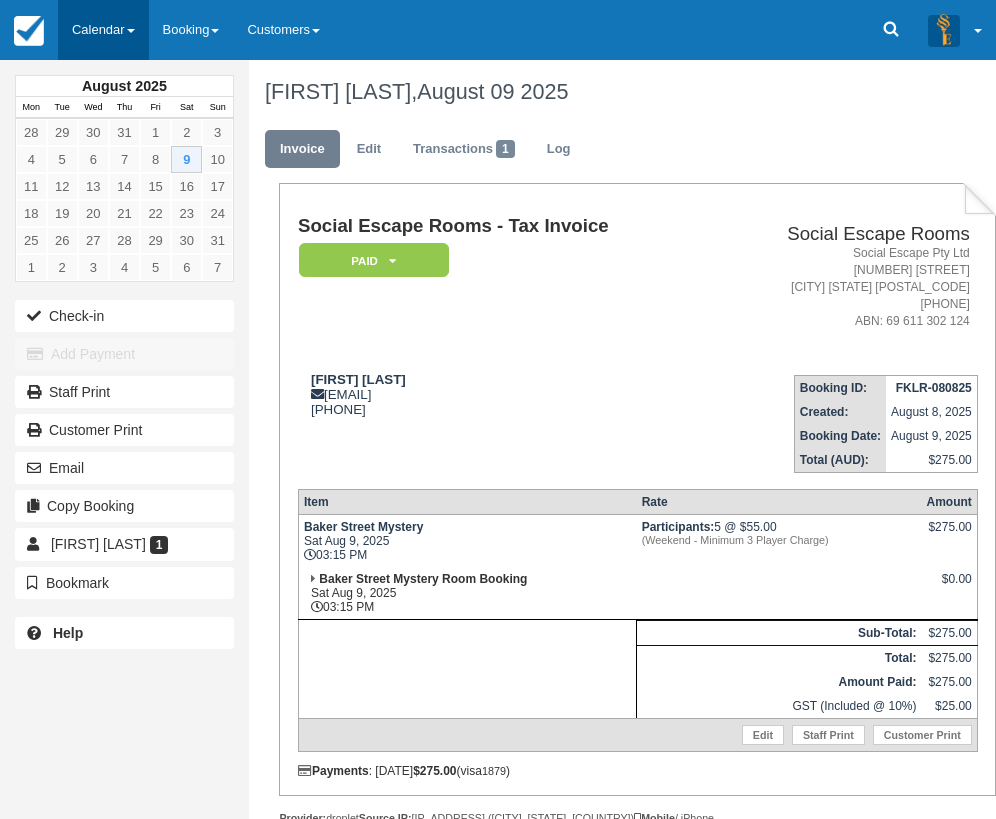 click on "Calendar" at bounding box center [103, 30] 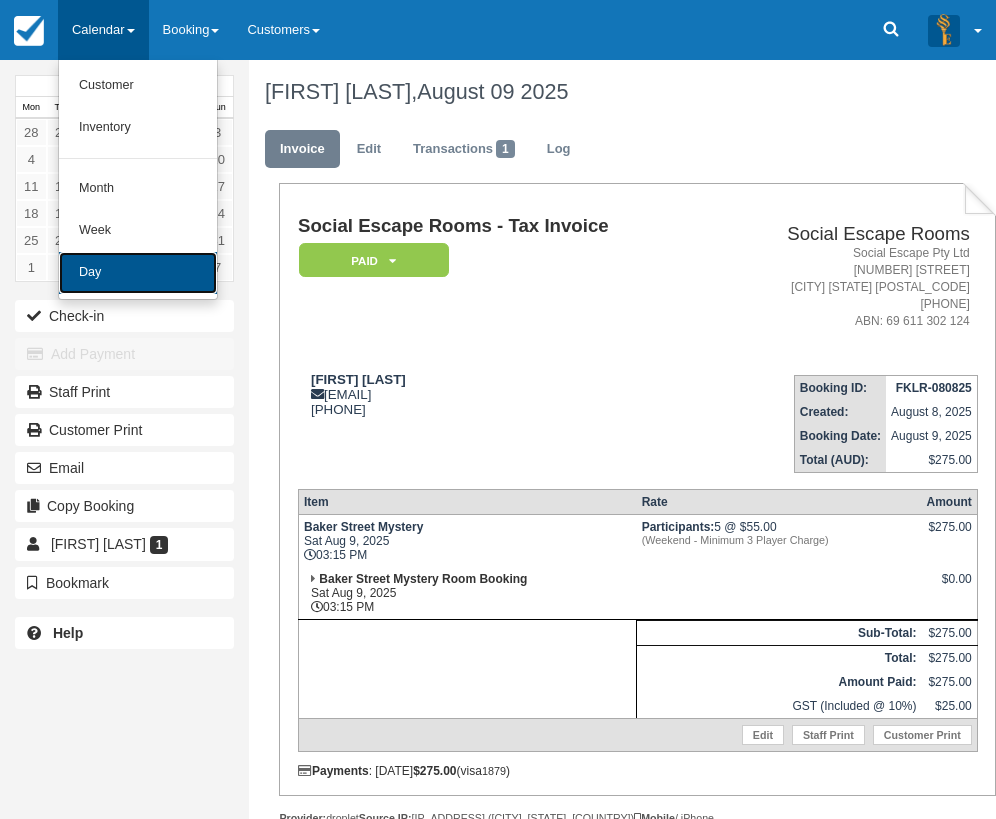 click on "Day" at bounding box center [138, 273] 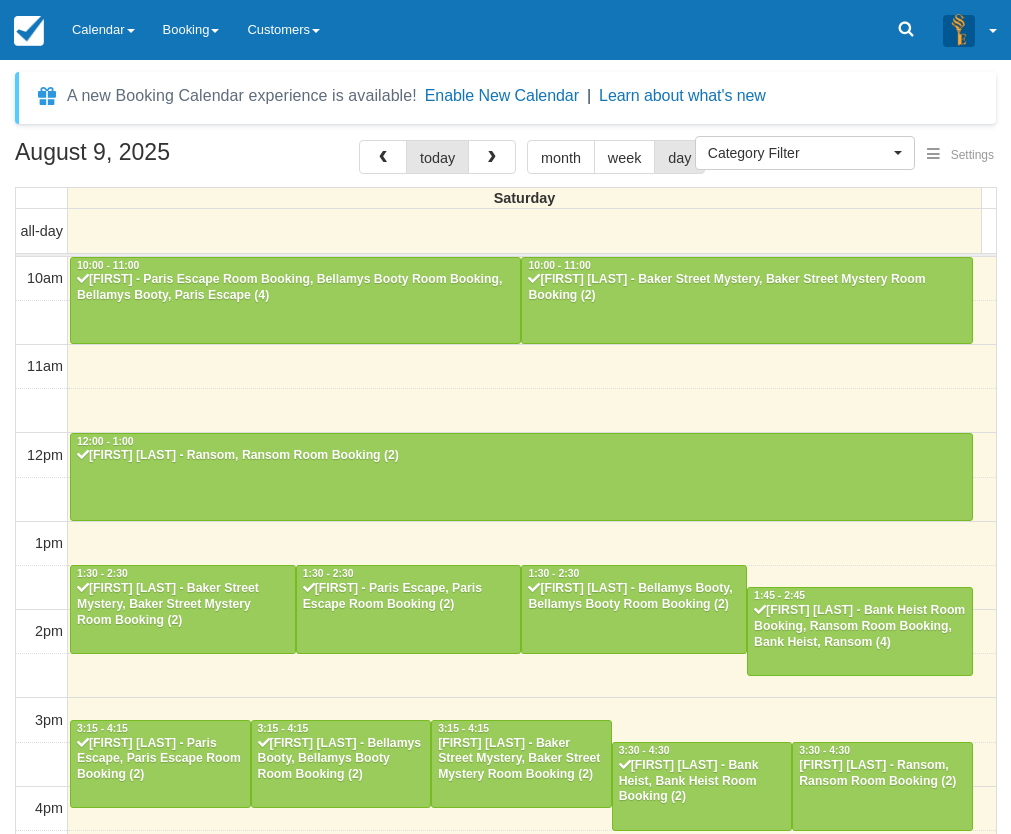 select 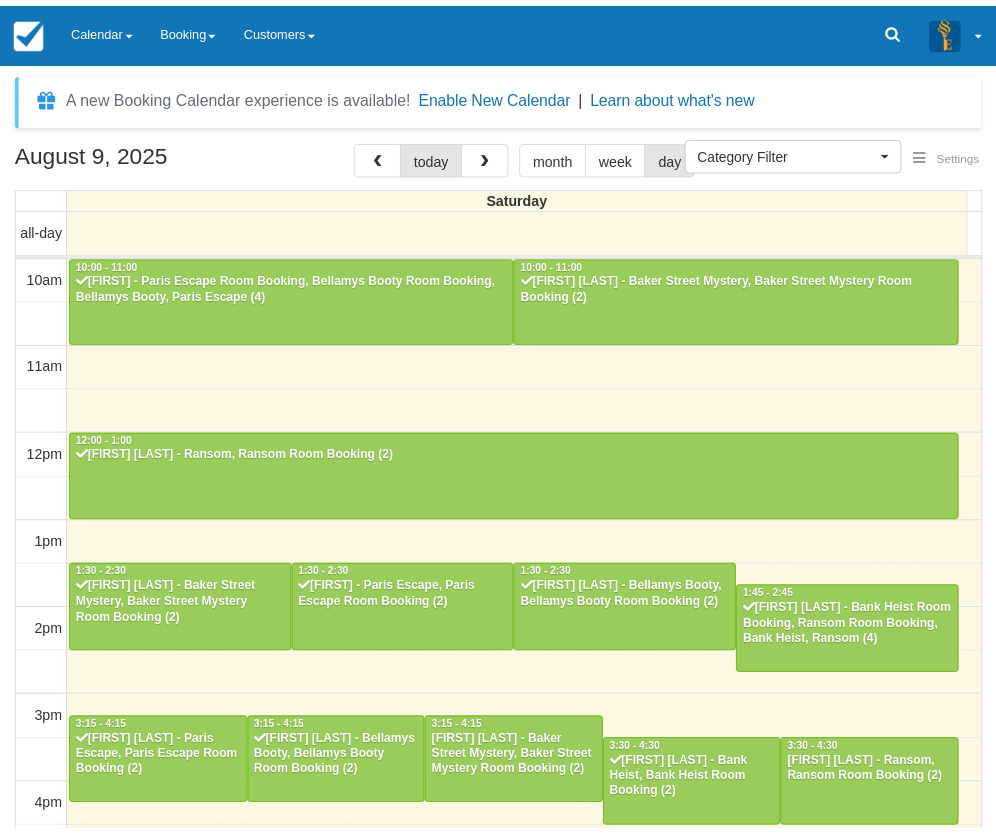 scroll, scrollTop: 0, scrollLeft: 0, axis: both 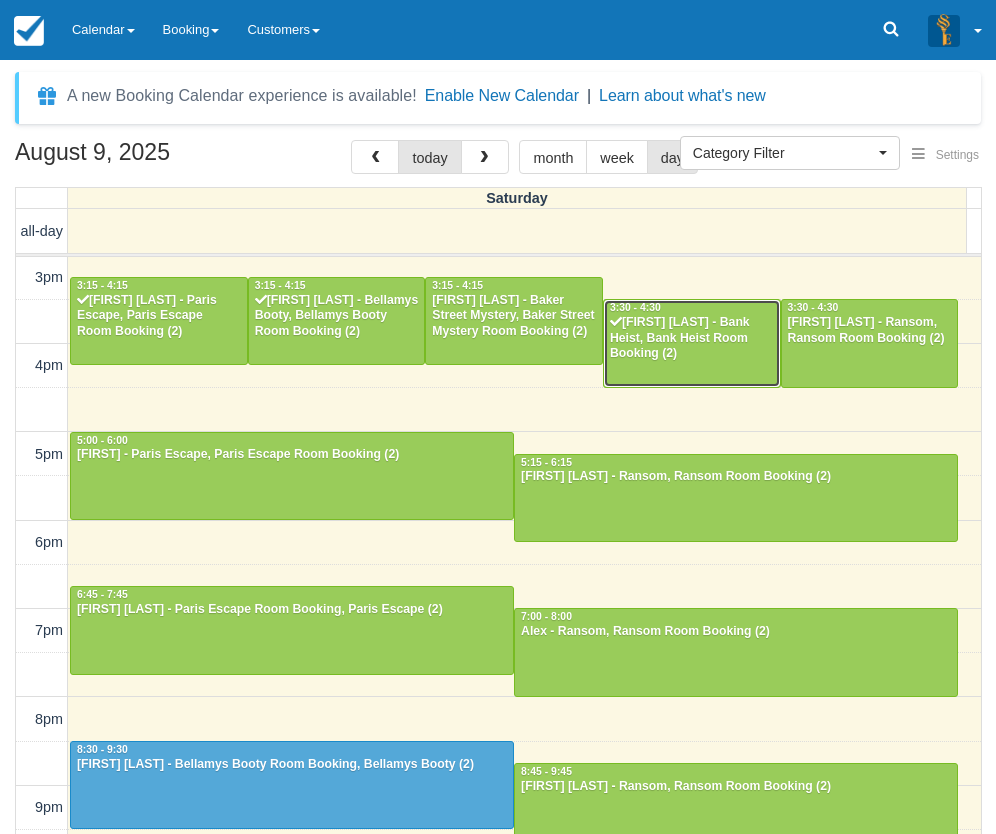 click on "[FIRST] [LAST] - Bank Heist, Bank Heist Room Booking (2)" at bounding box center (692, 339) 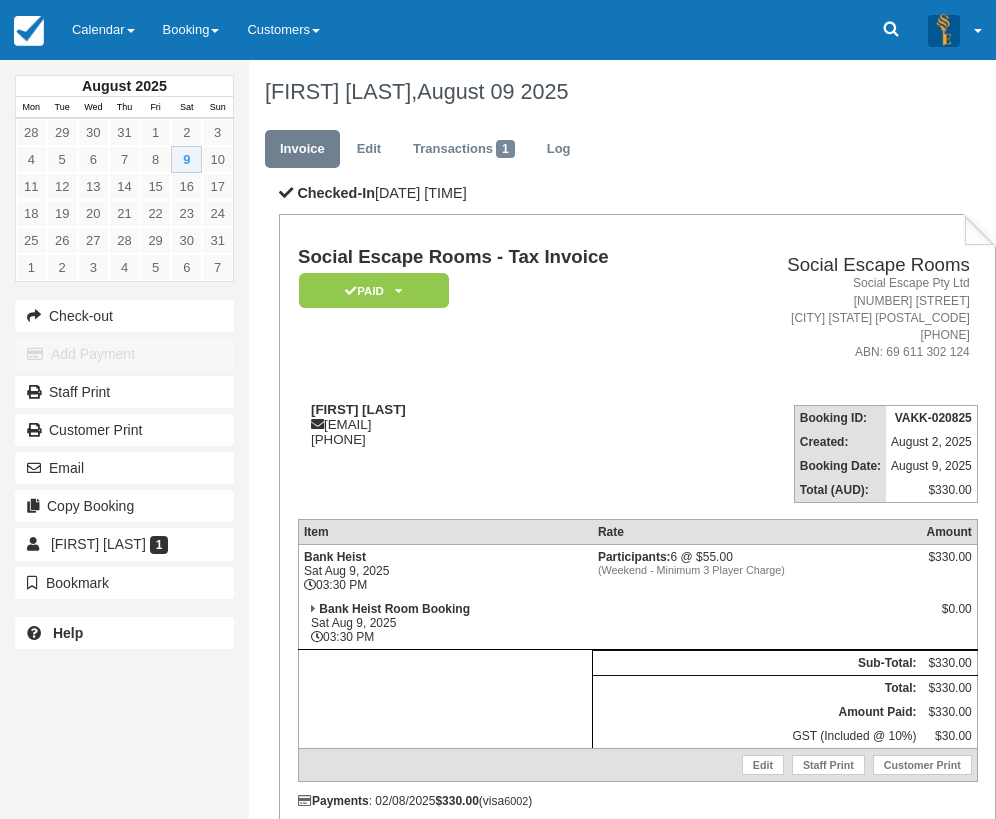 scroll, scrollTop: 0, scrollLeft: 0, axis: both 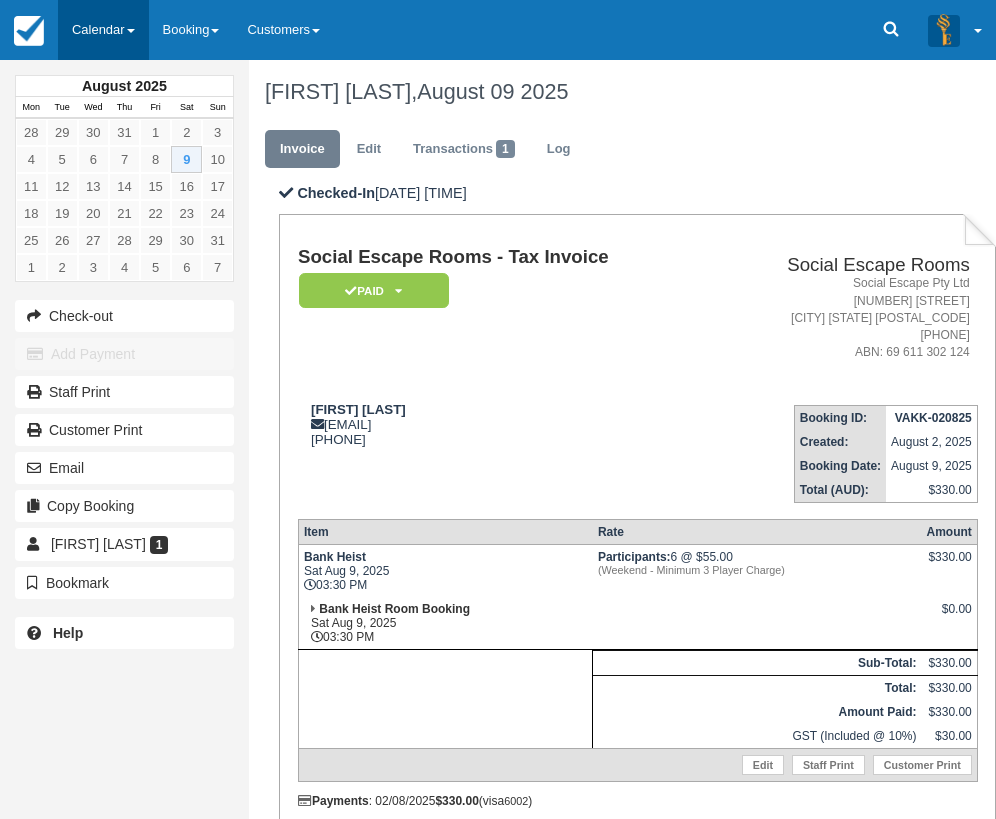 click on "Calendar" at bounding box center (103, 30) 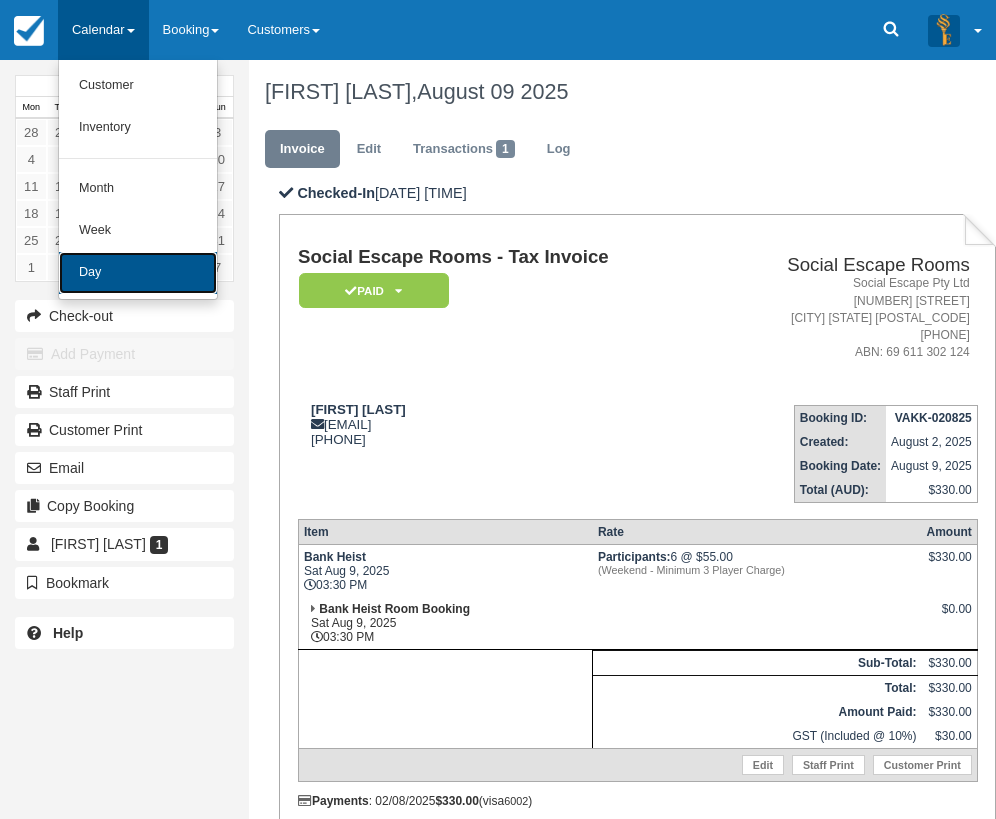click on "Day" at bounding box center [138, 273] 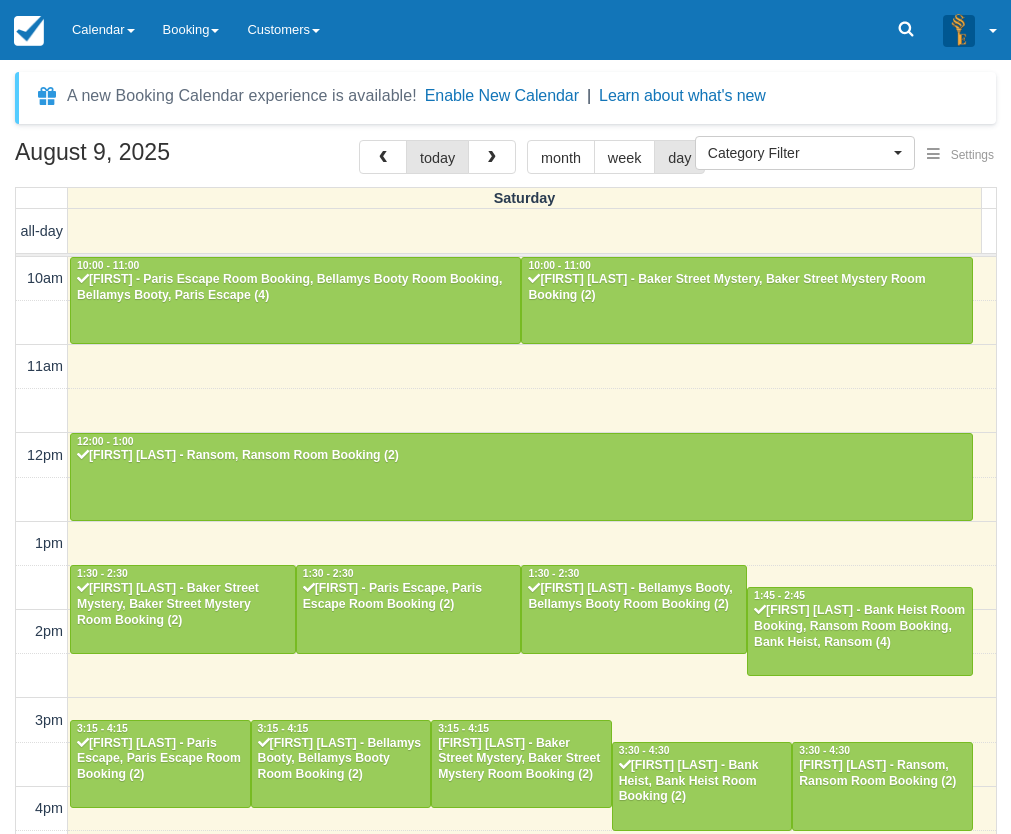 select 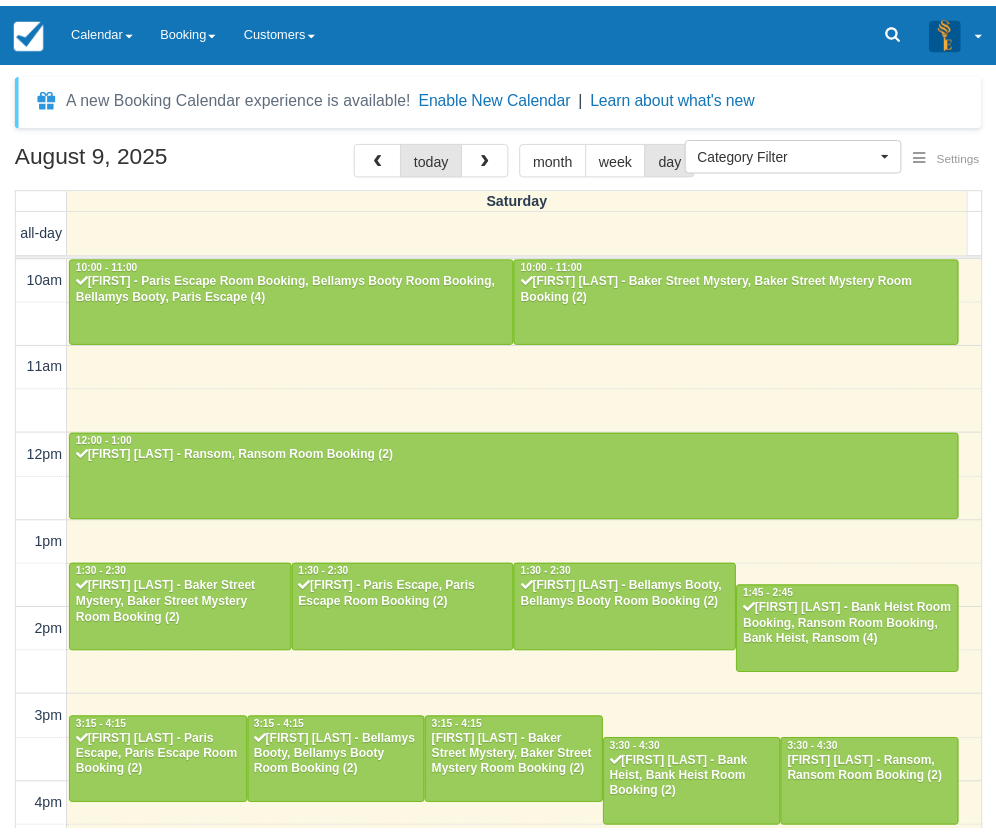 scroll, scrollTop: 0, scrollLeft: 0, axis: both 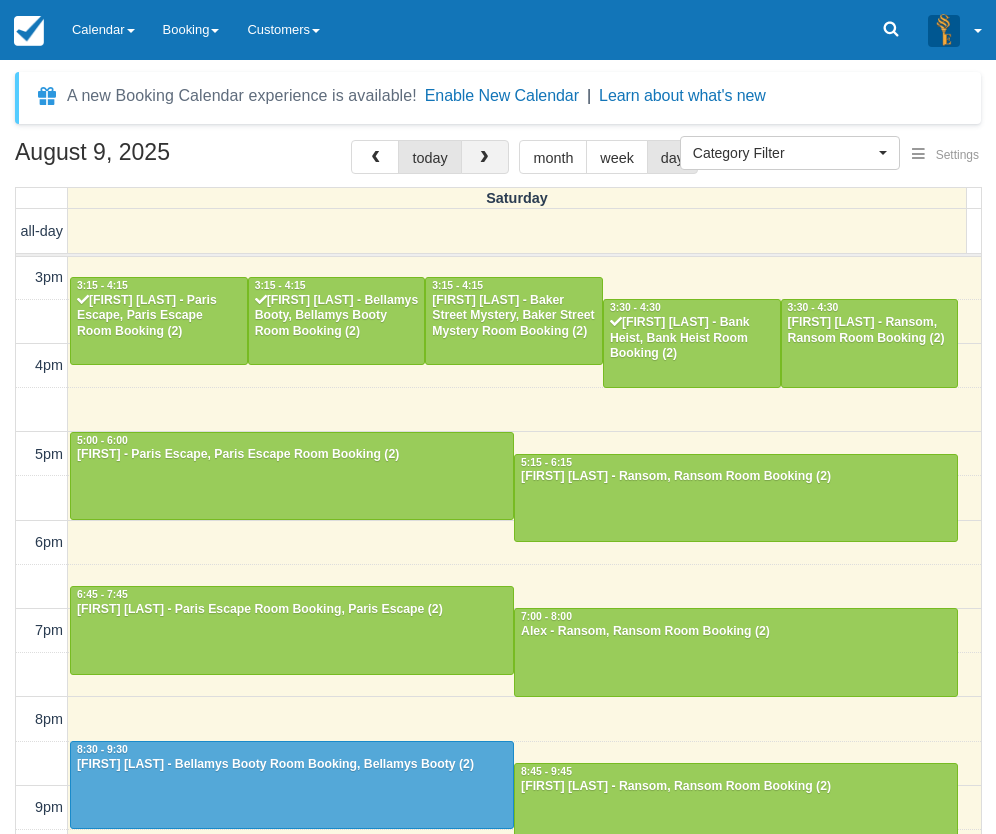 click at bounding box center (485, 157) 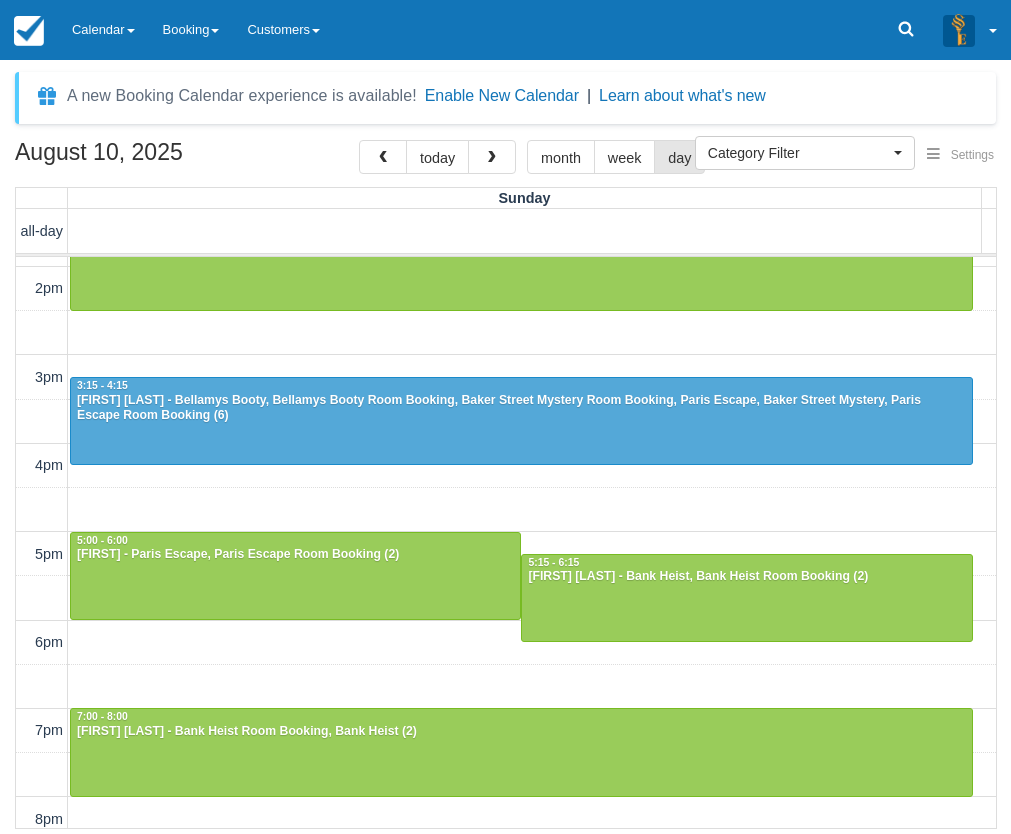 scroll, scrollTop: 243, scrollLeft: 0, axis: vertical 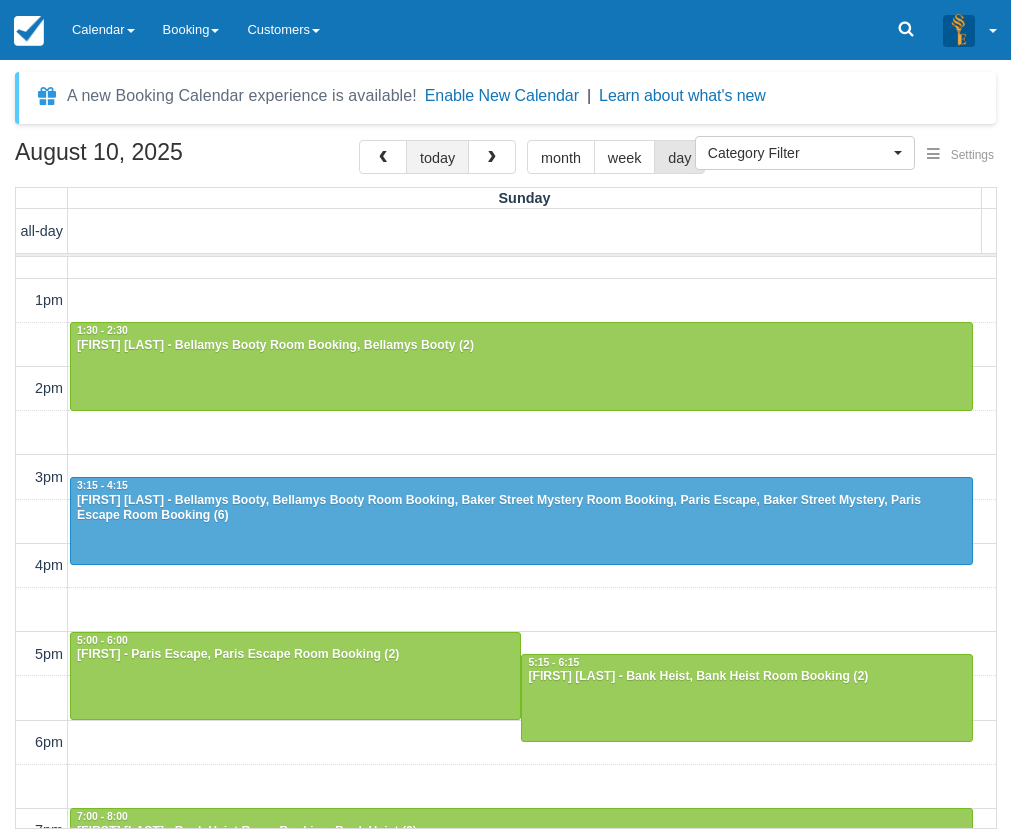 click on "today" at bounding box center [437, 157] 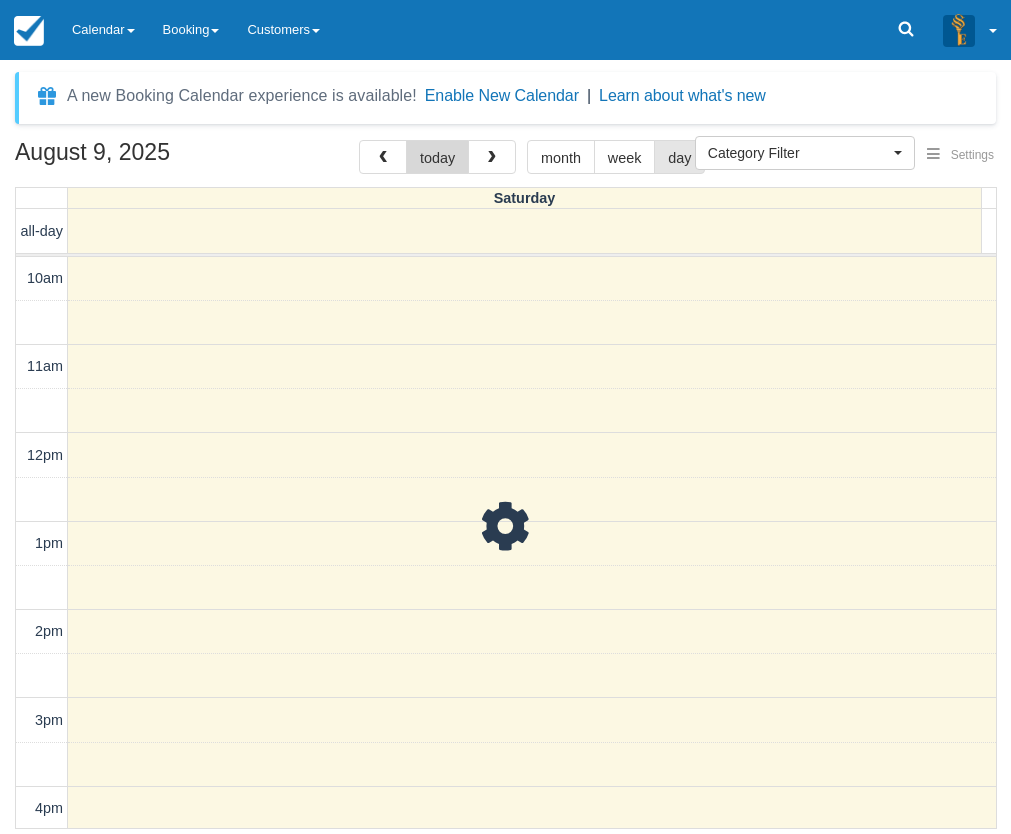 scroll, scrollTop: 443, scrollLeft: 0, axis: vertical 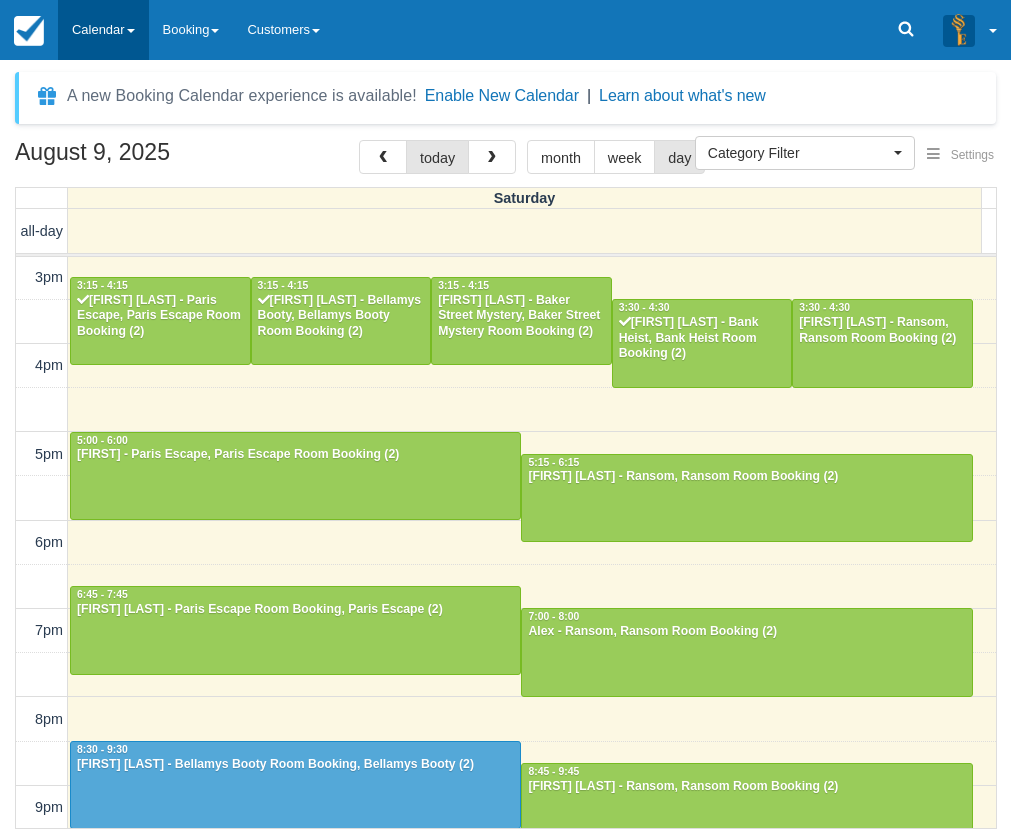 click on "Calendar" at bounding box center [103, 30] 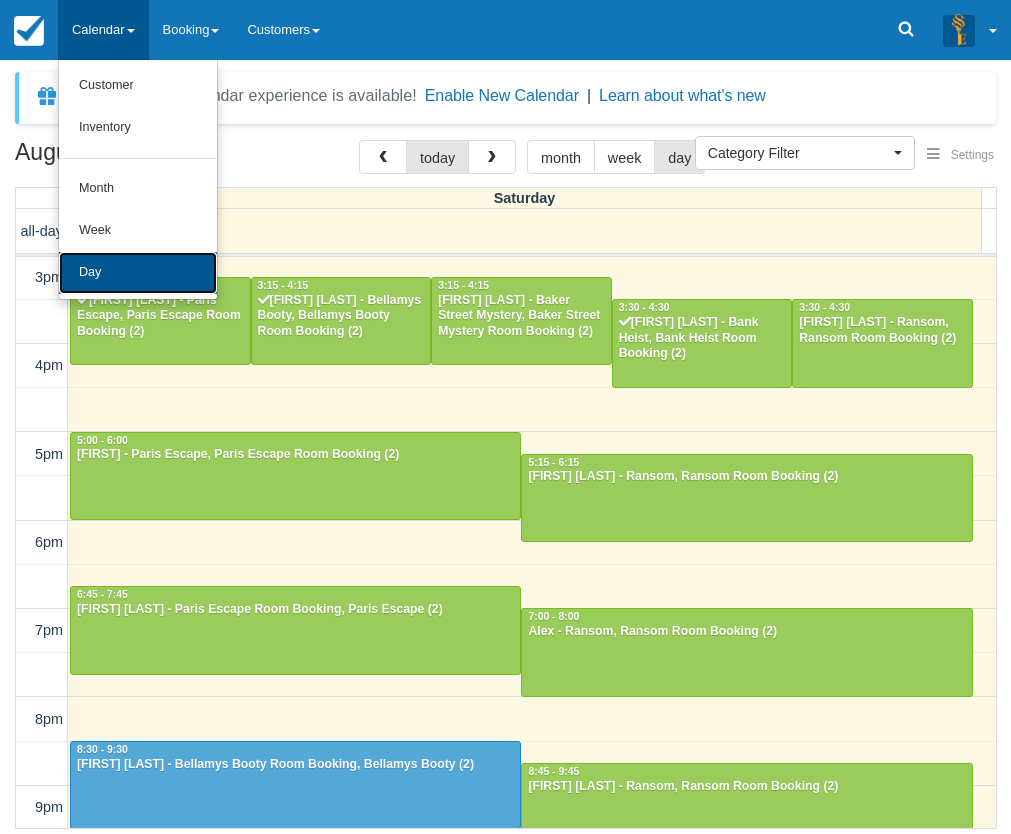 click on "Day" at bounding box center [138, 273] 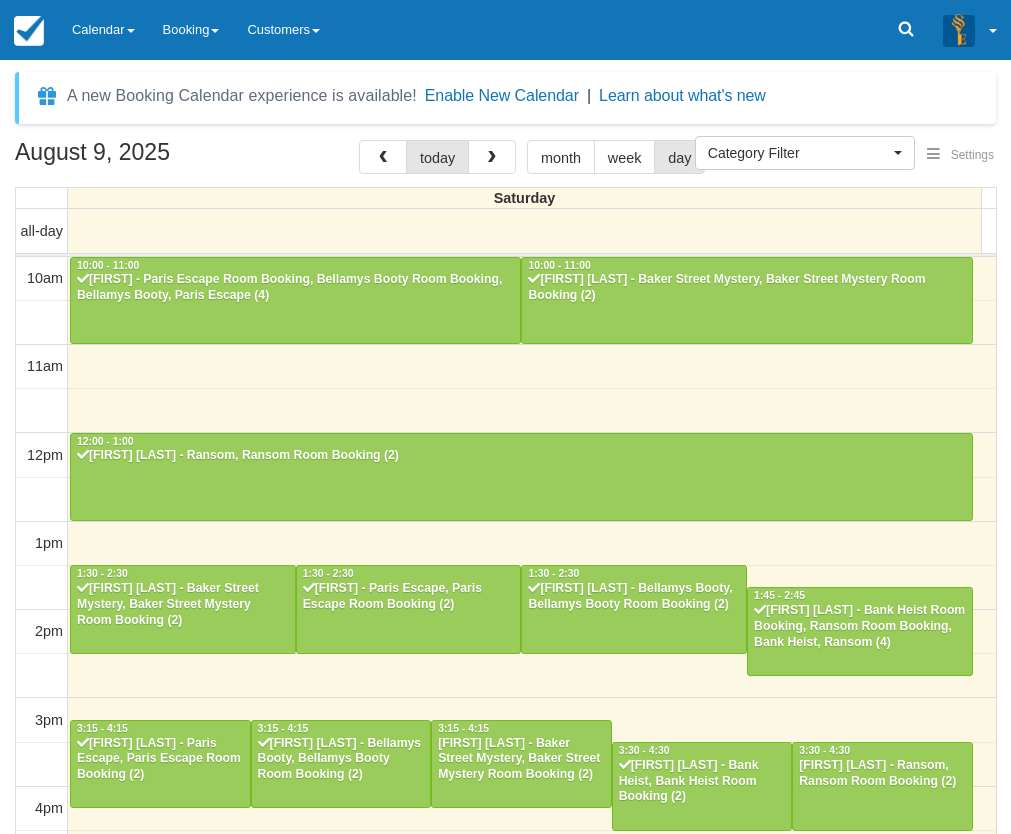 select 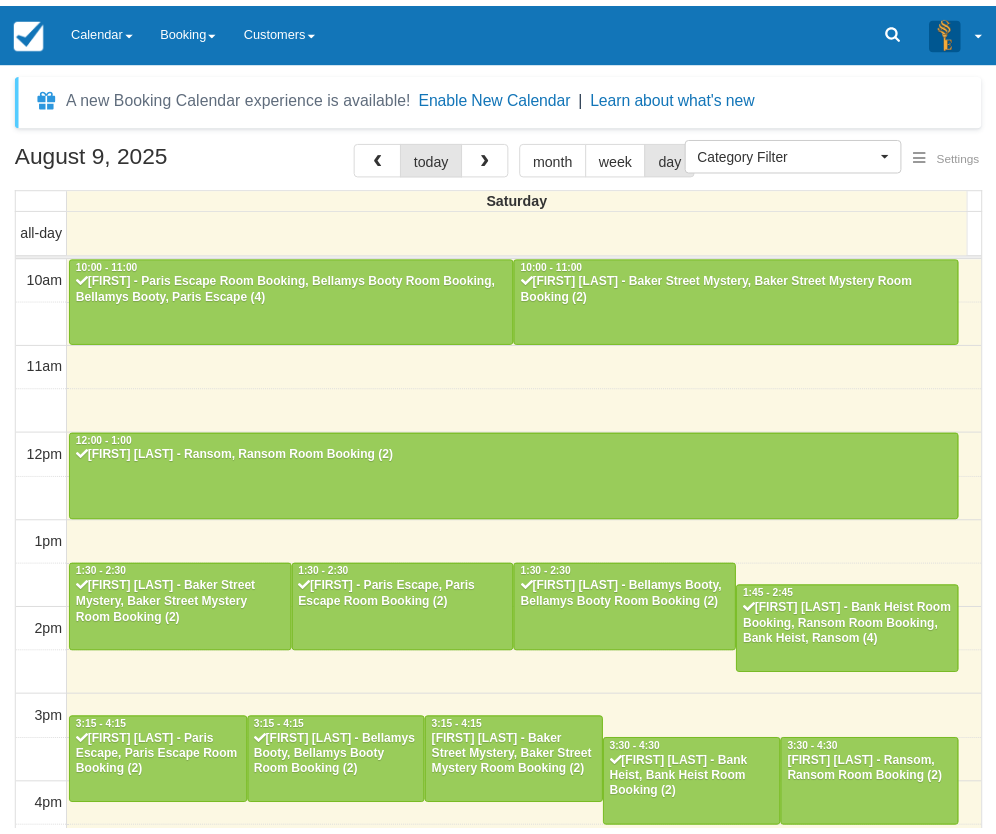scroll, scrollTop: 0, scrollLeft: 0, axis: both 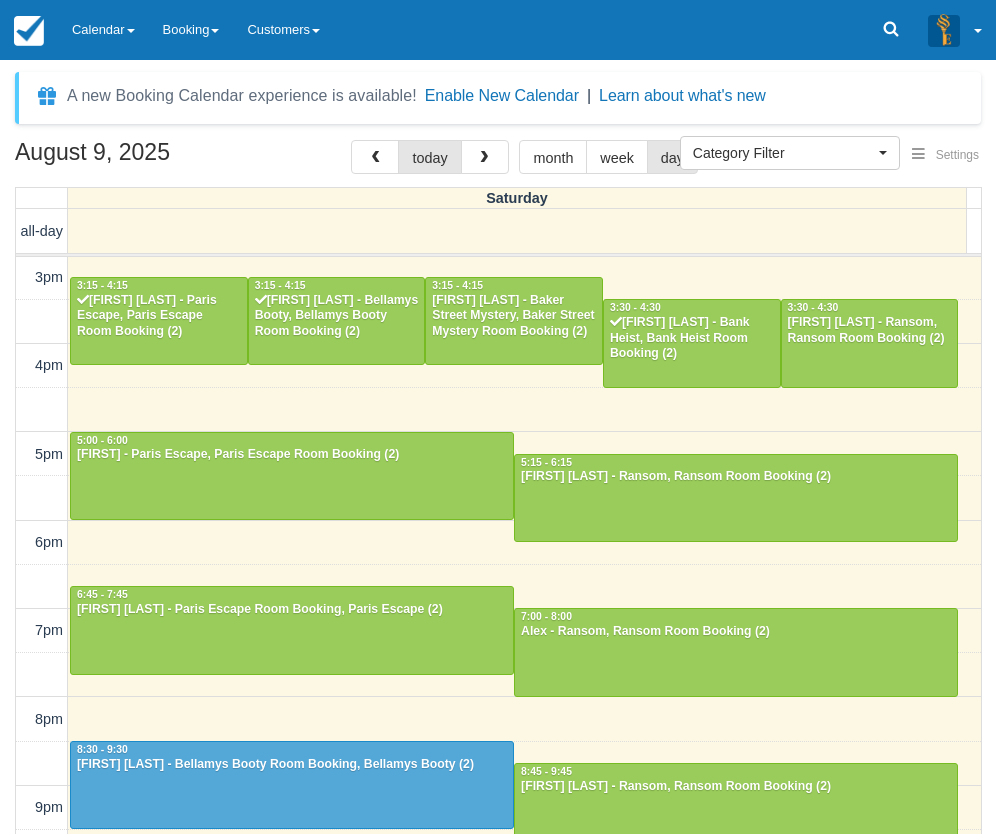 click on "A new Booking Calendar experience is available!   Enable New Calendar | Learn about what's new
Settings
Show Events
Show Booking Details
Help
Category Filter   Merchandise Game Resources Staff Resources Escape Rooms Gift Certificates Portable Escape Room Game Beta Testing
Merchandise Game Resources Staff Resources Escape Rooms Gift Certificates Portable Escape Room Game Beta Testing
August 9, 2025 today month week day Saturday all-day 10am 11am 12pm 1pm 2pm 3pm 4pm 5pm 6pm 7pm 8pm 9pm 10pm 10:00 - 11:00  Nick - Paris Escape Room Booking, Bellamys Booty Room Booking, Bellamys Booty, Paris Escape (4) 10:00 - 11:00  Sharon welsh - Baker Street Mystery, Baker Street Mystery Room Booking (2) 12:00 - 1:00  Jason Cai - Ransom, Ransom Room Booking (2) 1:30 - 2:30 1:30 - 2:30 1:30 - 2:30 1:45 - 2:45 3:15 - 4:15 3:15 - 4:15" at bounding box center (498, 447) 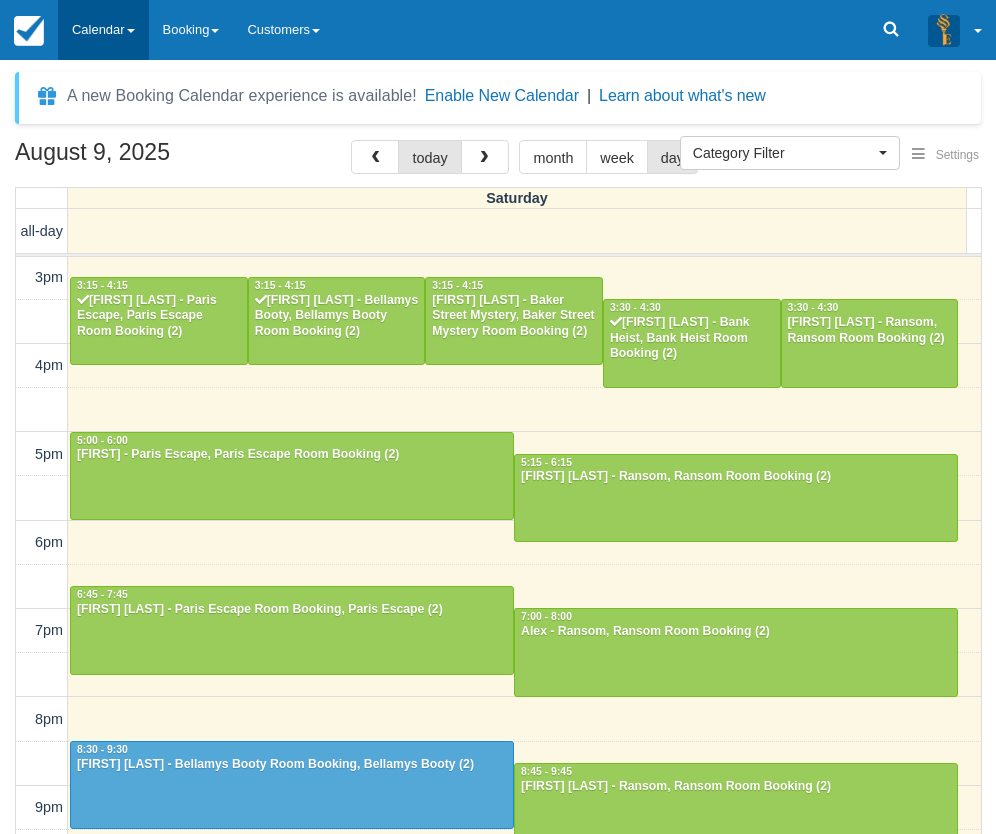 click on "Calendar" at bounding box center [103, 30] 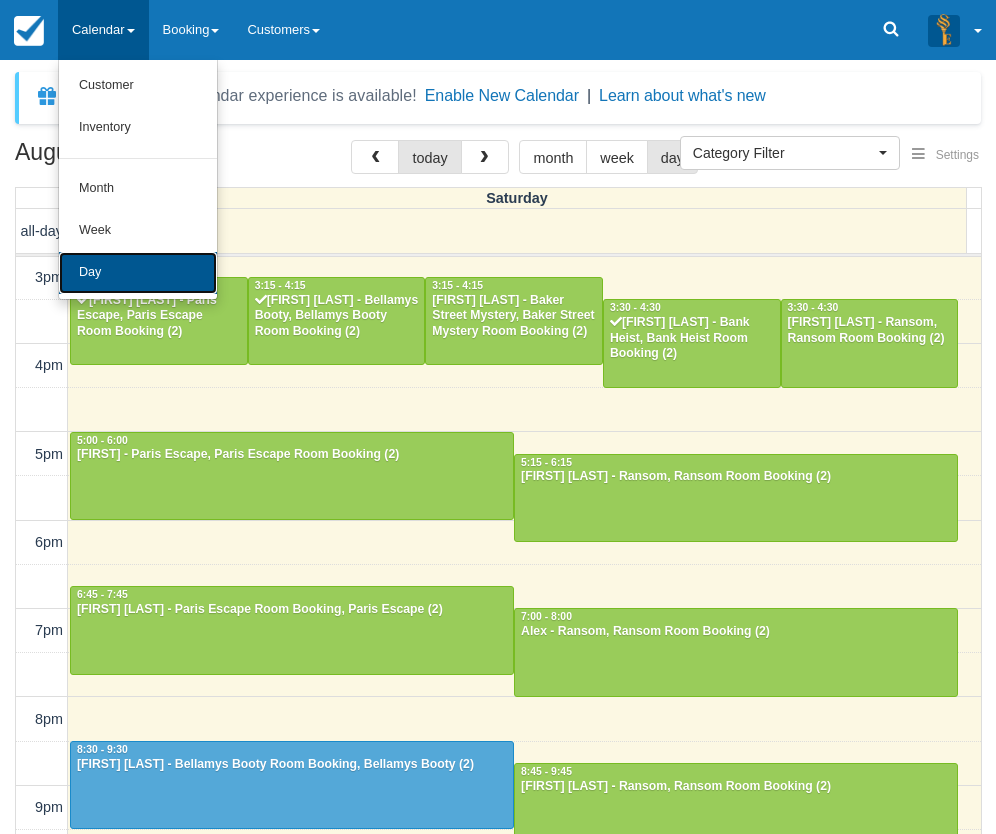 click on "Day" at bounding box center (138, 273) 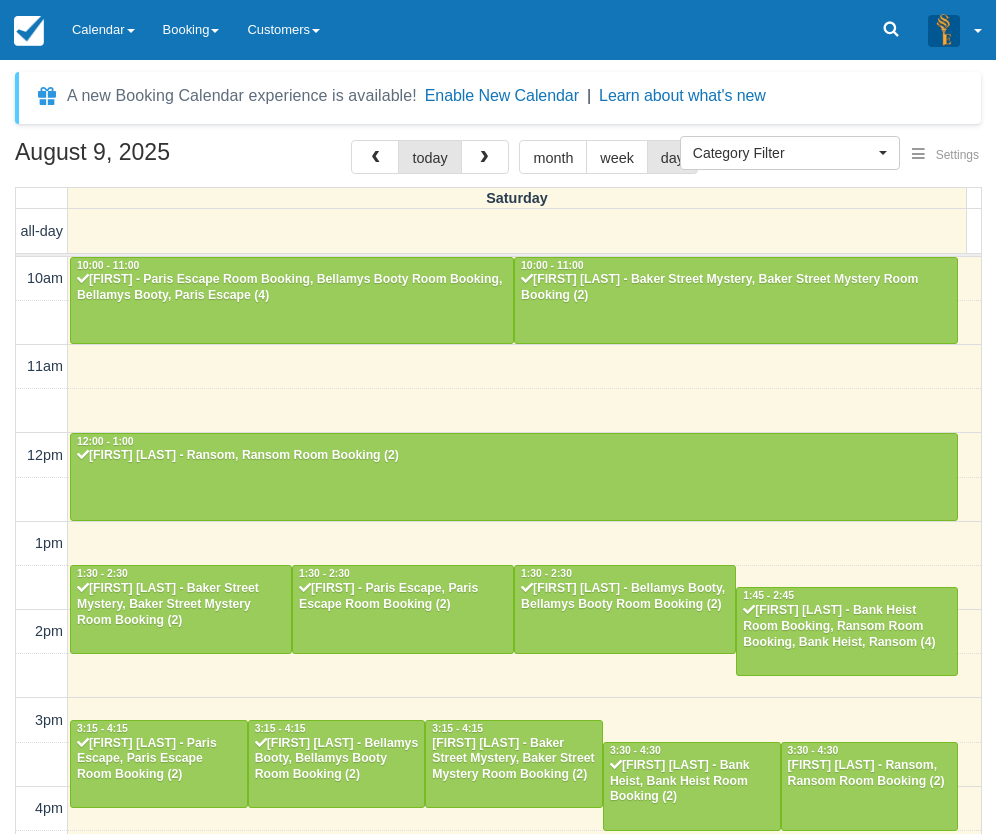 select 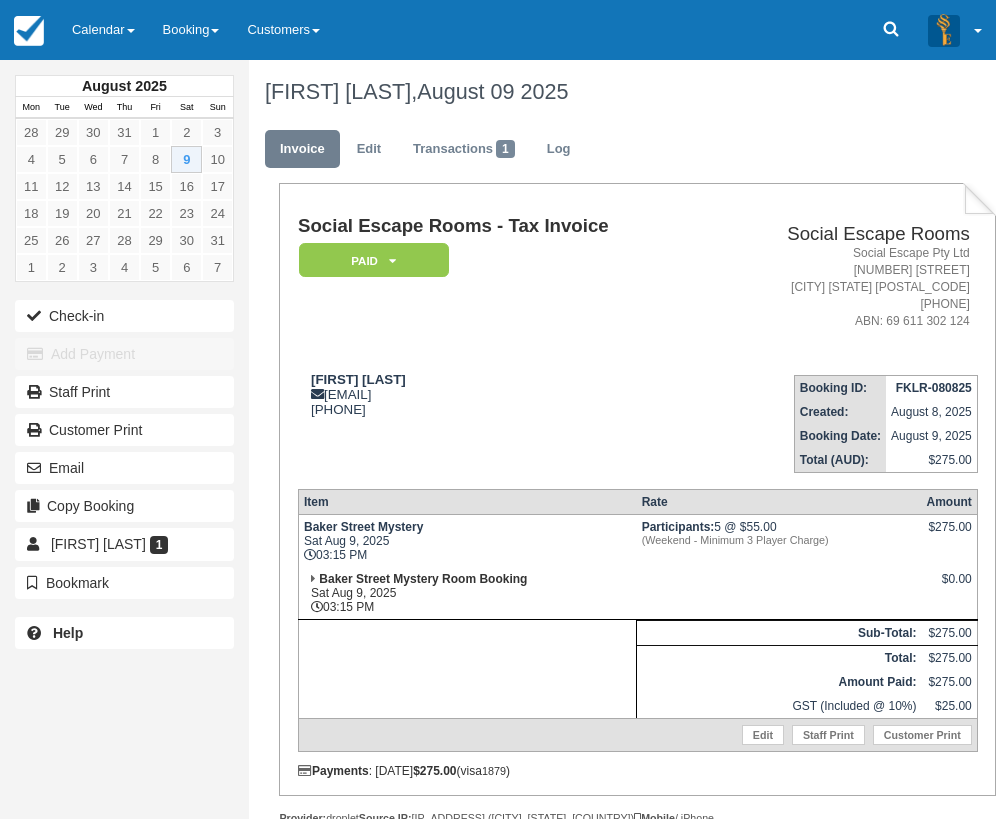 scroll, scrollTop: 0, scrollLeft: 0, axis: both 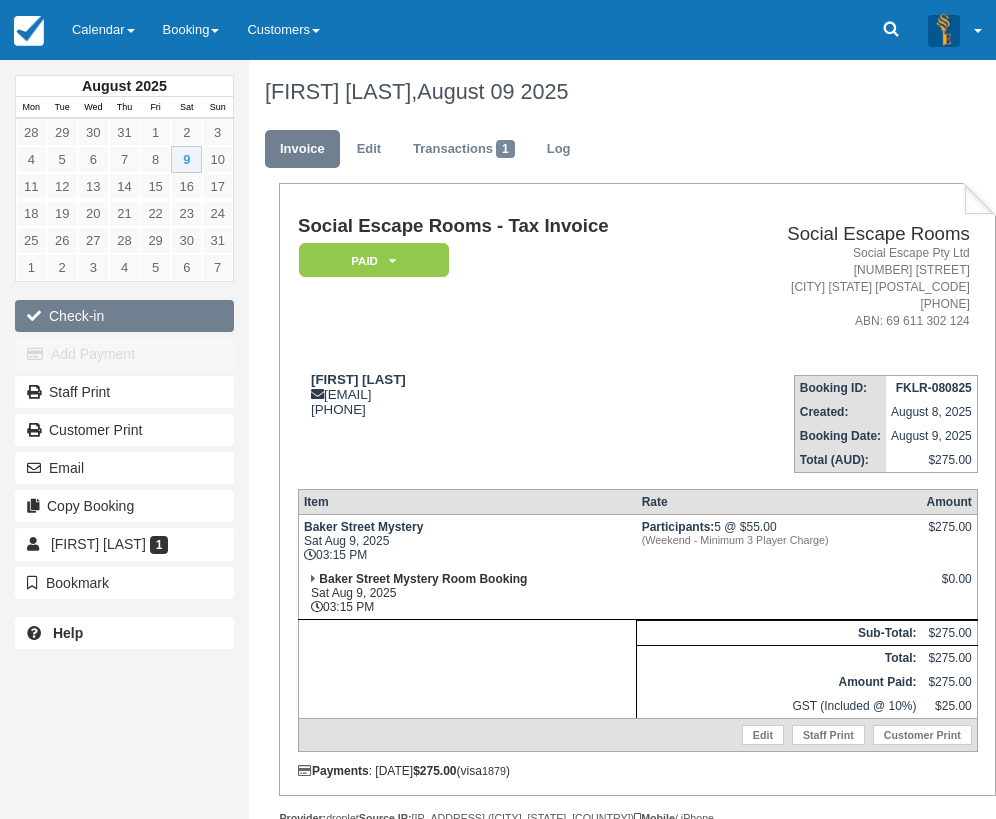 click on "Check-in" at bounding box center [124, 316] 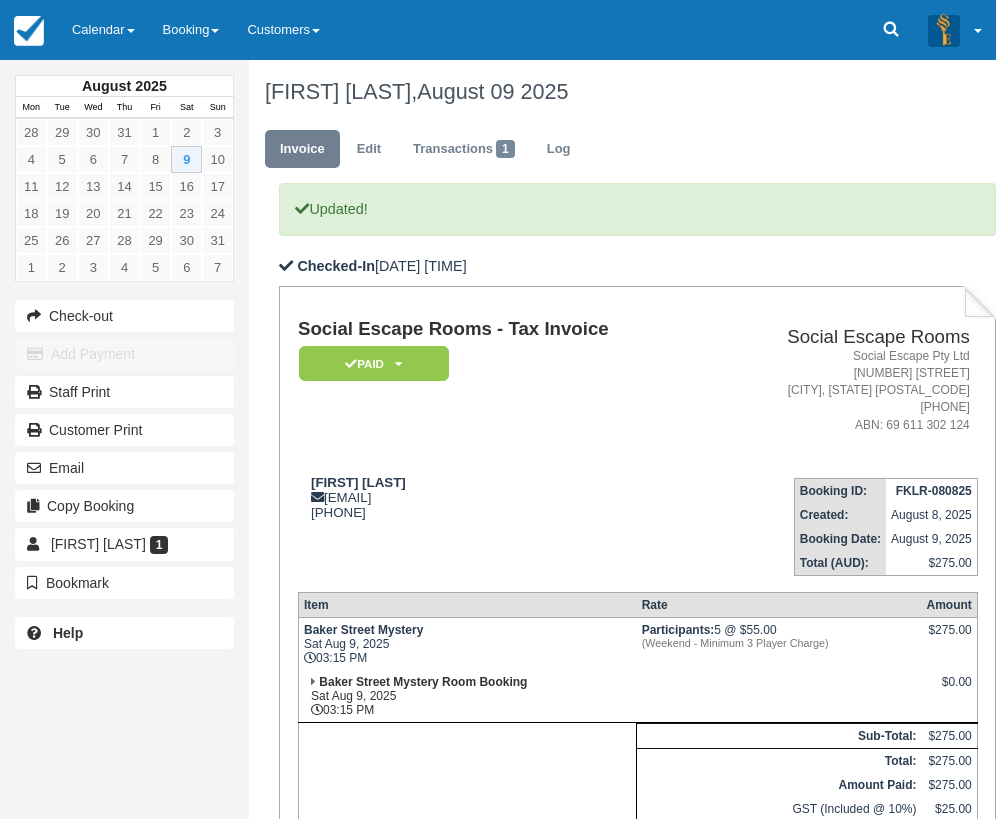 scroll, scrollTop: 0, scrollLeft: 0, axis: both 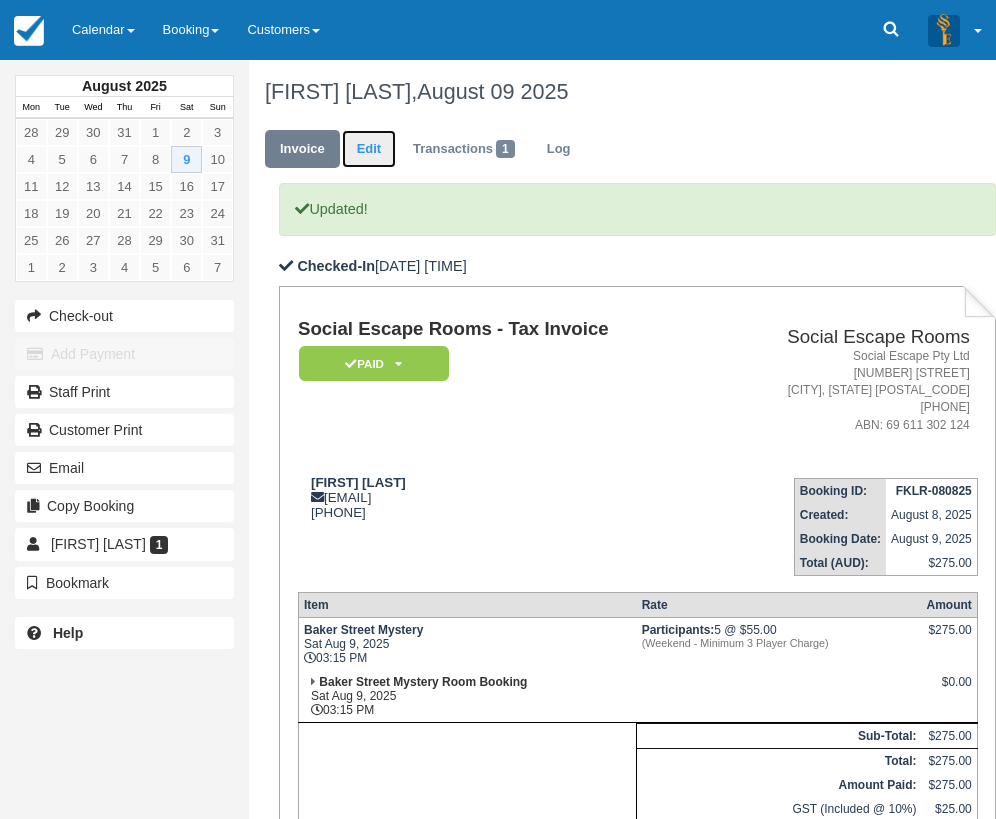 click on "Edit" at bounding box center (369, 149) 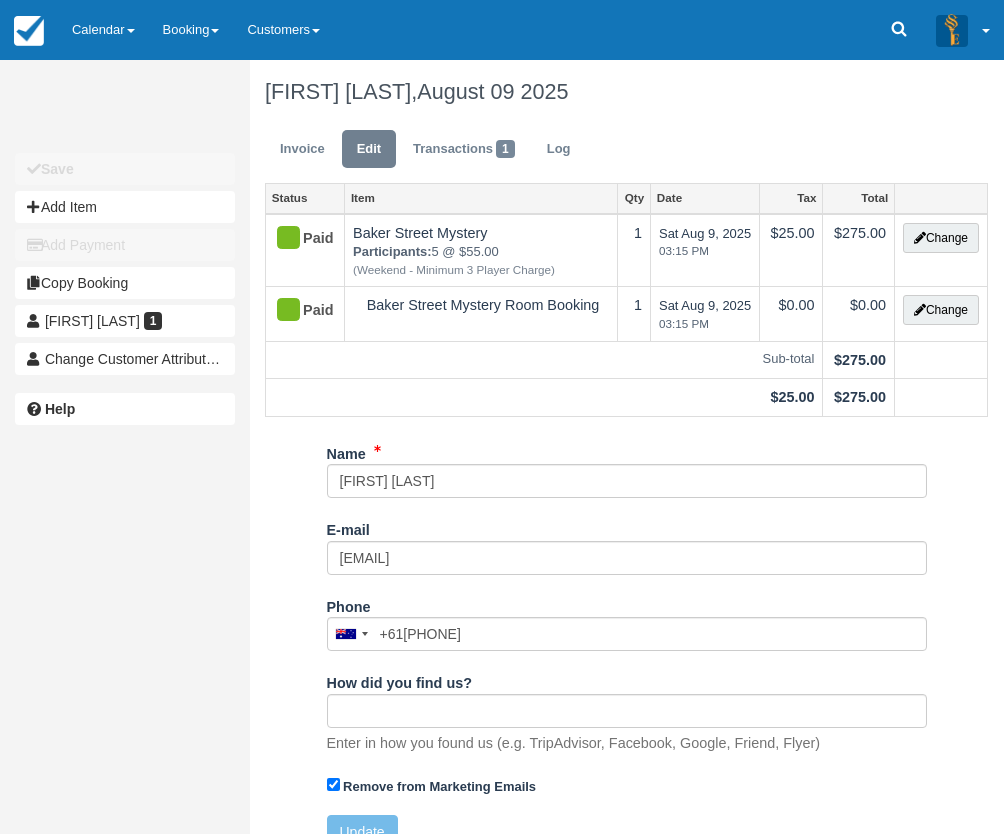 scroll, scrollTop: 0, scrollLeft: 0, axis: both 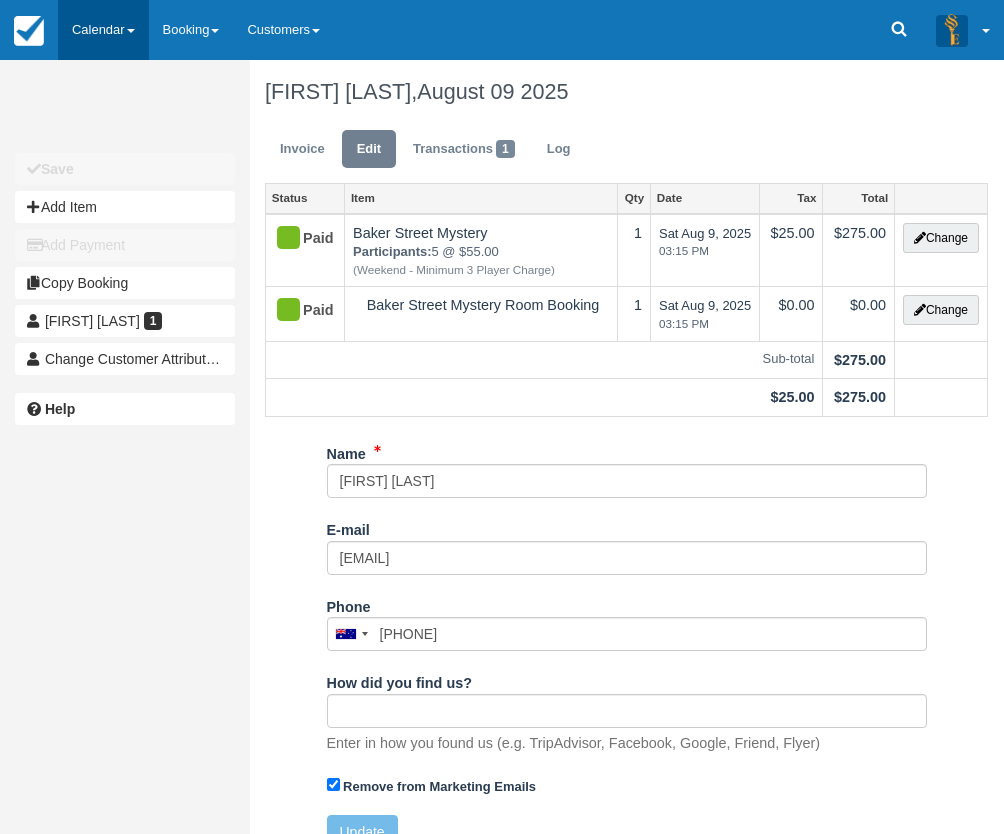 click on "Calendar" at bounding box center [103, 30] 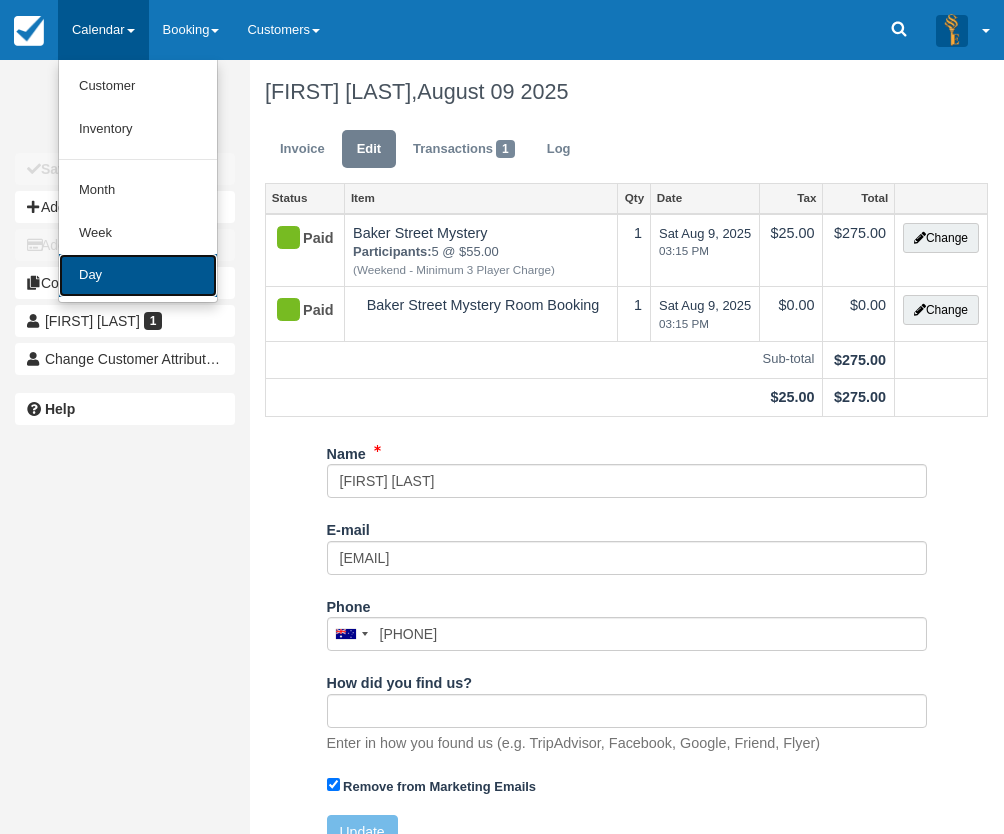 click on "Day" at bounding box center (138, 275) 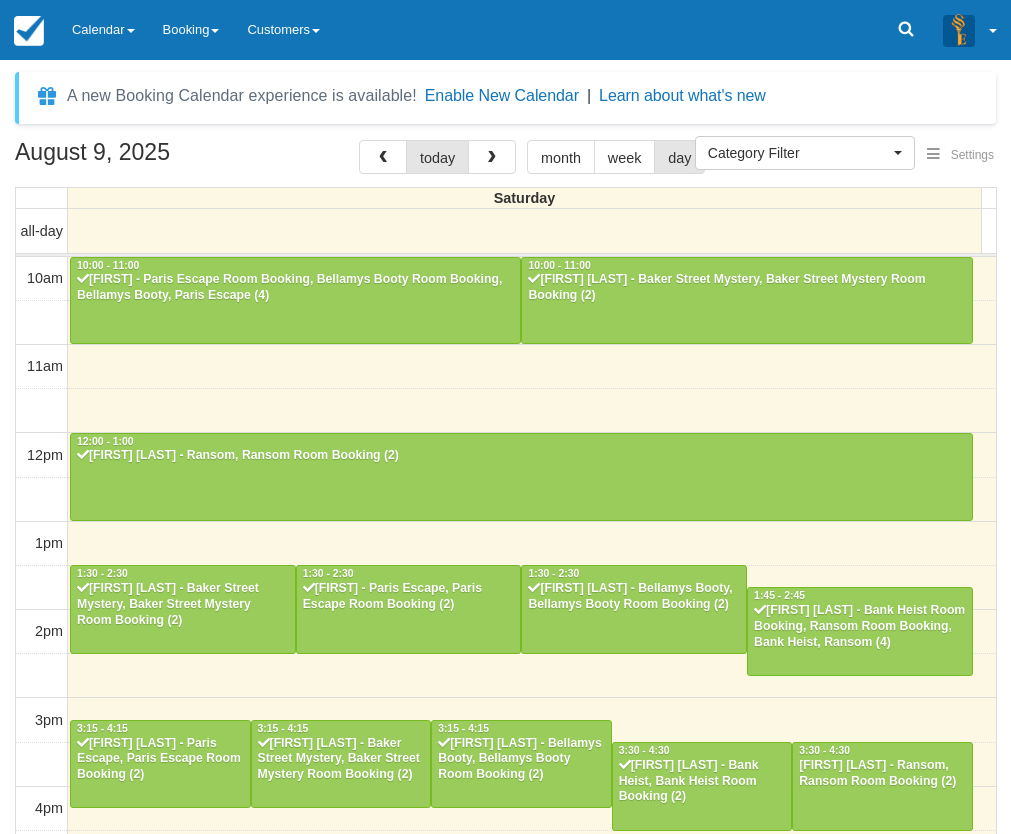 select 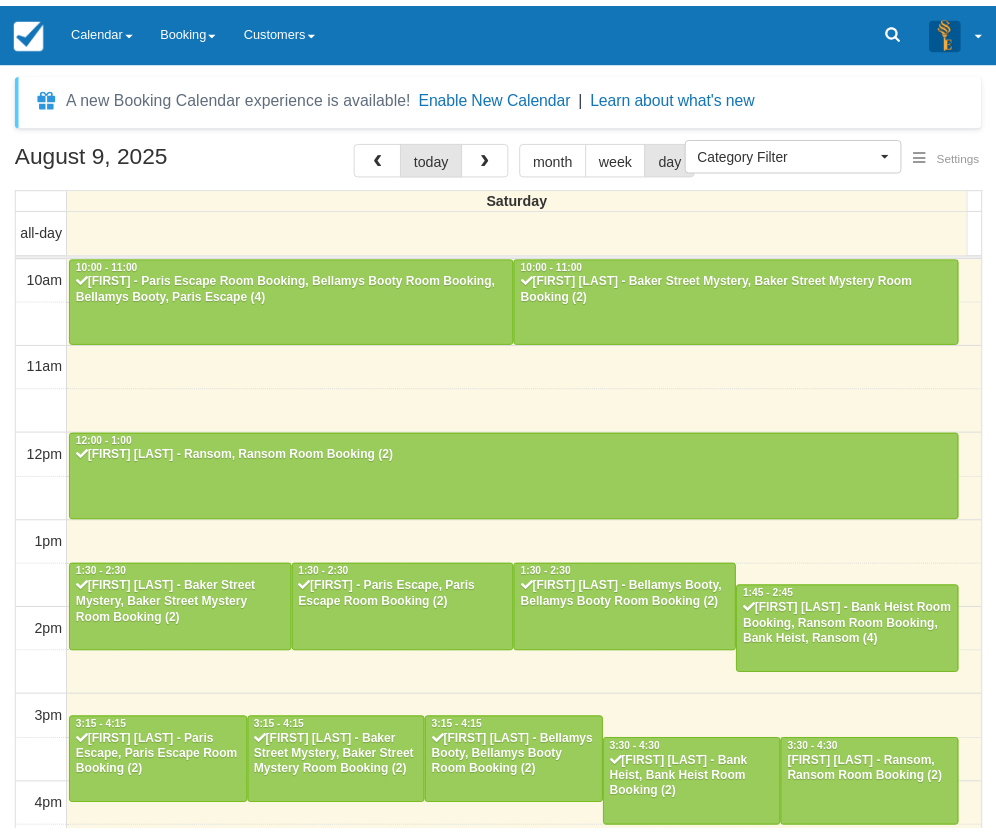 scroll, scrollTop: 0, scrollLeft: 0, axis: both 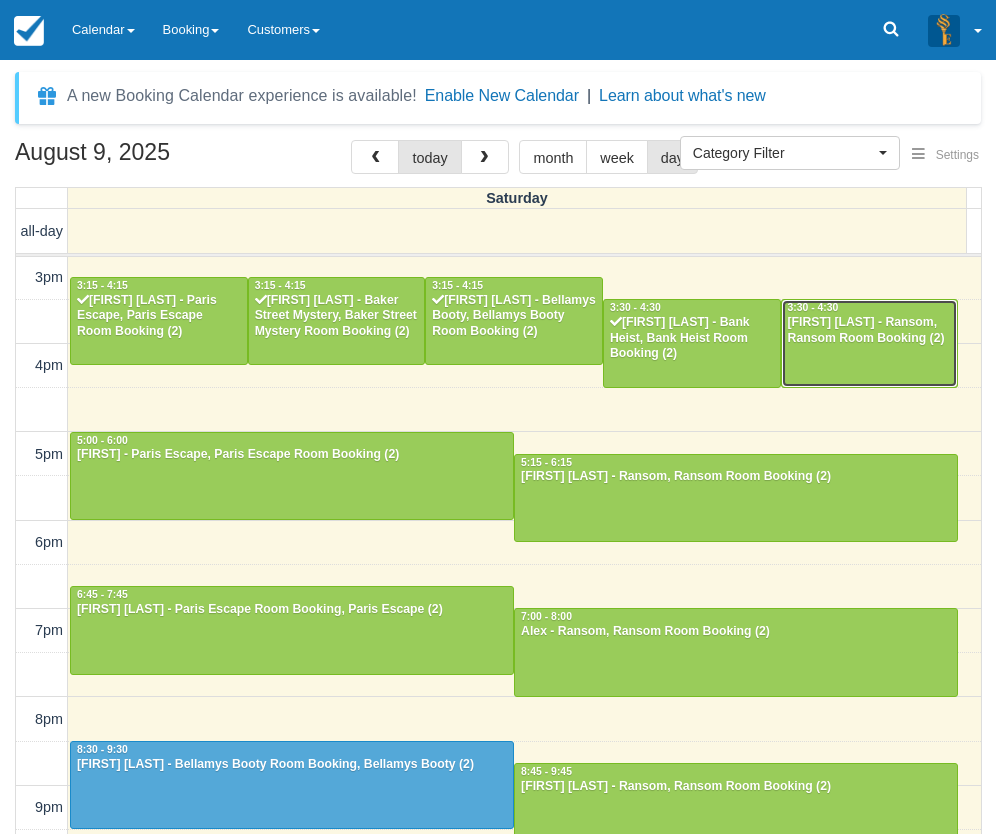 click on "[FIRST] [LAST] - Ransom, Ransom Room Booking (2)" at bounding box center [870, 331] 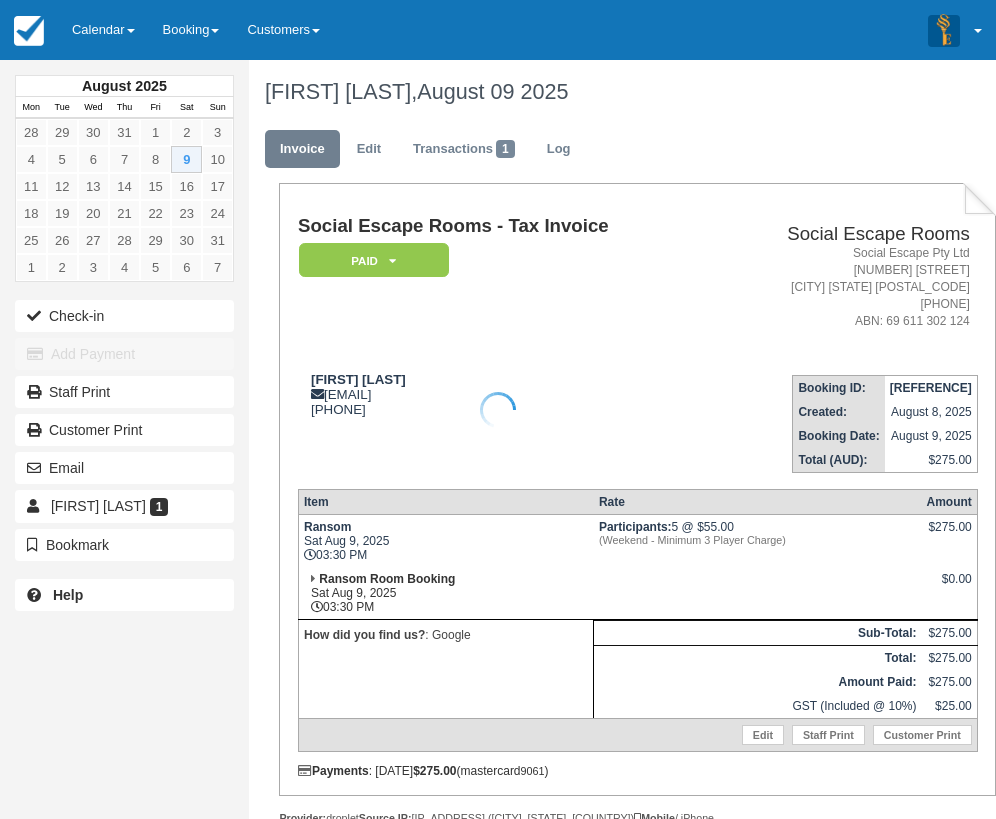 scroll, scrollTop: 0, scrollLeft: 0, axis: both 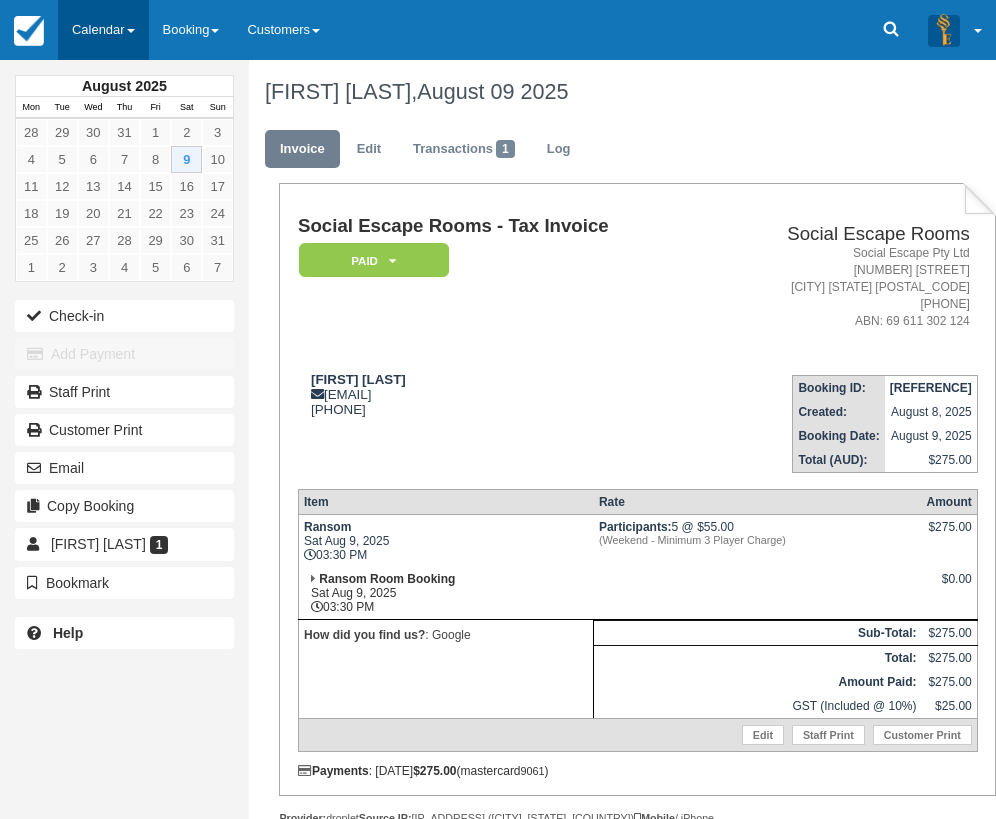 click on "Calendar" at bounding box center [103, 30] 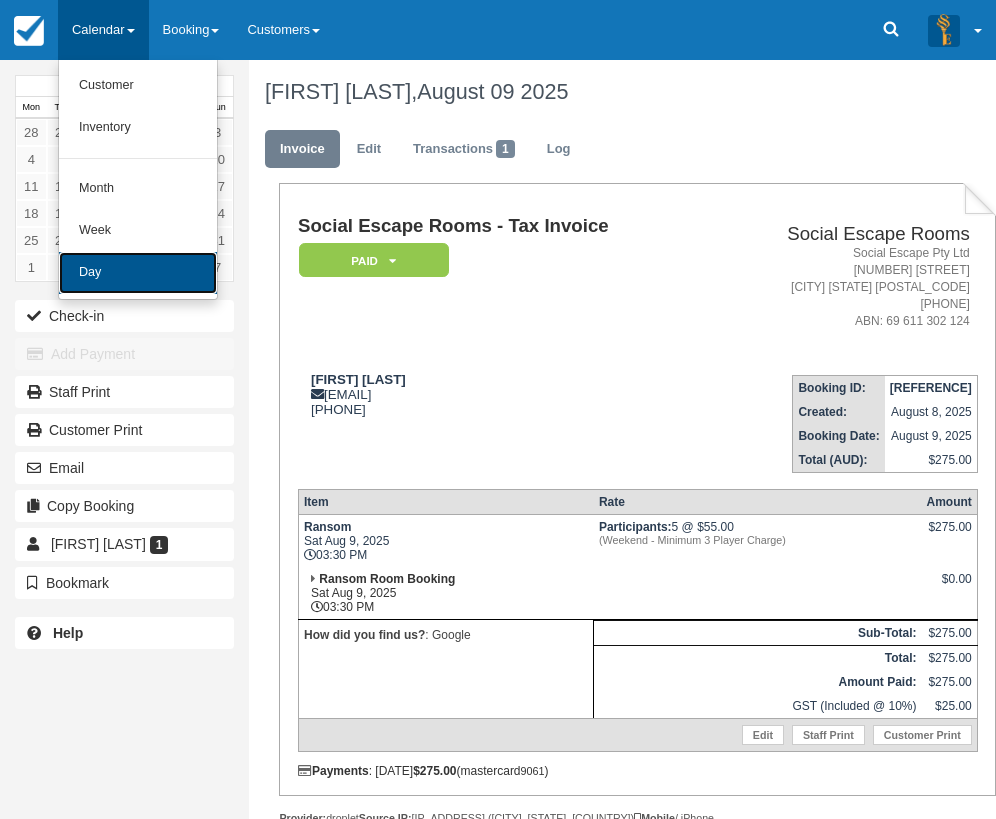 click on "Day" at bounding box center [138, 273] 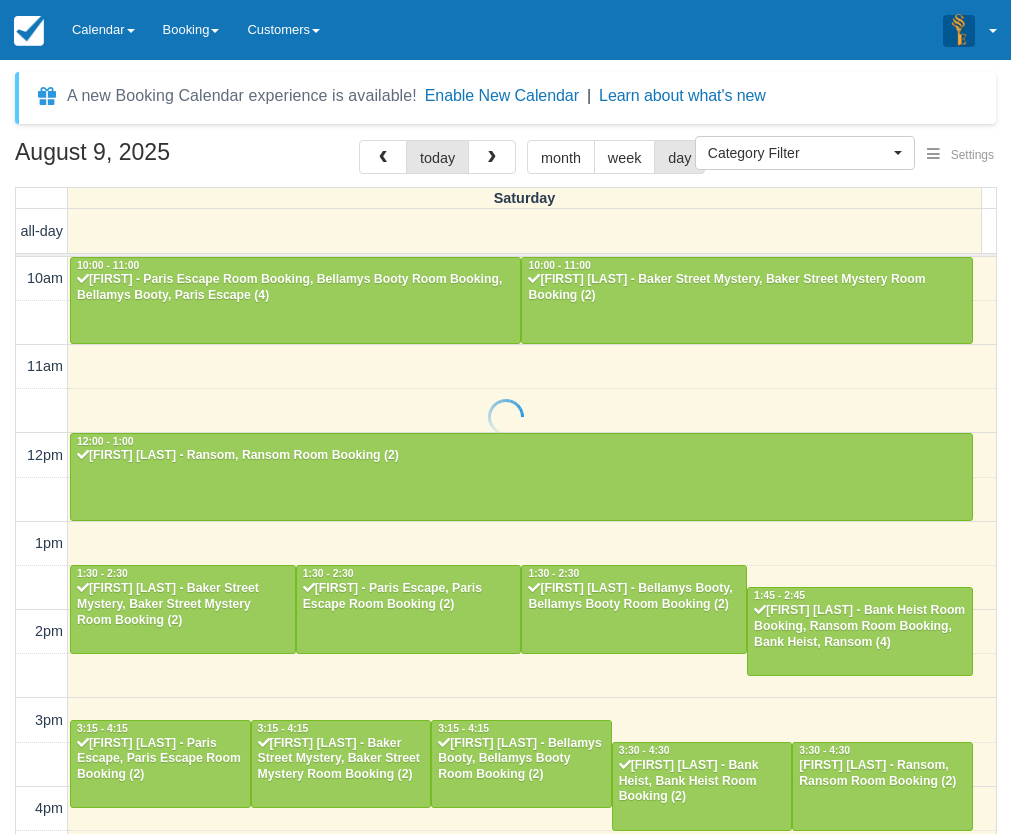 select 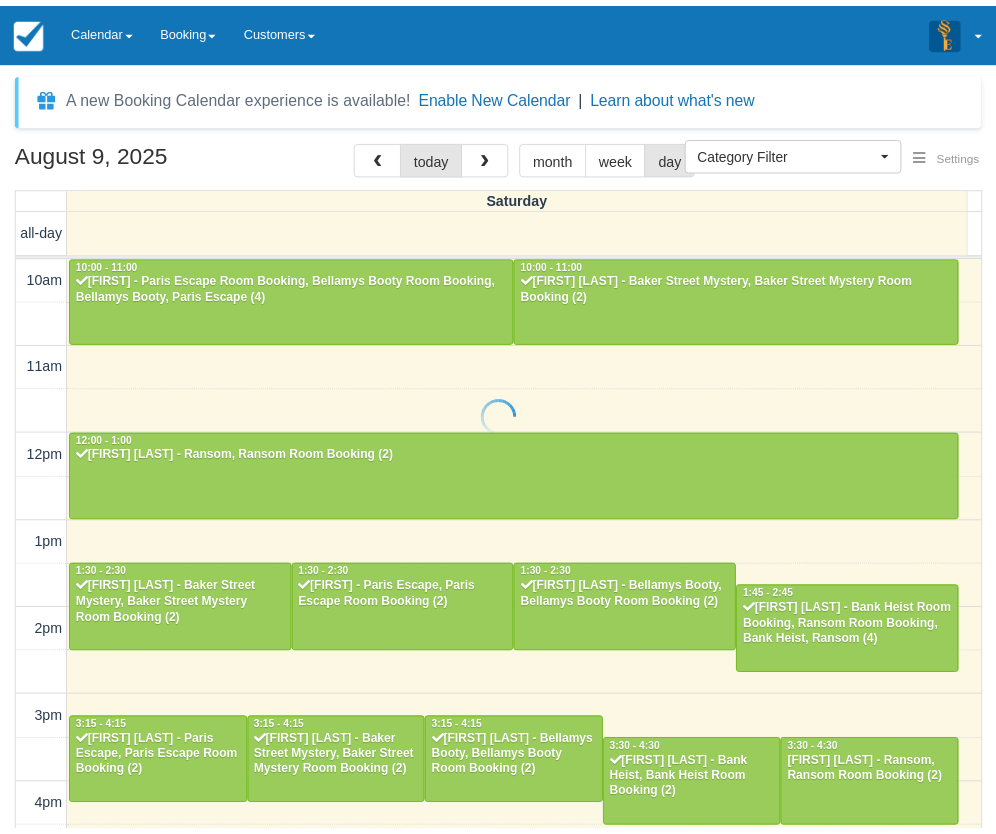 scroll, scrollTop: 0, scrollLeft: 0, axis: both 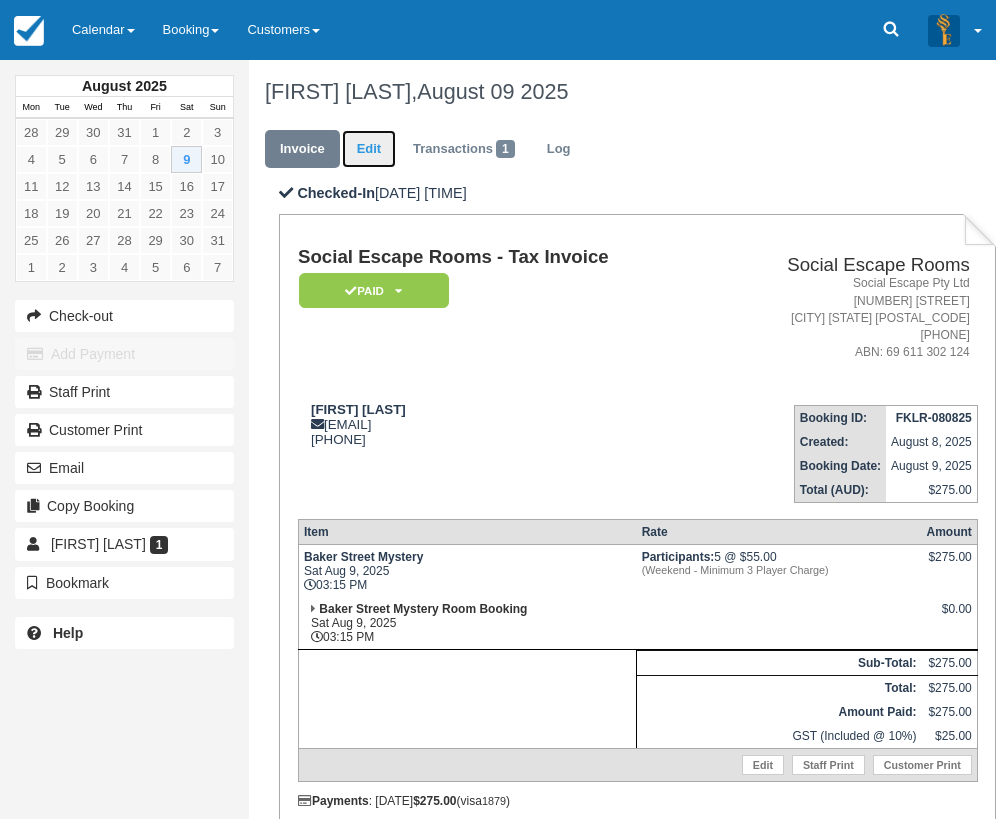 click on "Edit" at bounding box center [369, 149] 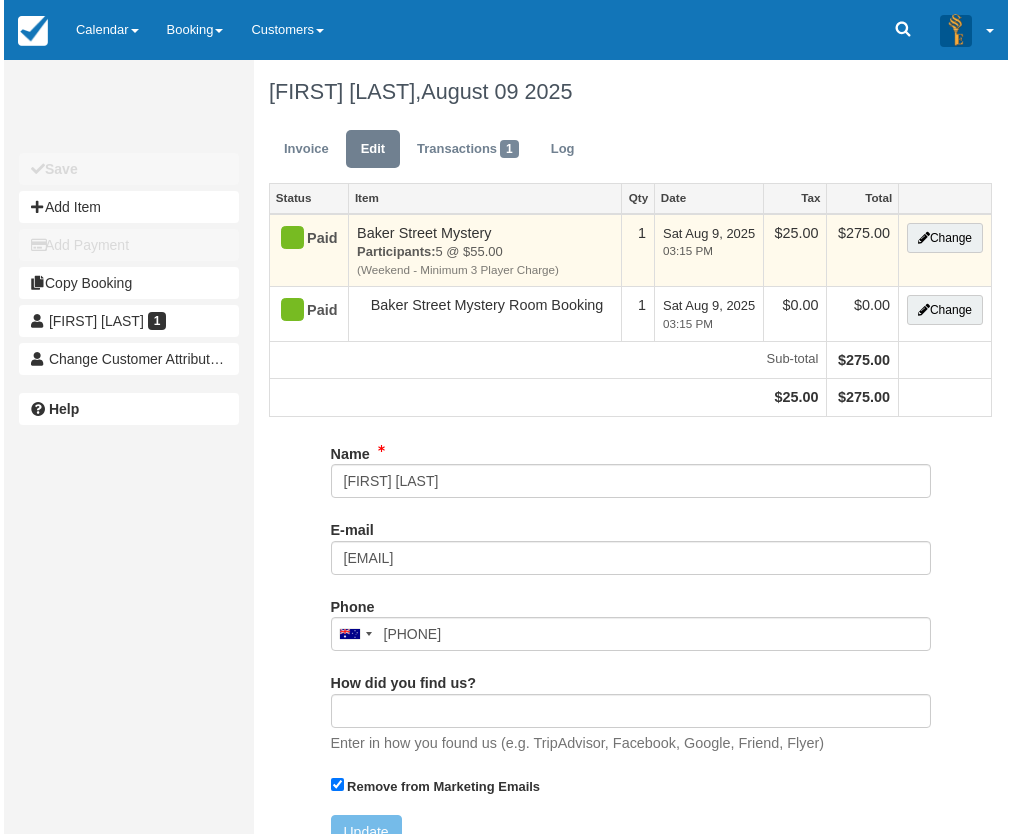 scroll, scrollTop: 0, scrollLeft: 0, axis: both 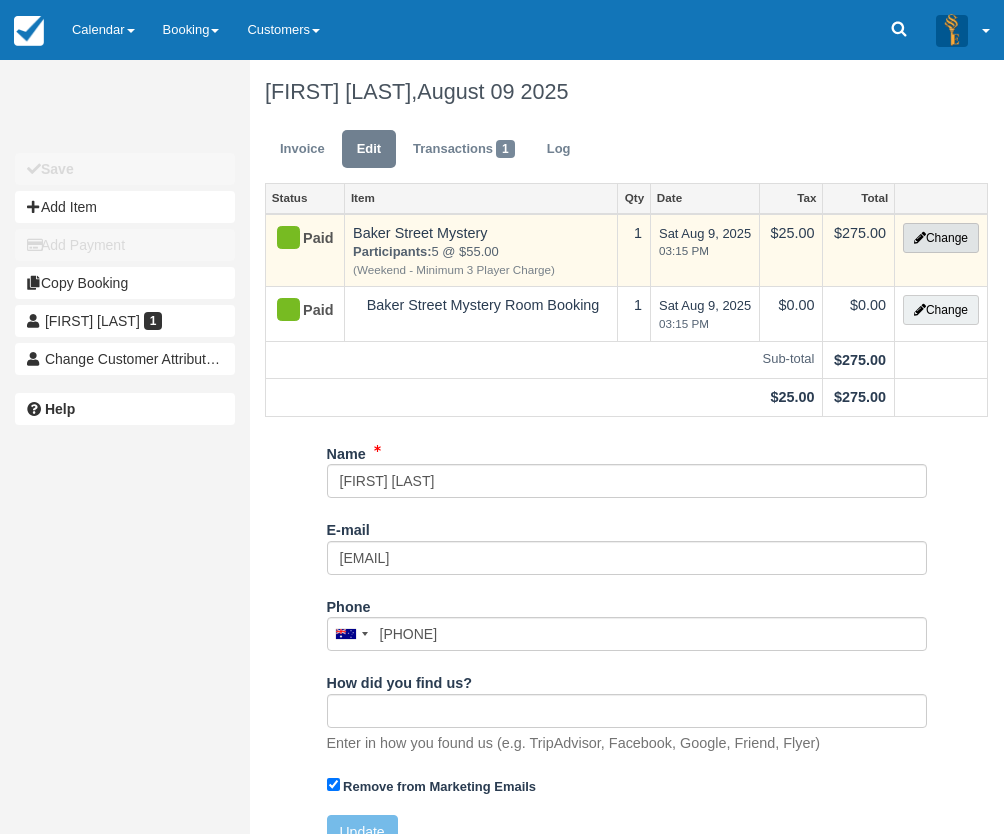 click at bounding box center (920, 238) 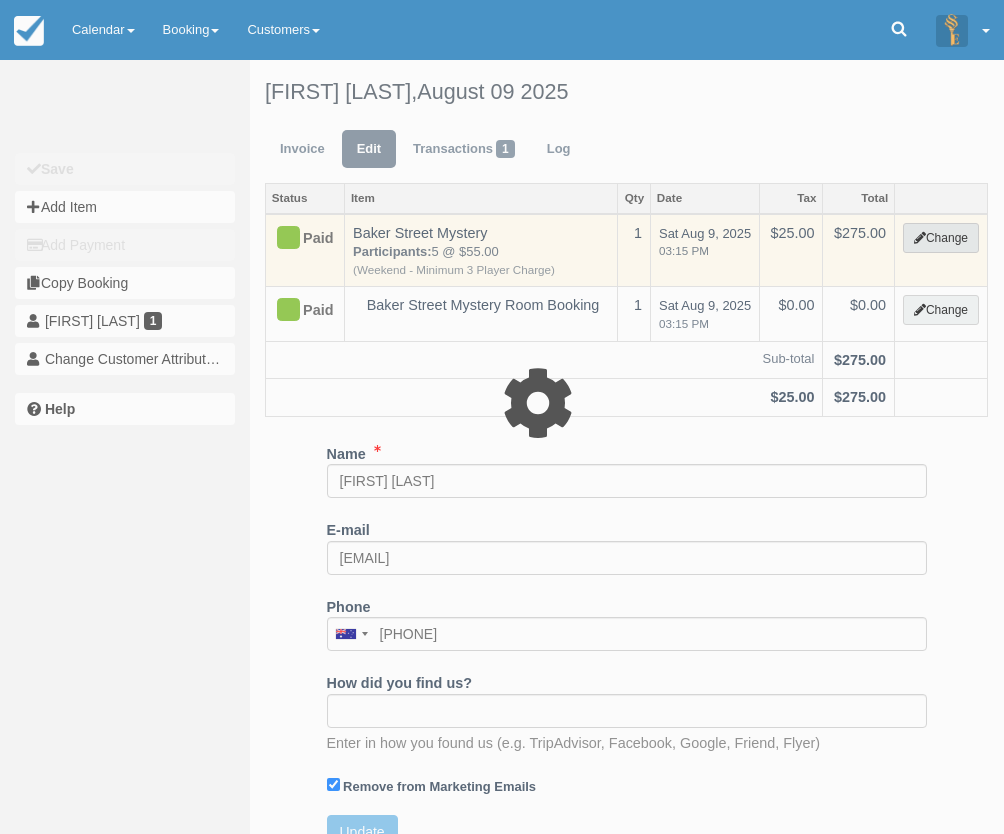 select on "2" 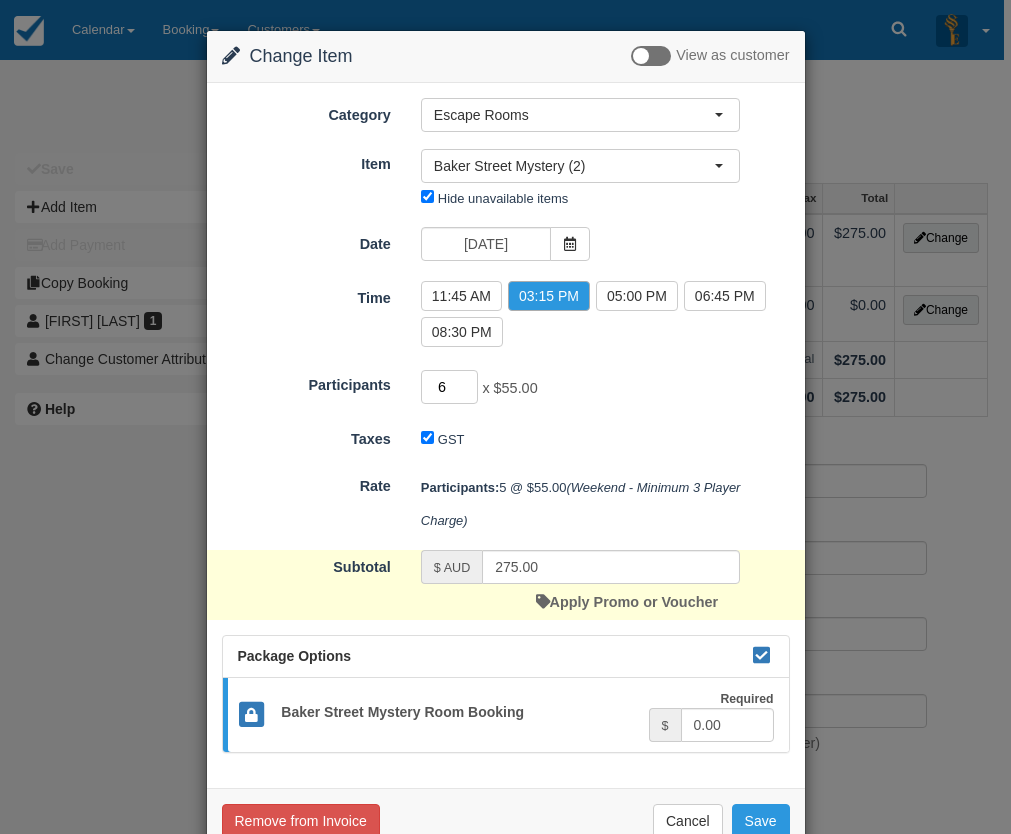 type on "6" 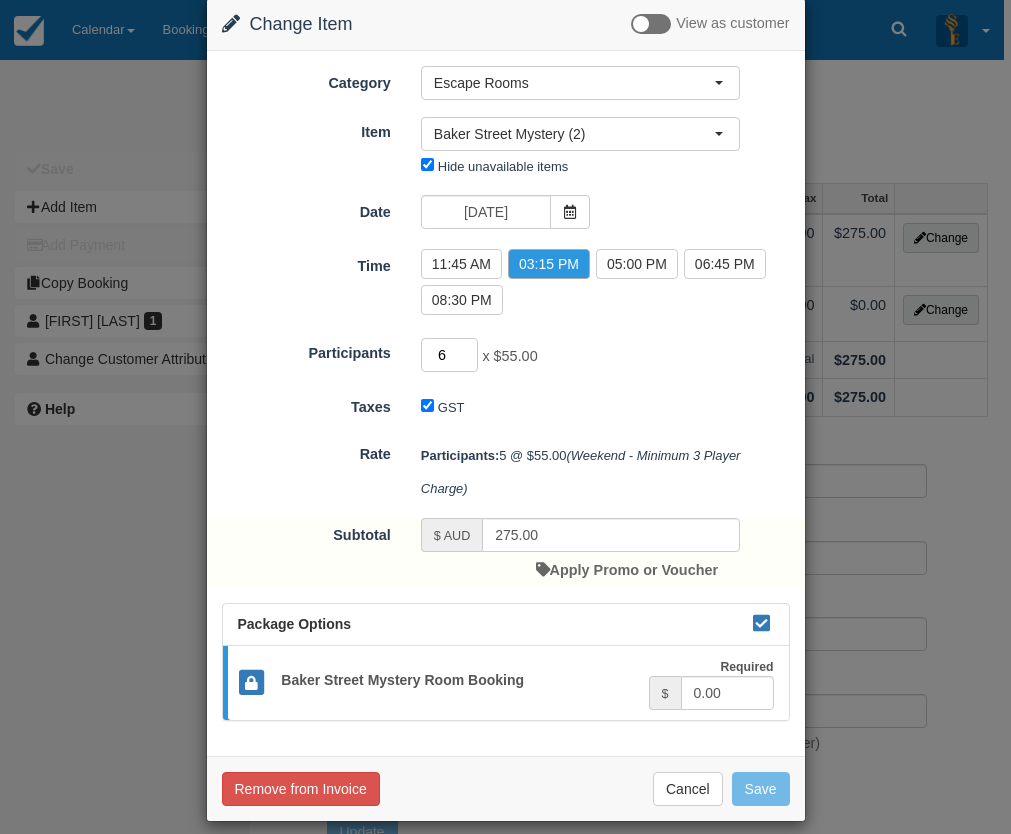 scroll, scrollTop: 50, scrollLeft: 0, axis: vertical 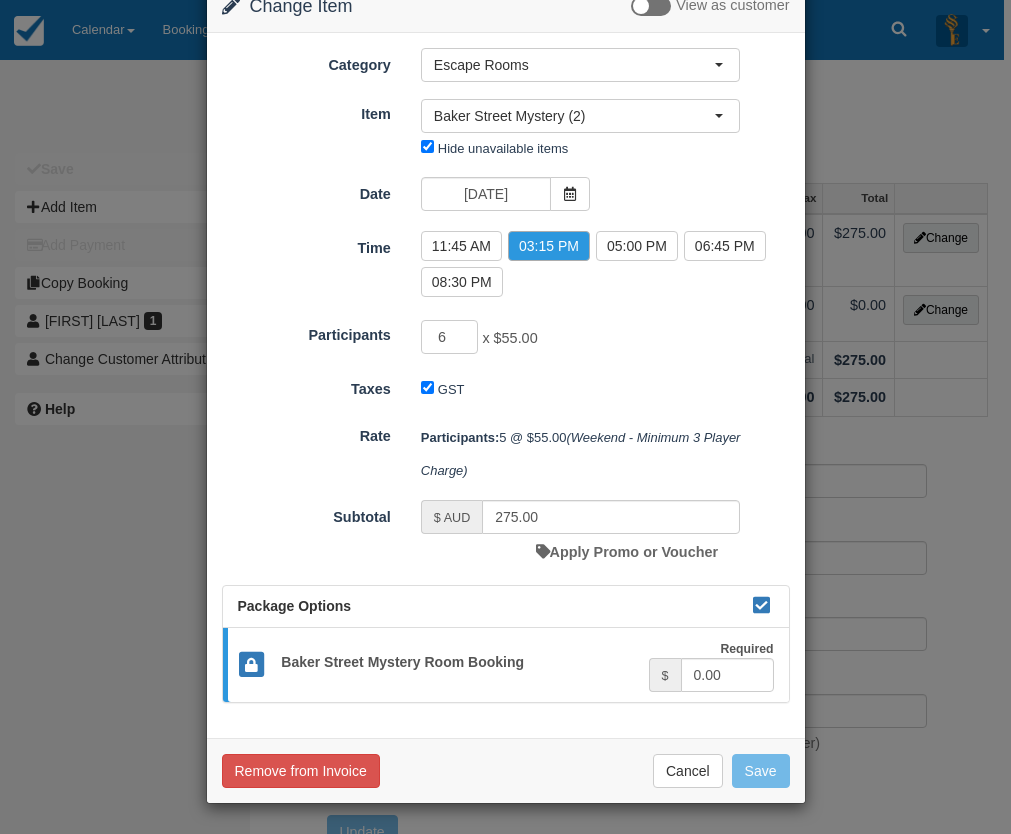 type on "330.00" 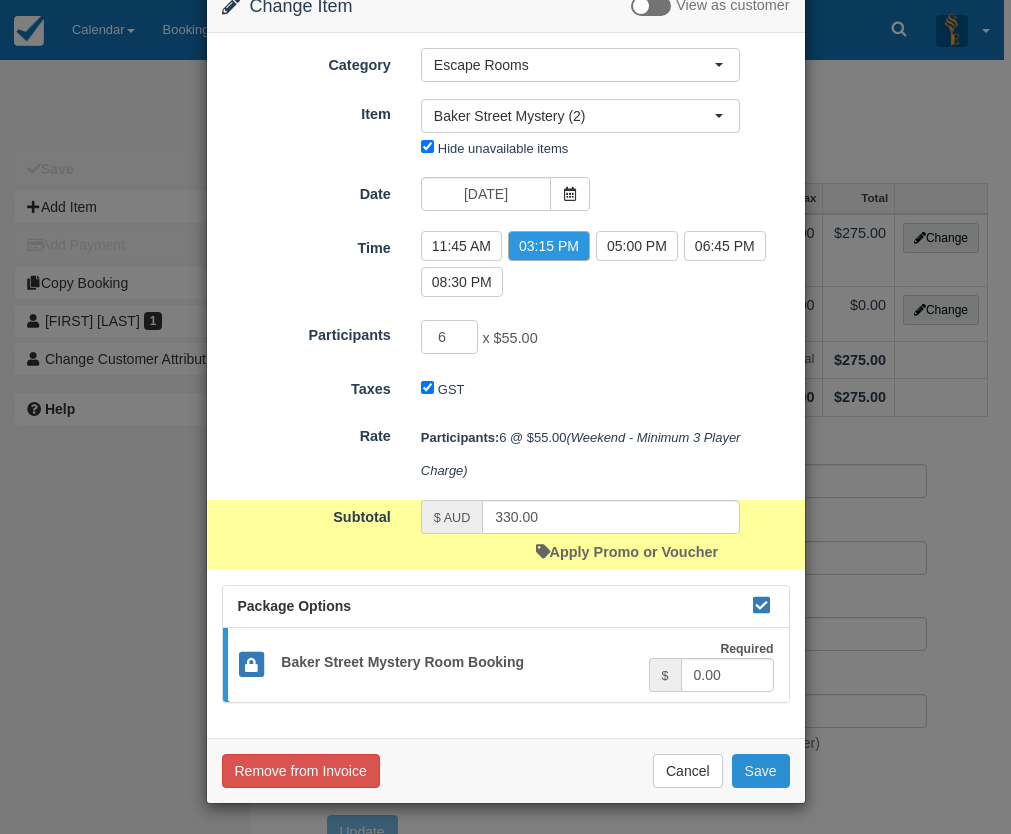 click on "Save" at bounding box center (761, 771) 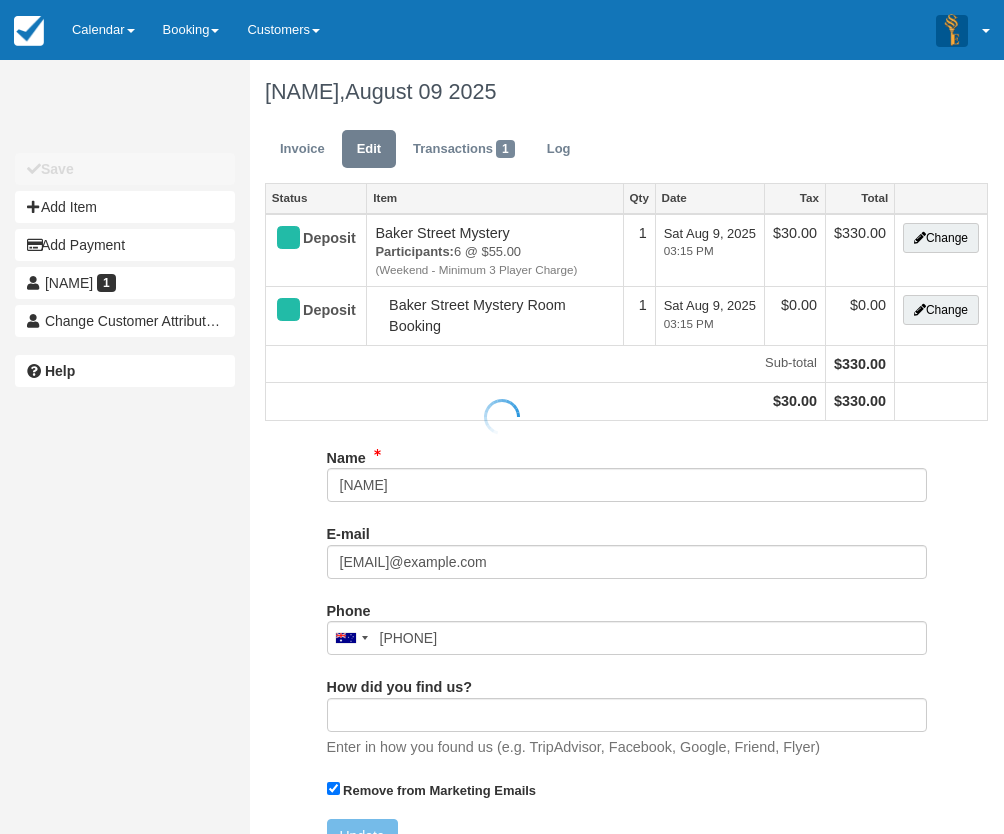 scroll, scrollTop: 0, scrollLeft: 0, axis: both 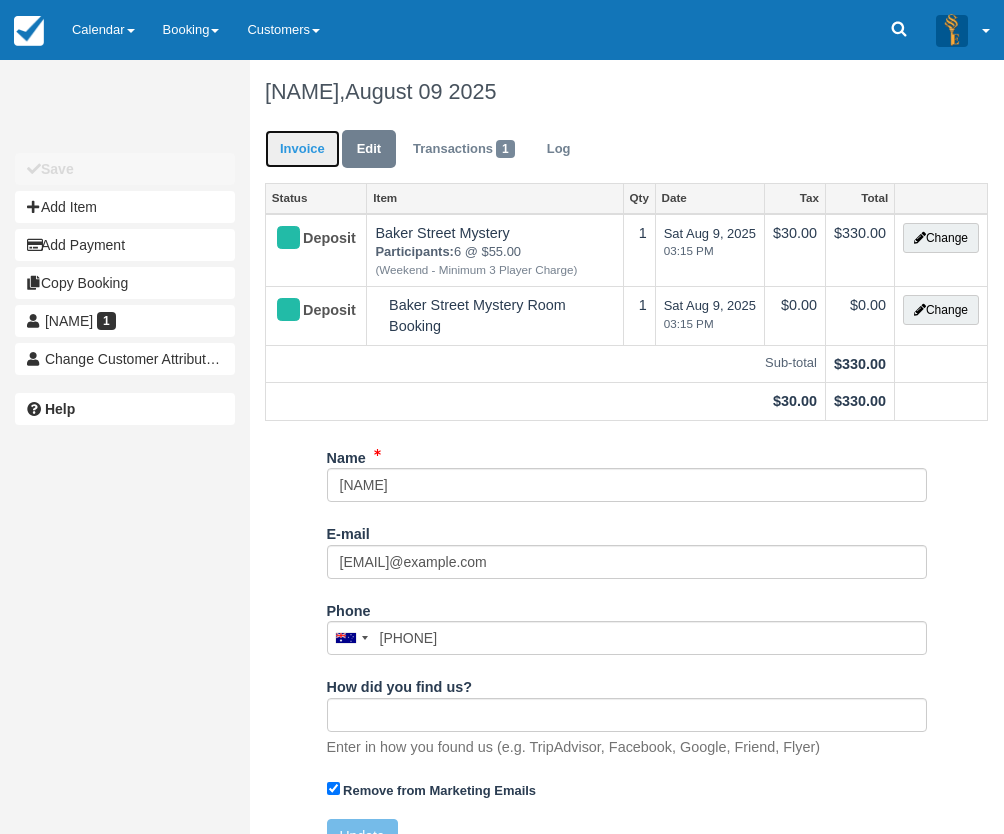 click on "Invoice" at bounding box center (302, 149) 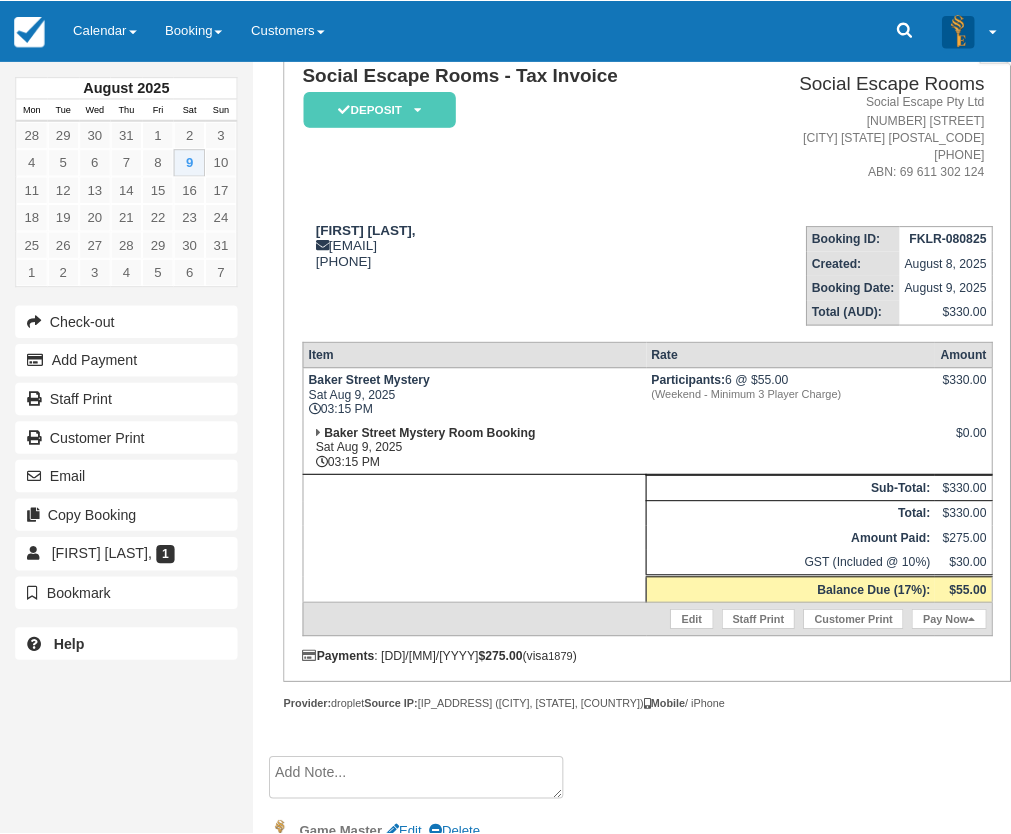 scroll, scrollTop: 200, scrollLeft: 0, axis: vertical 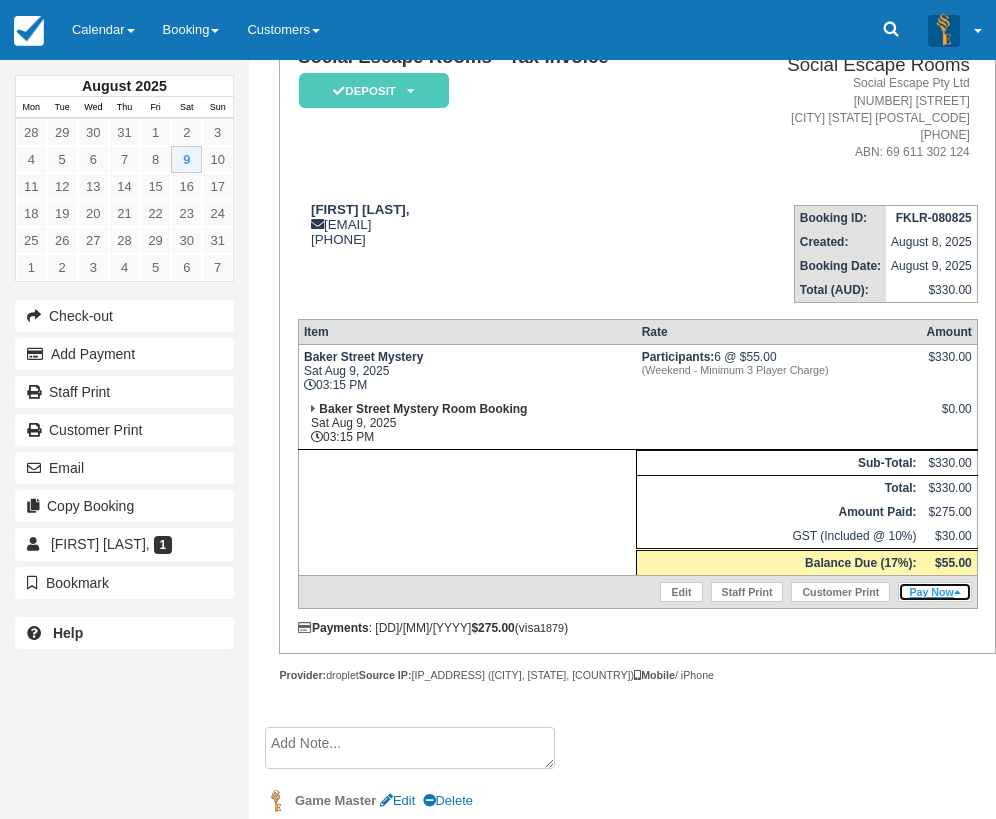 click on "Pay Now" at bounding box center [934, 592] 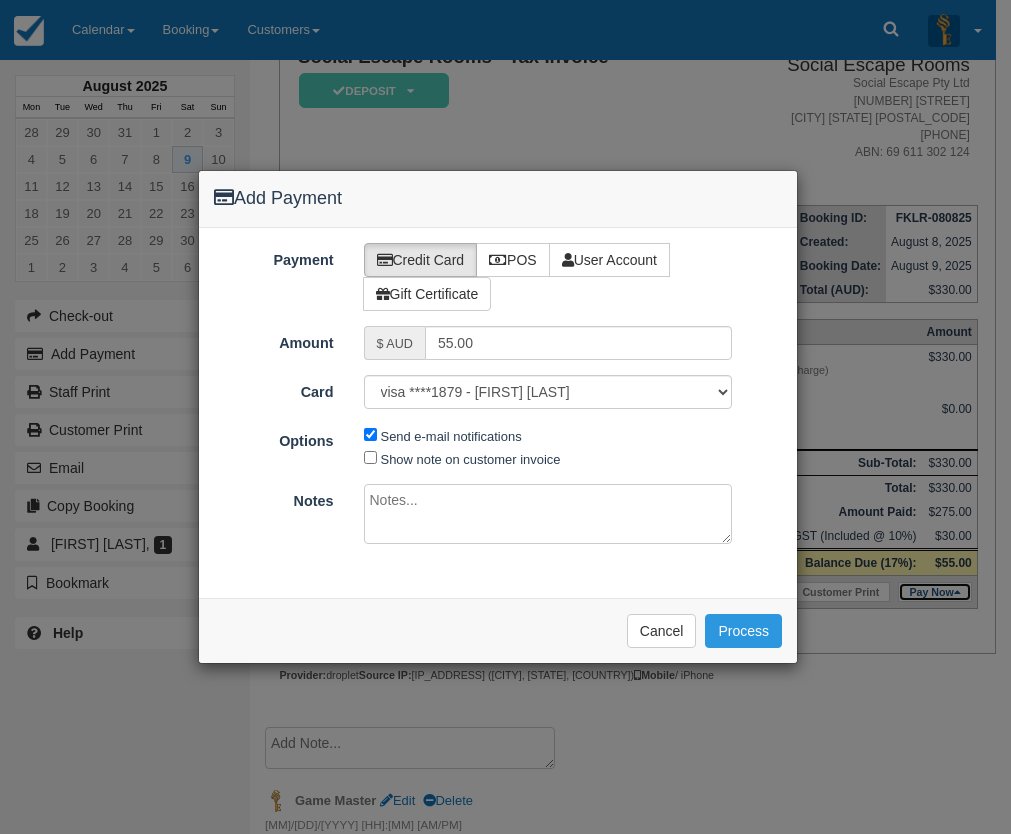 type on "09/08/2025" 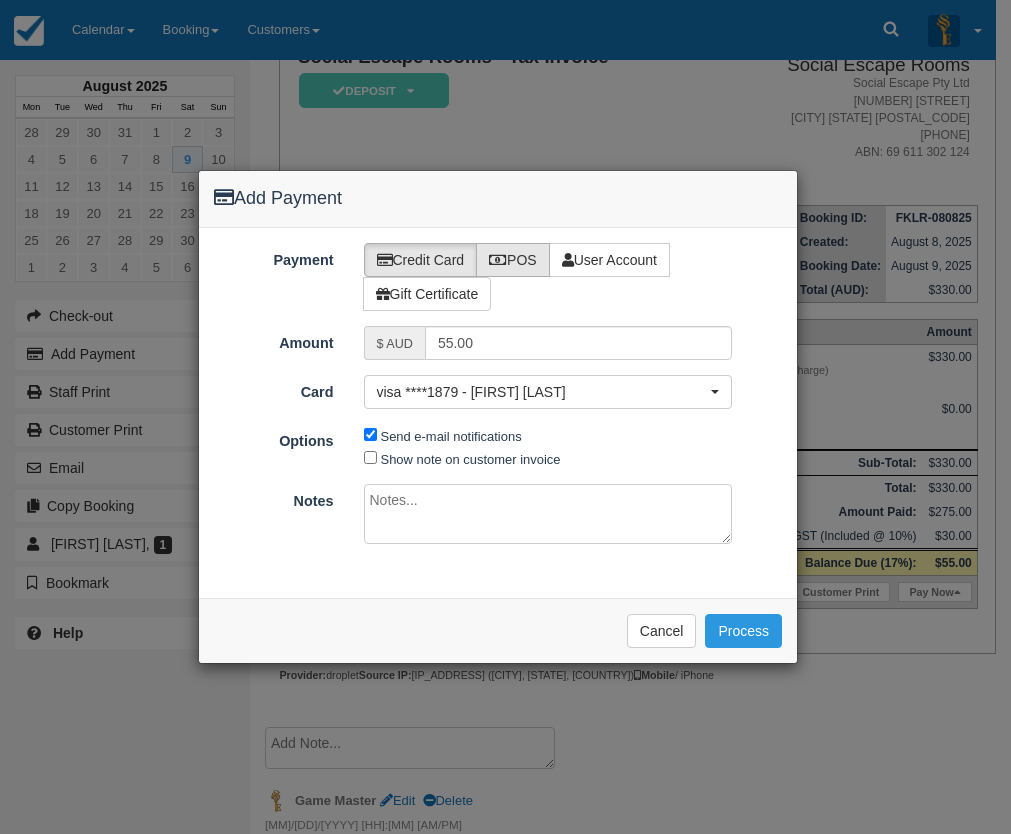 click on "POS" at bounding box center (513, 260) 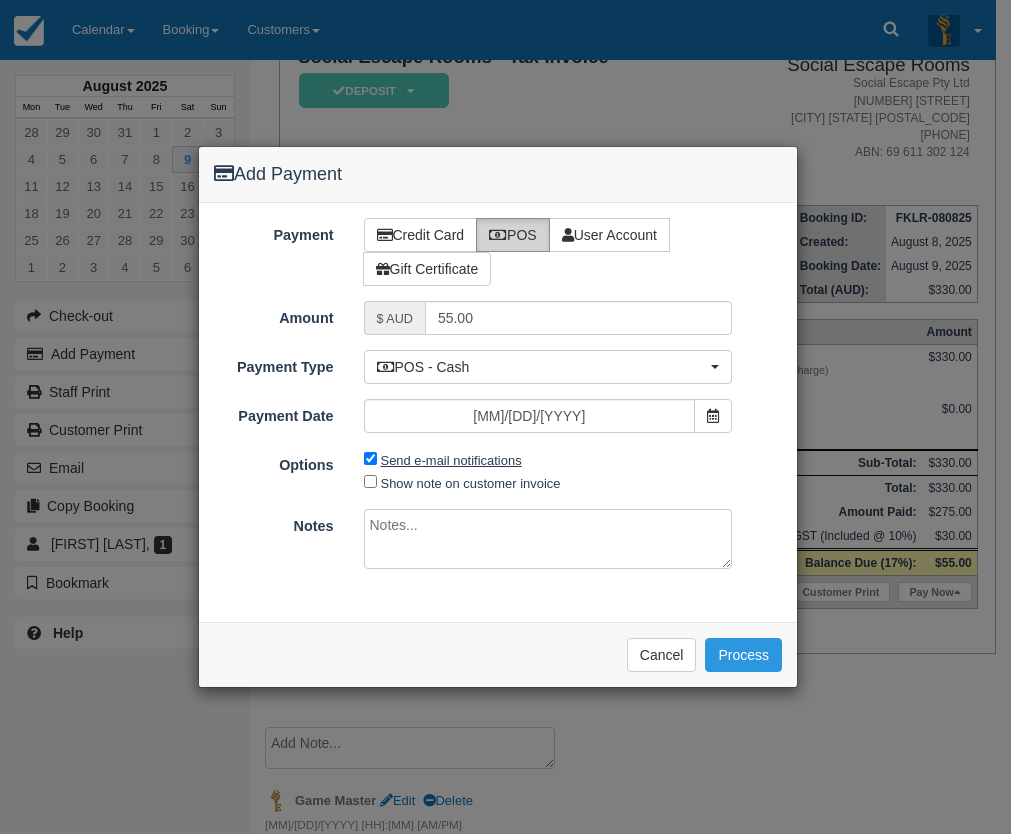 click on "Send e-mail notifications" at bounding box center [451, 460] 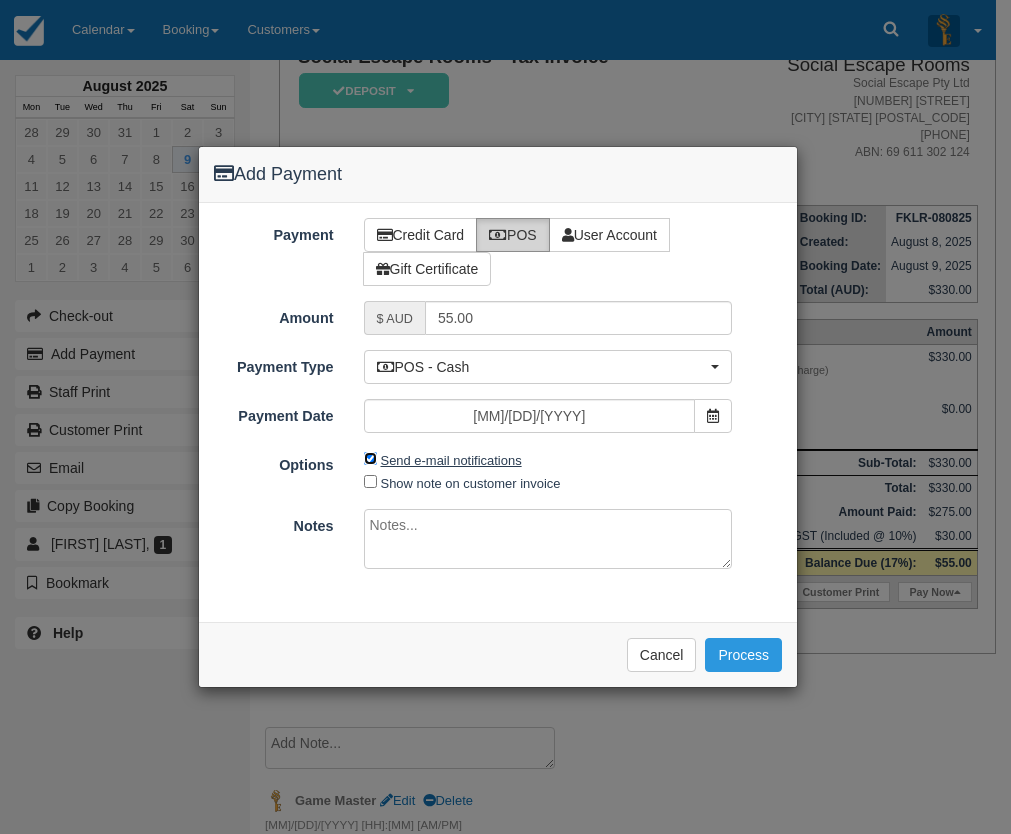 click on "Send e-mail notifications" at bounding box center [370, 458] 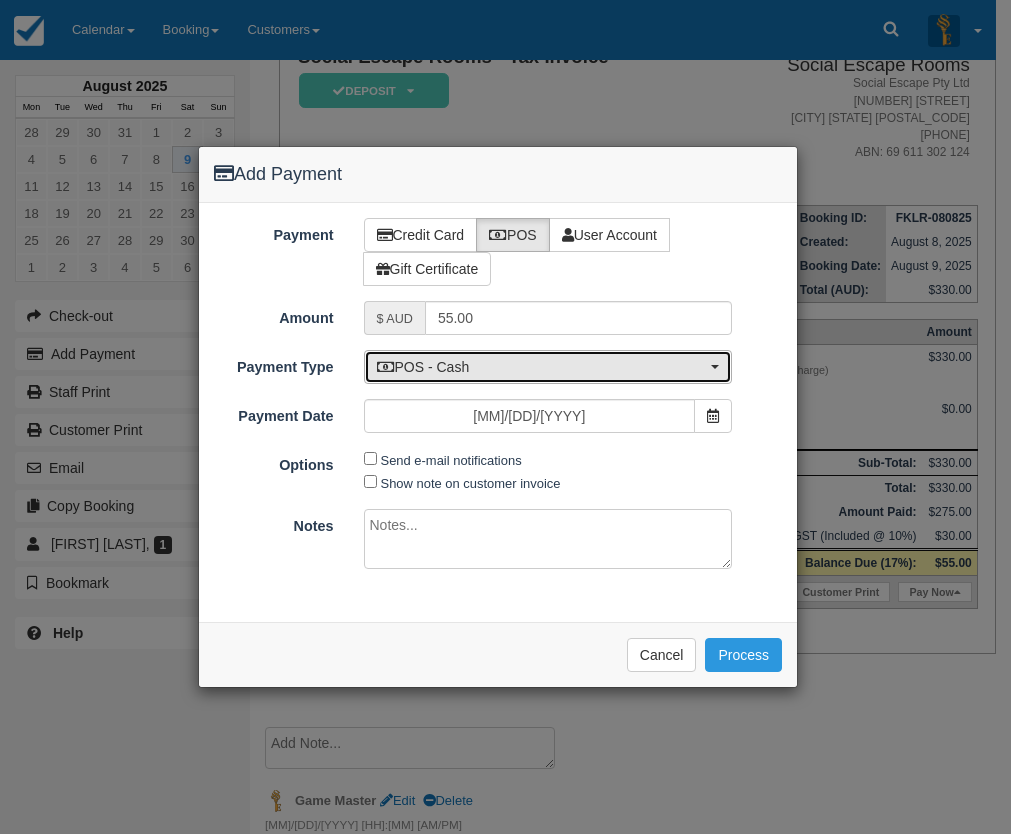 click on "POS - Cash" at bounding box center (542, 367) 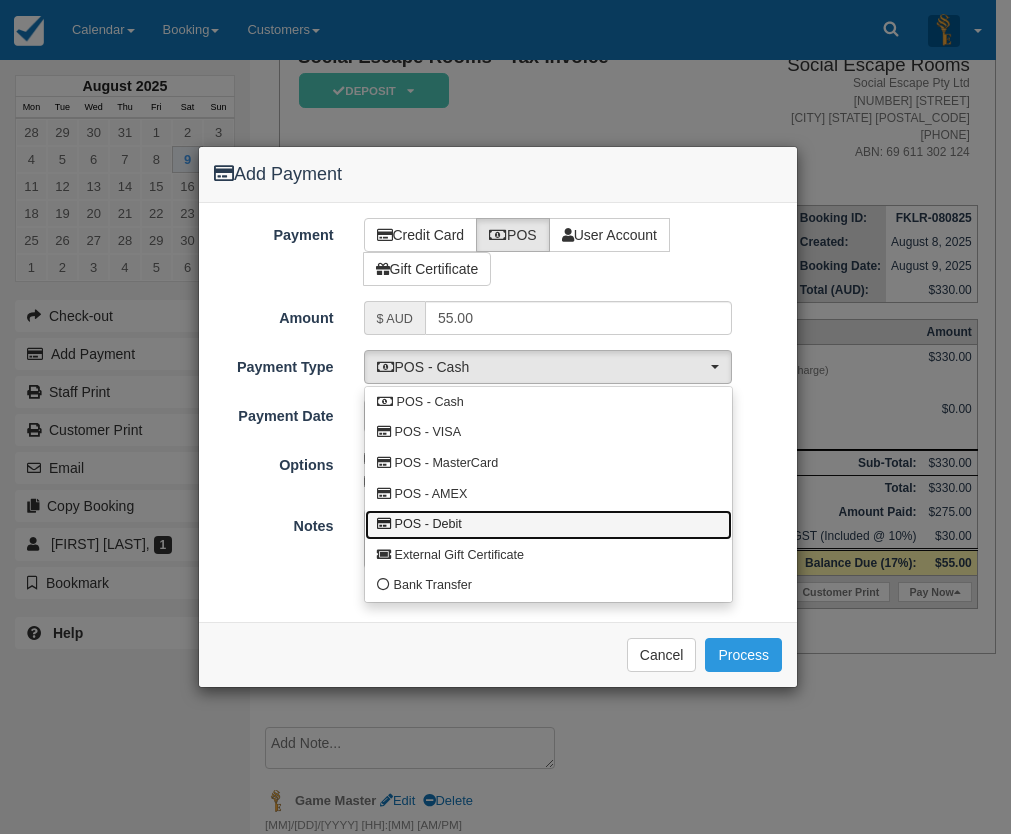 click on "POS - Debit" at bounding box center [548, 525] 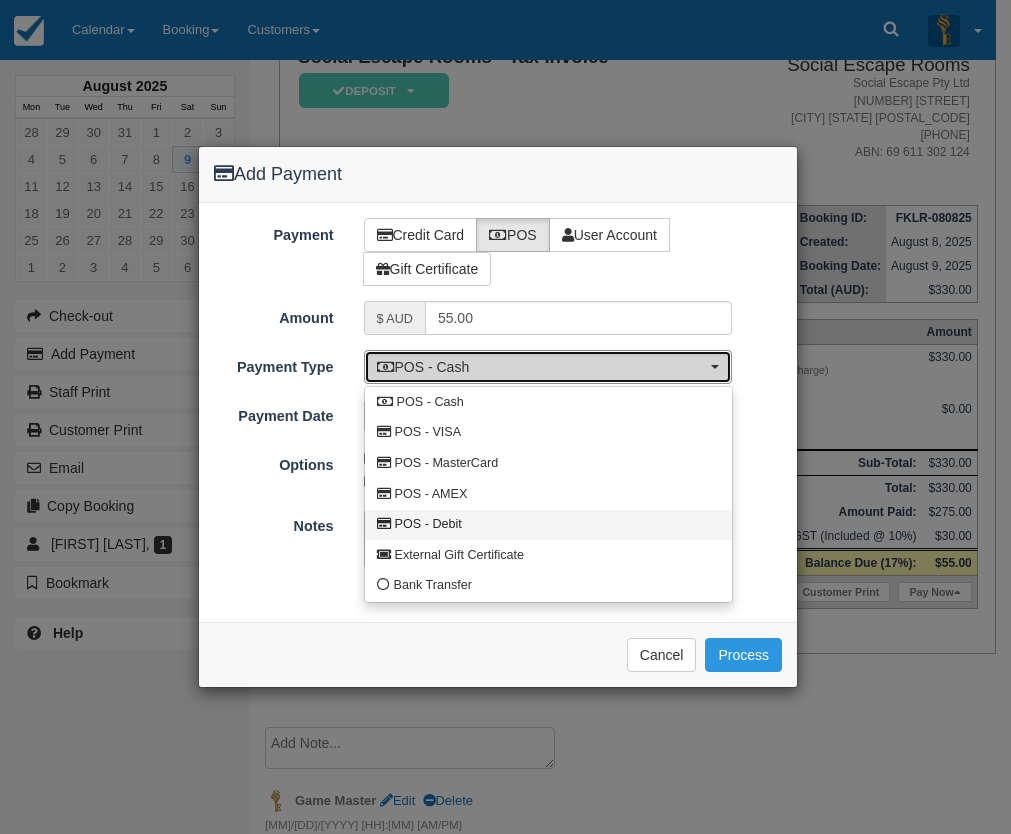 select on "DEBIT" 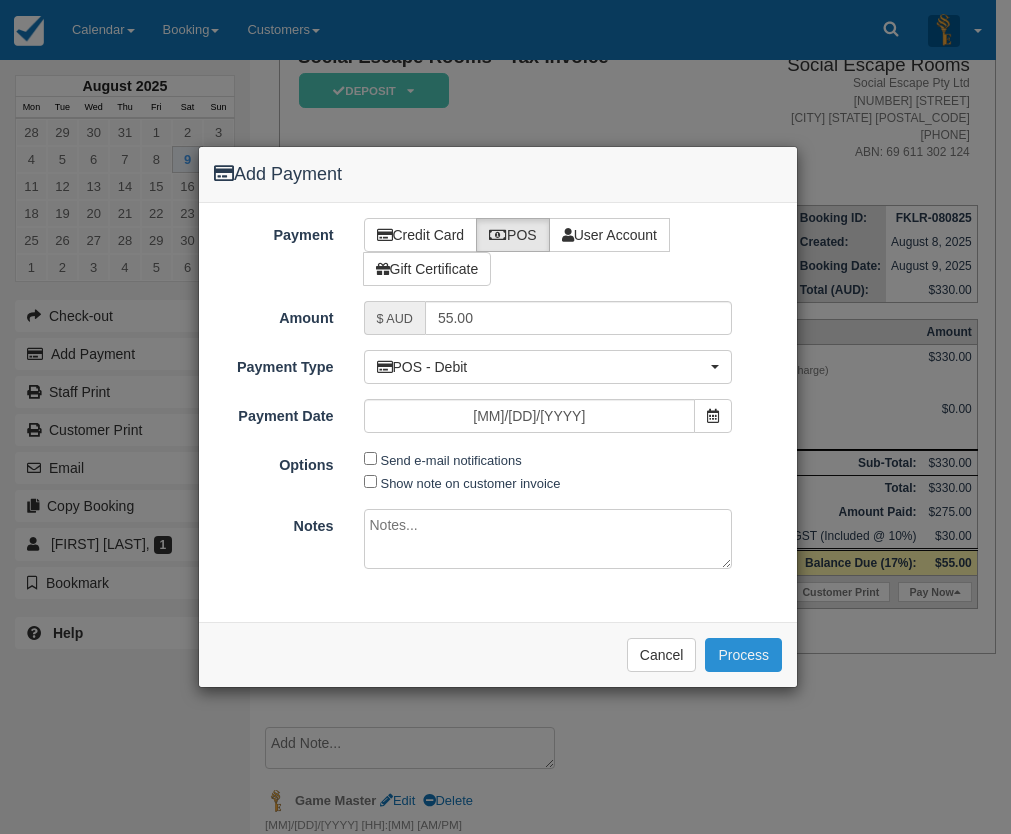 click on "Process" at bounding box center [743, 655] 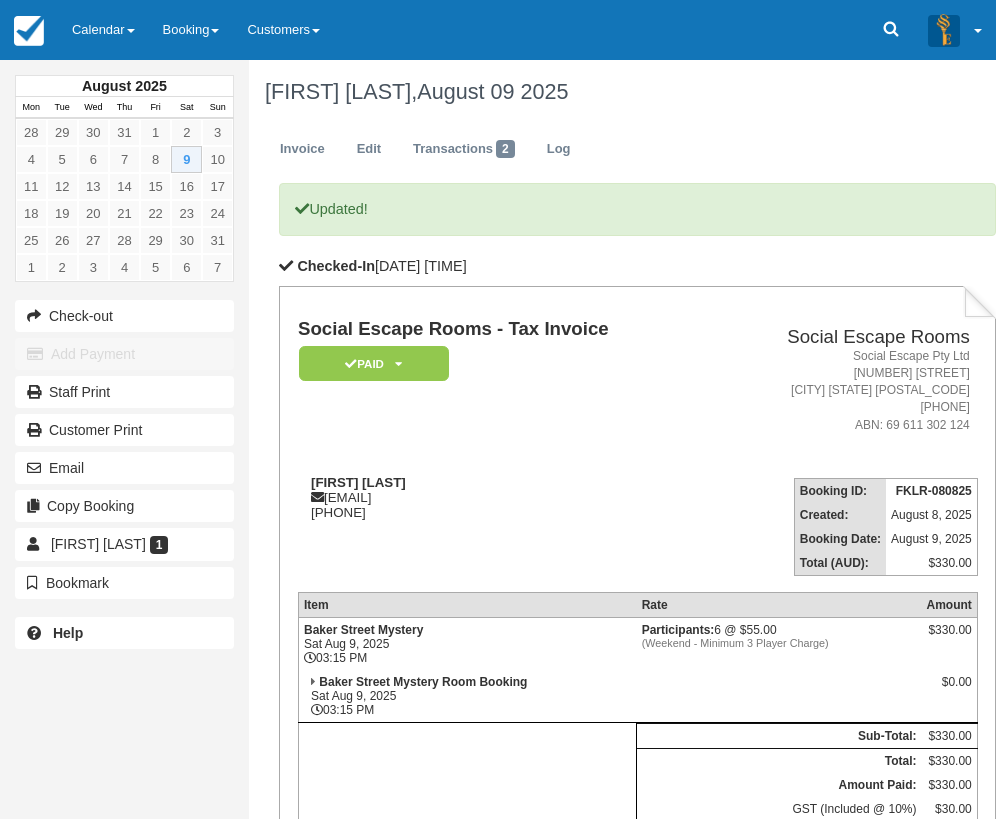 scroll, scrollTop: 0, scrollLeft: 0, axis: both 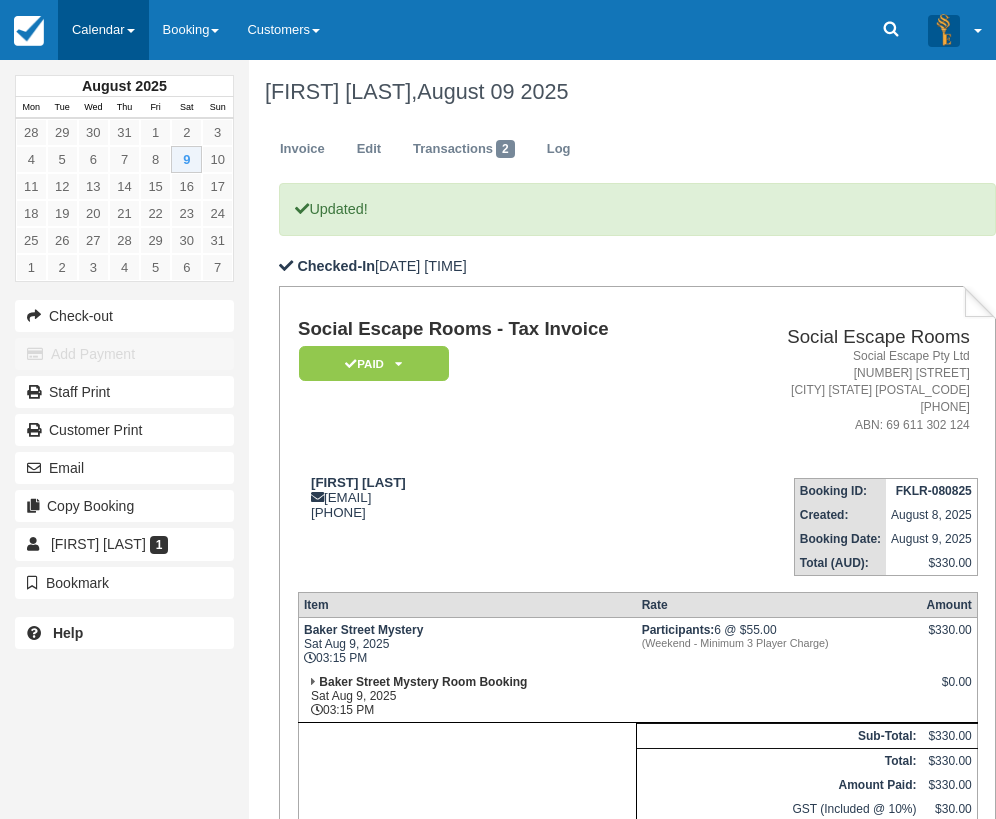 click on "Calendar" at bounding box center (103, 30) 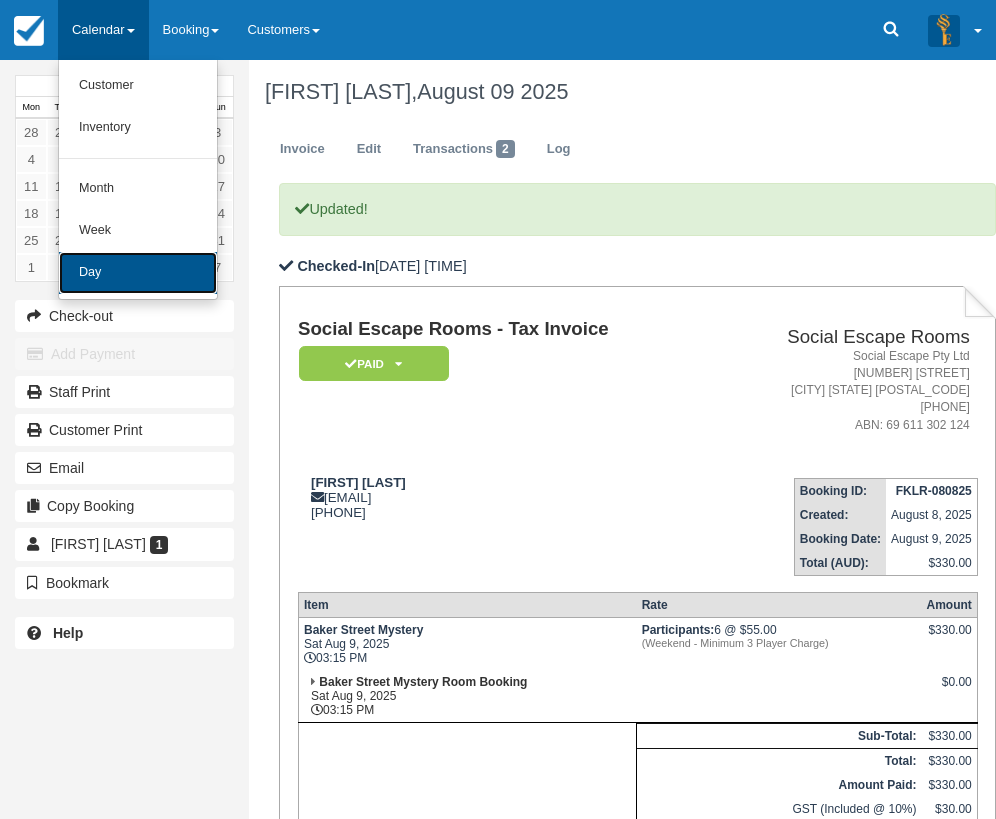click on "Day" at bounding box center [138, 273] 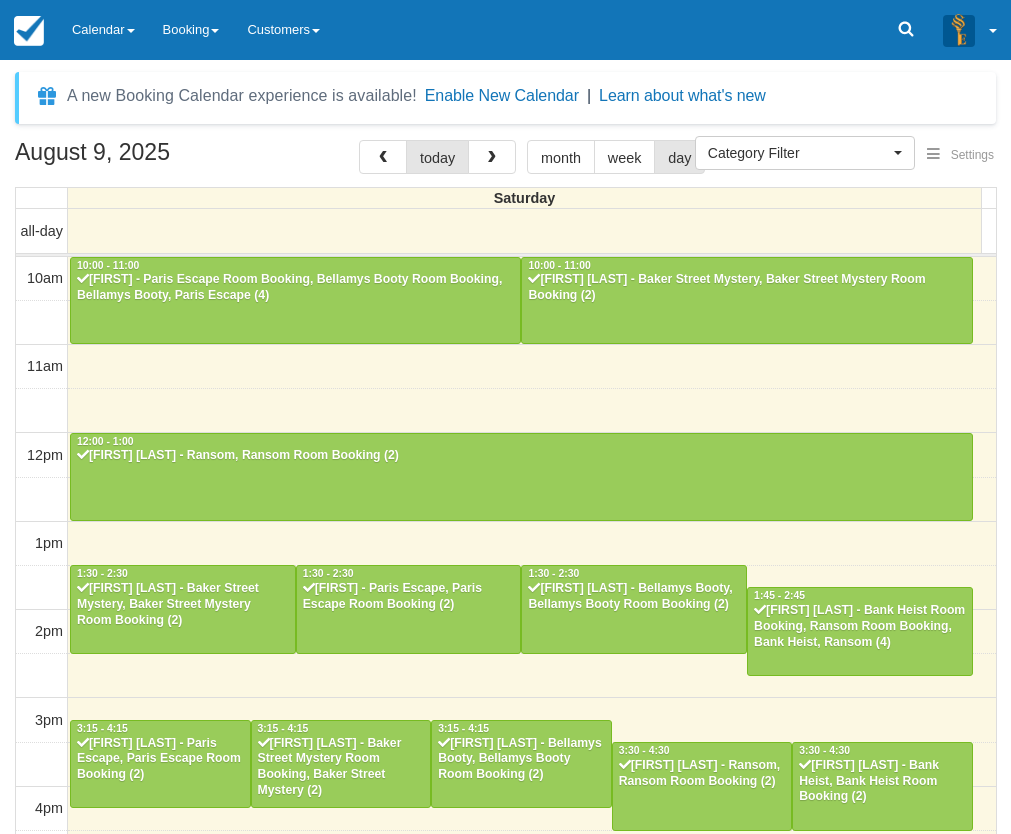 select 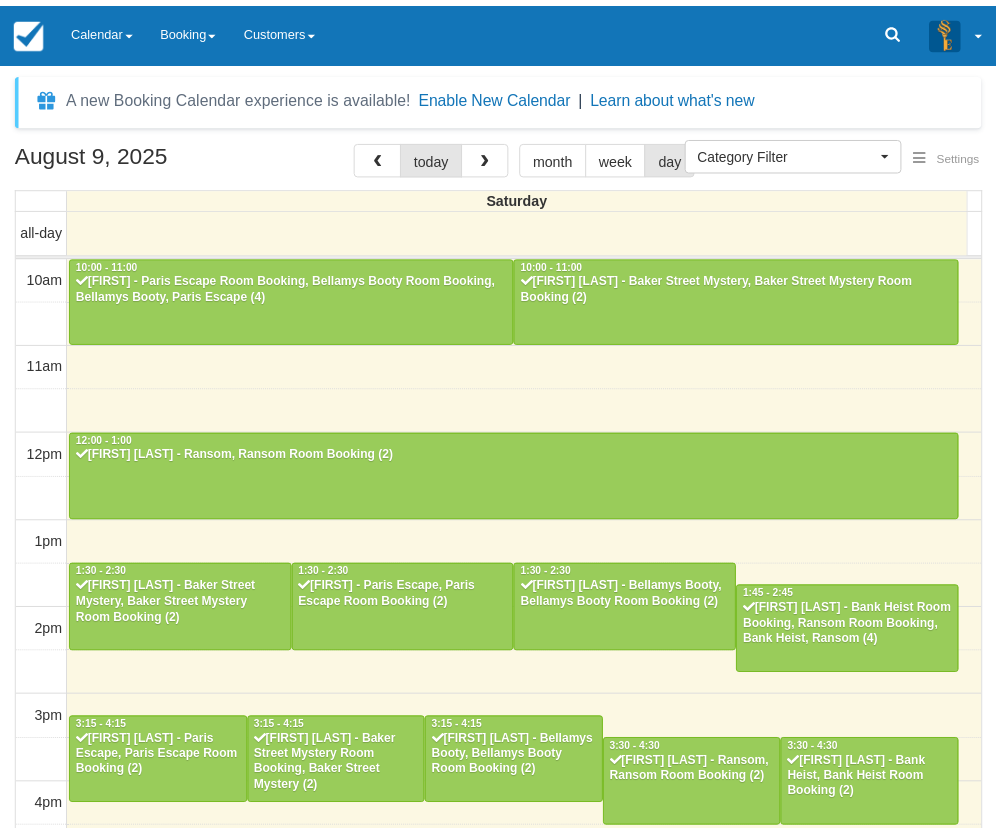 scroll, scrollTop: 0, scrollLeft: 0, axis: both 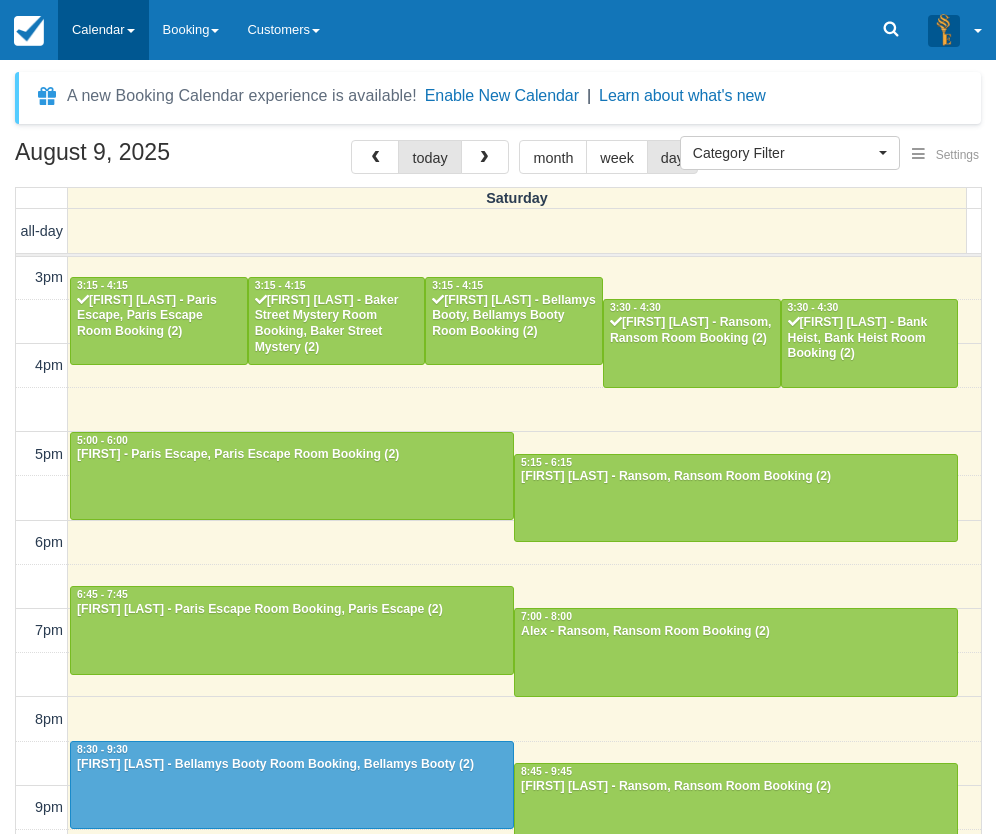 click on "Calendar" at bounding box center (103, 30) 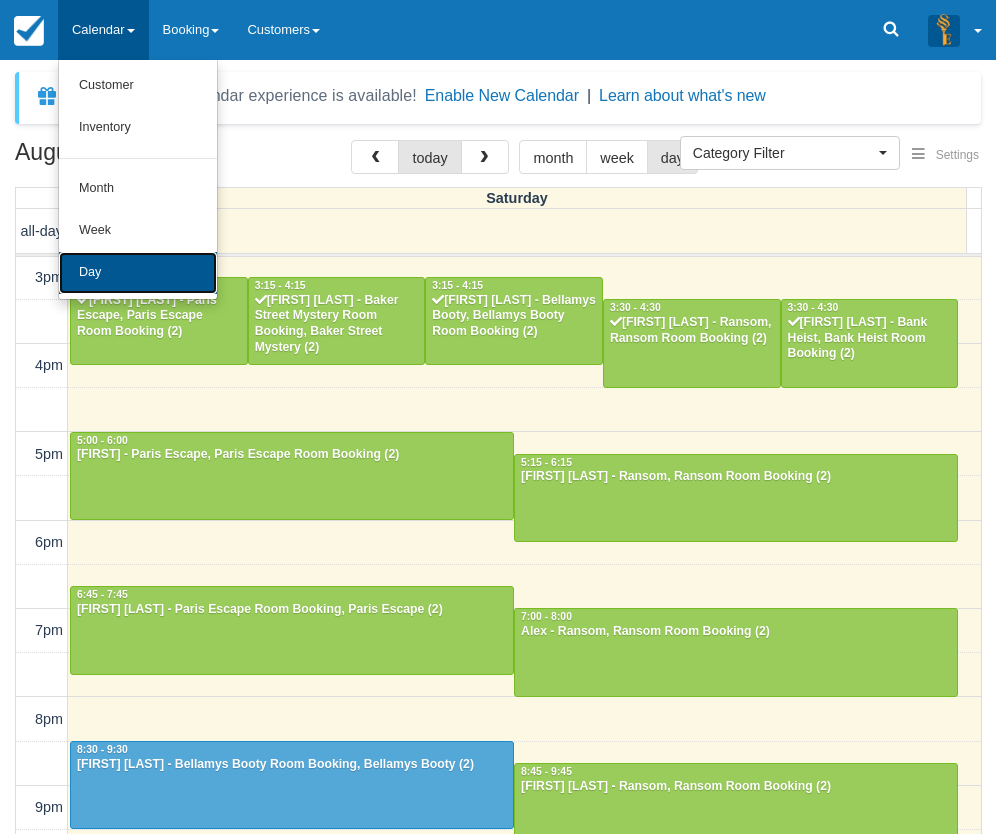 click on "Day" at bounding box center (138, 273) 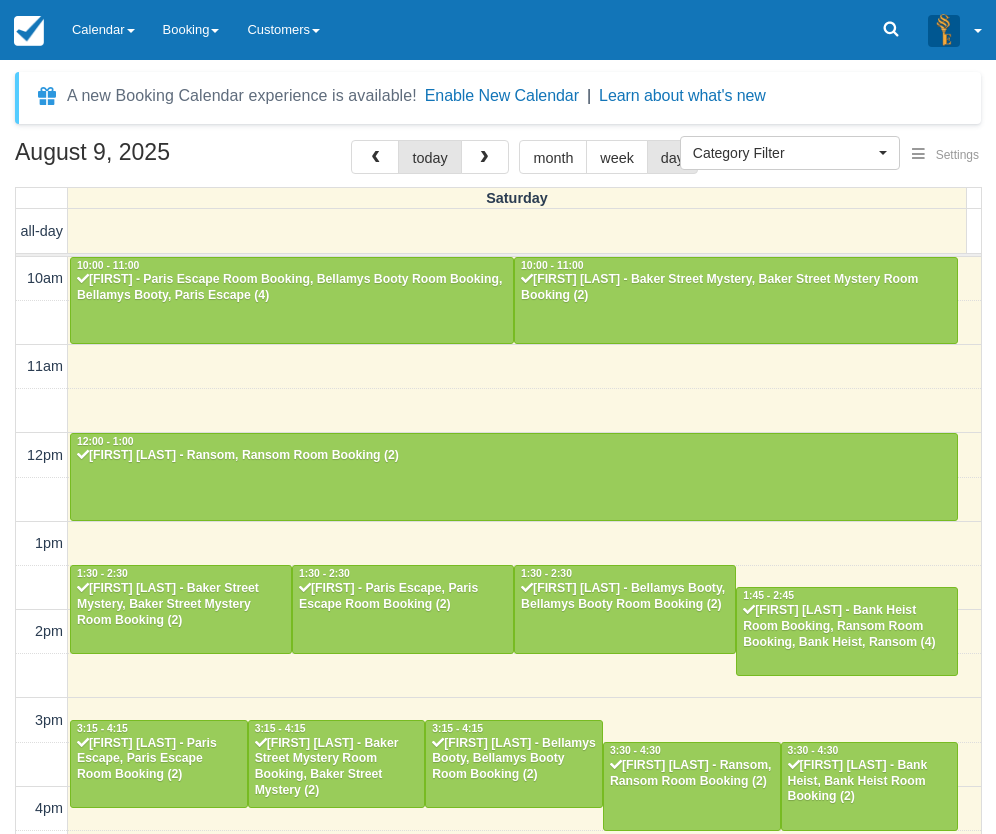 select 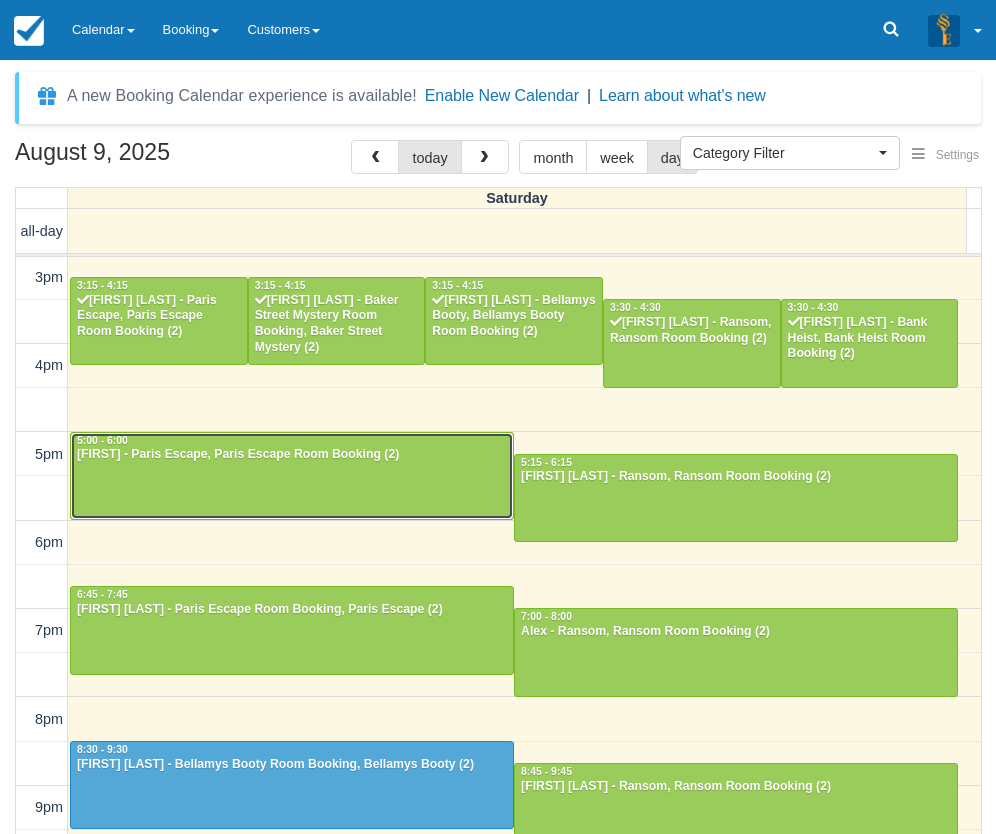click at bounding box center (292, 476) 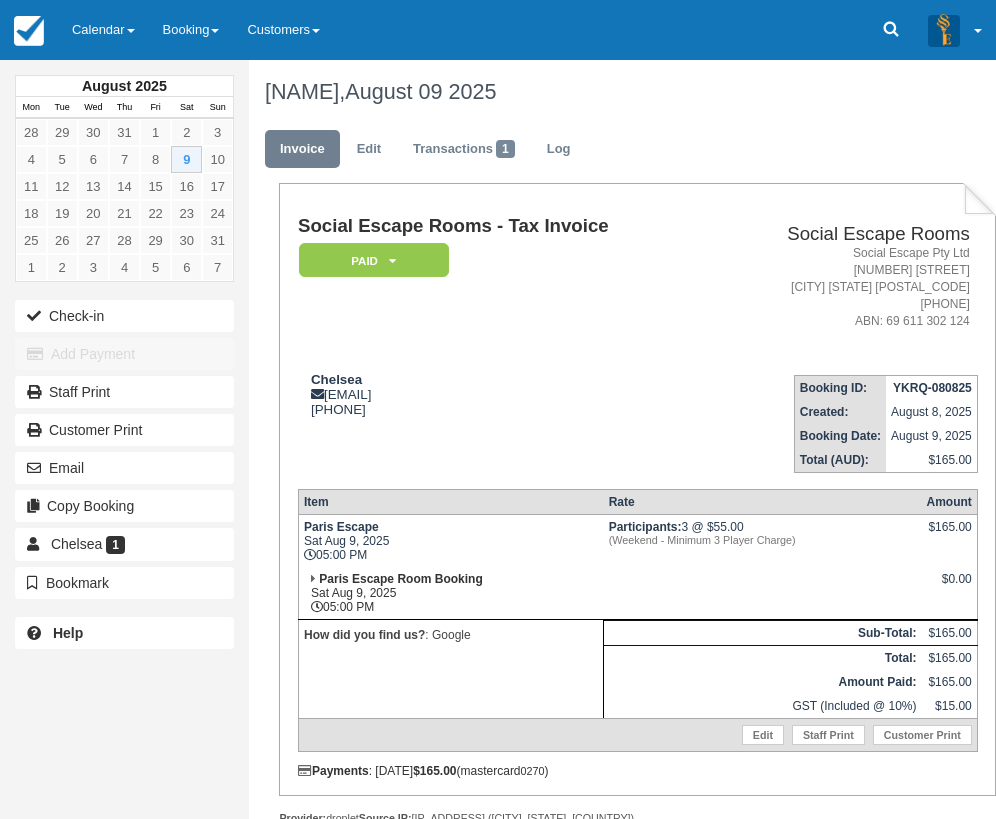 scroll, scrollTop: 0, scrollLeft: 0, axis: both 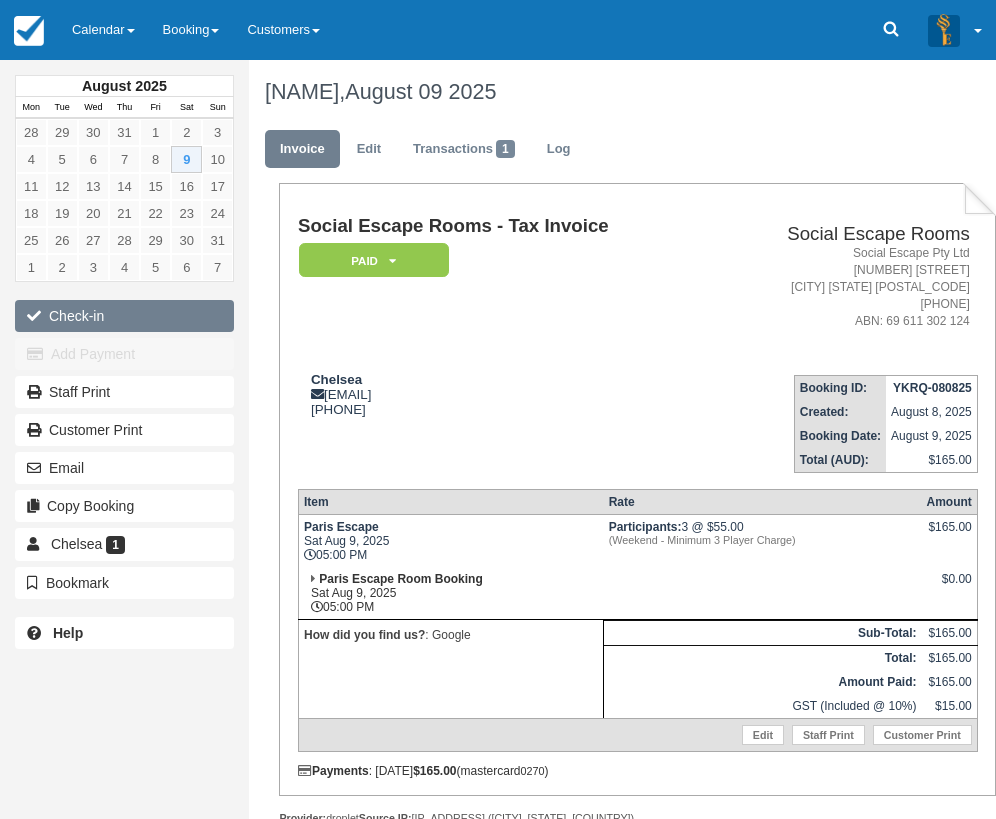 click on "Check-in" at bounding box center [124, 316] 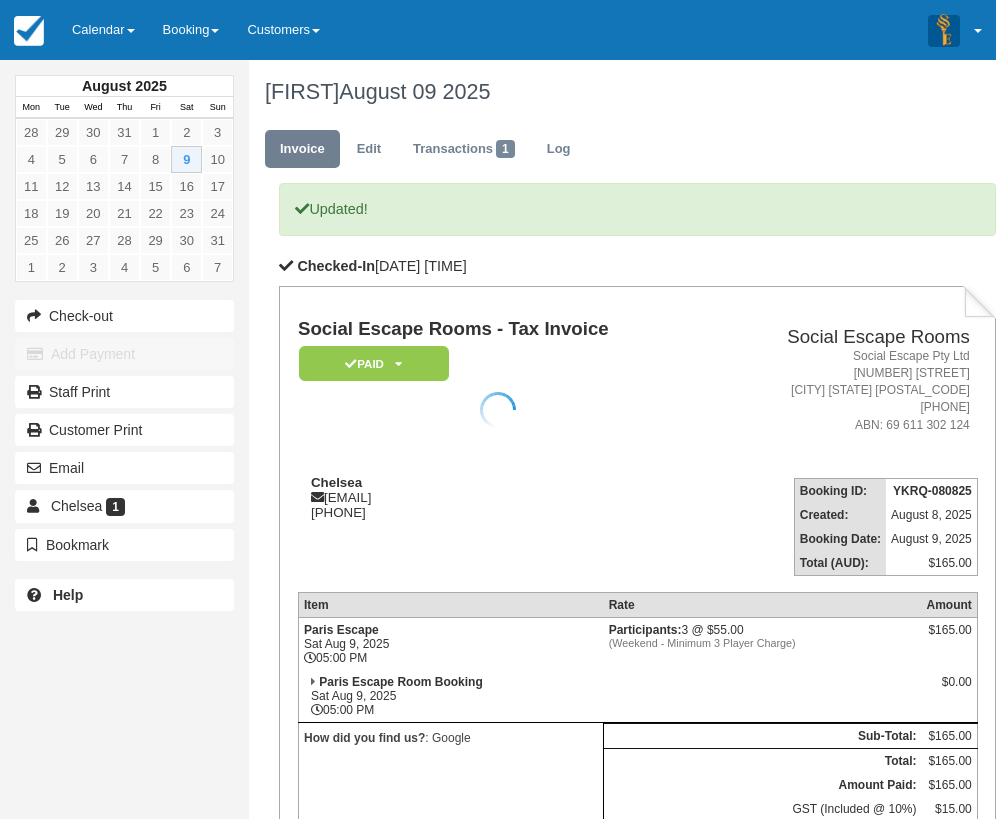 scroll, scrollTop: 0, scrollLeft: 0, axis: both 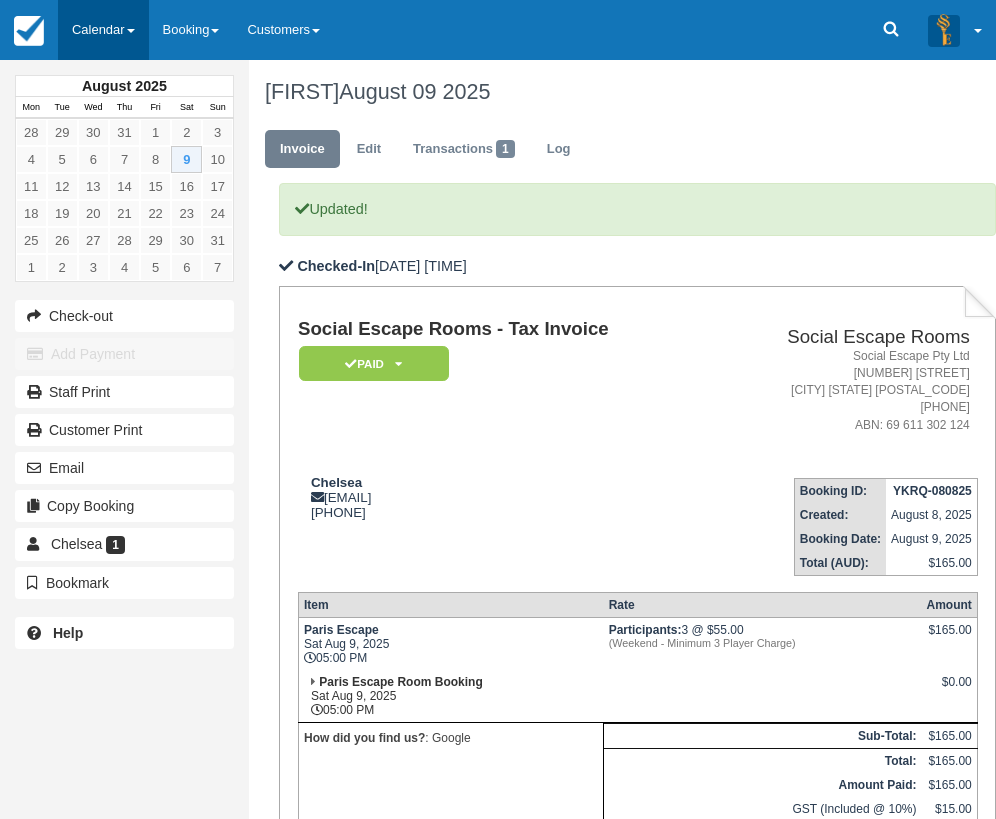 click on "Calendar" at bounding box center (103, 30) 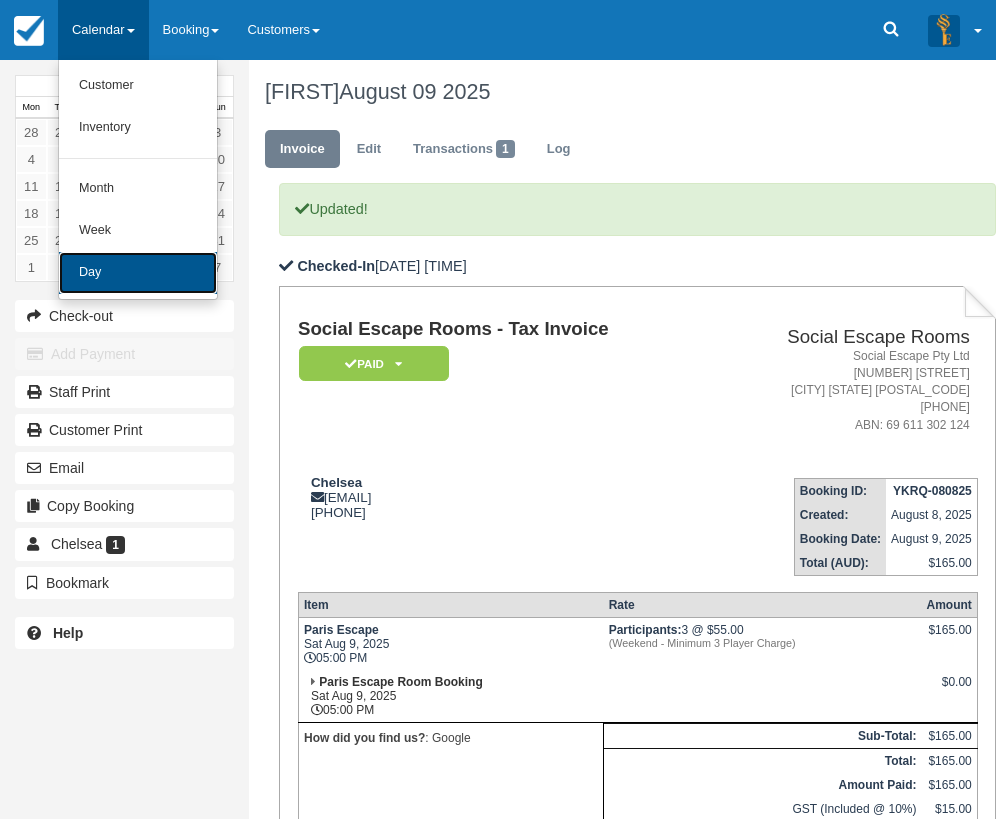 click on "Day" at bounding box center (138, 273) 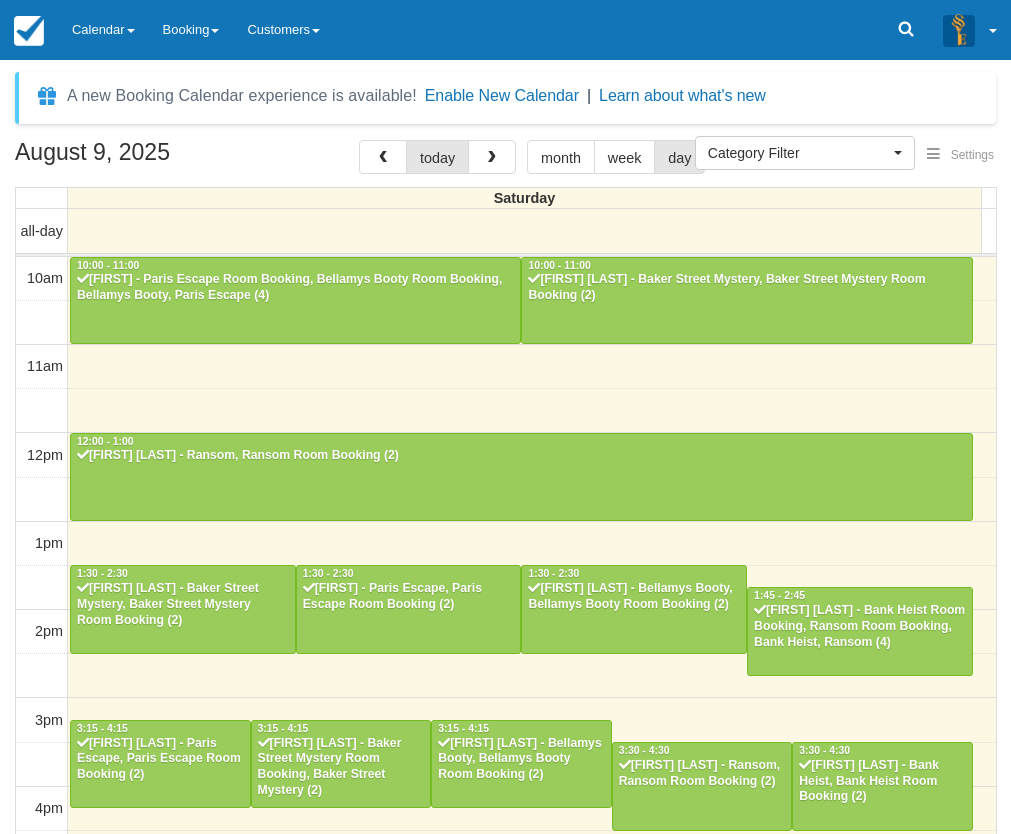 select 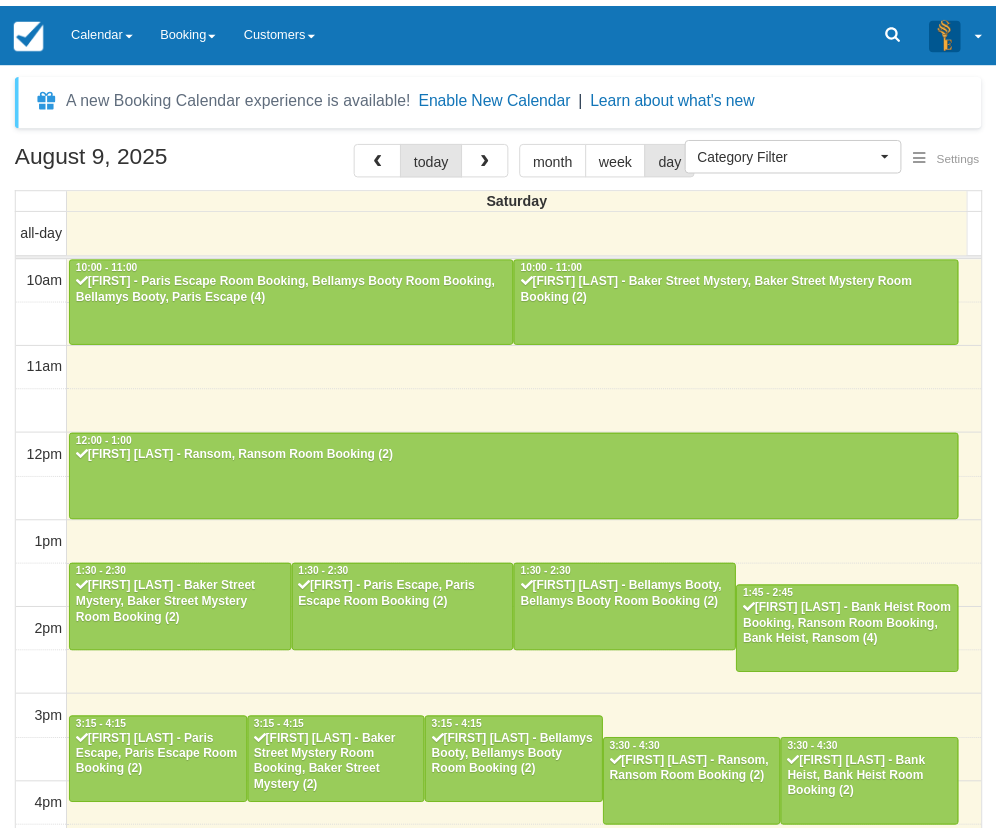 scroll, scrollTop: 0, scrollLeft: 0, axis: both 